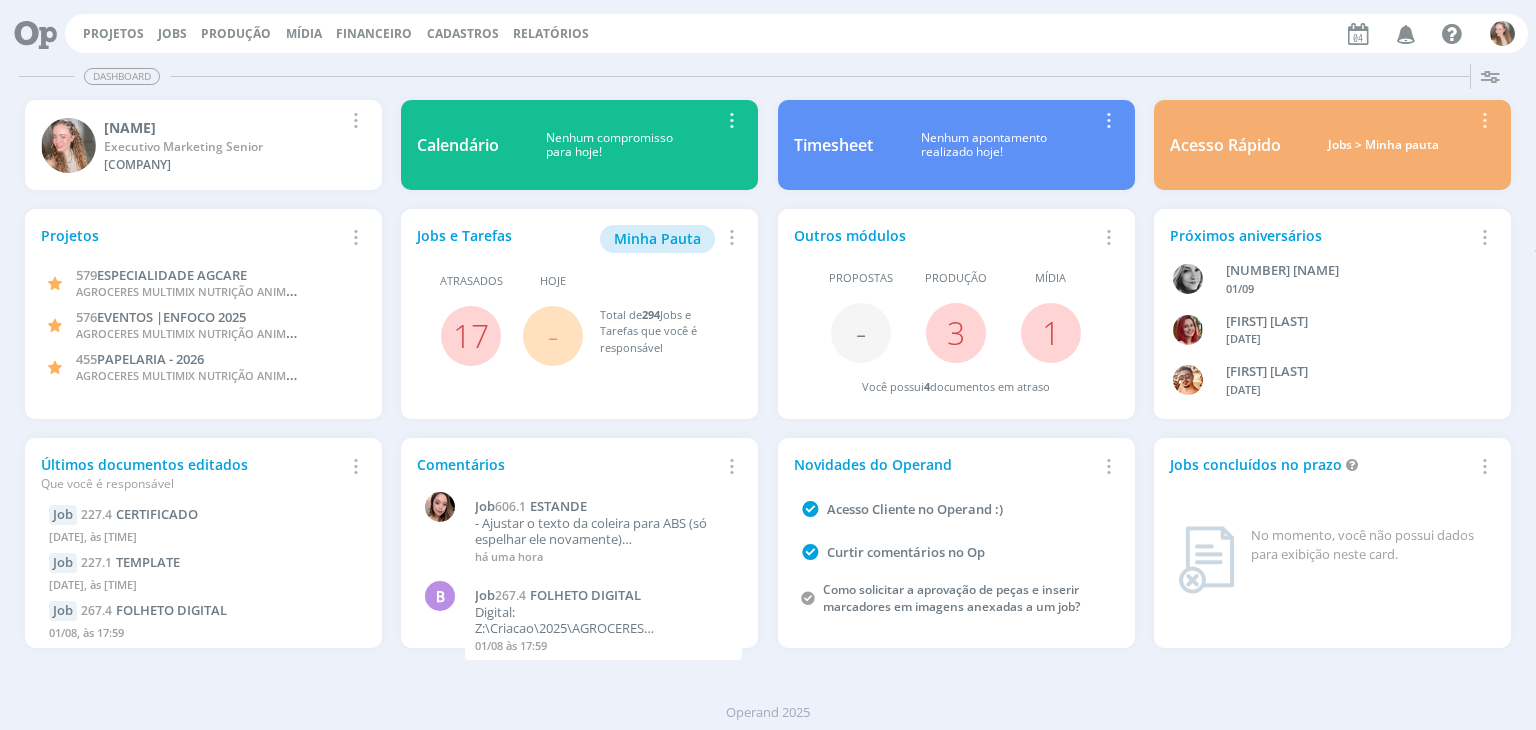 scroll, scrollTop: 0, scrollLeft: 0, axis: both 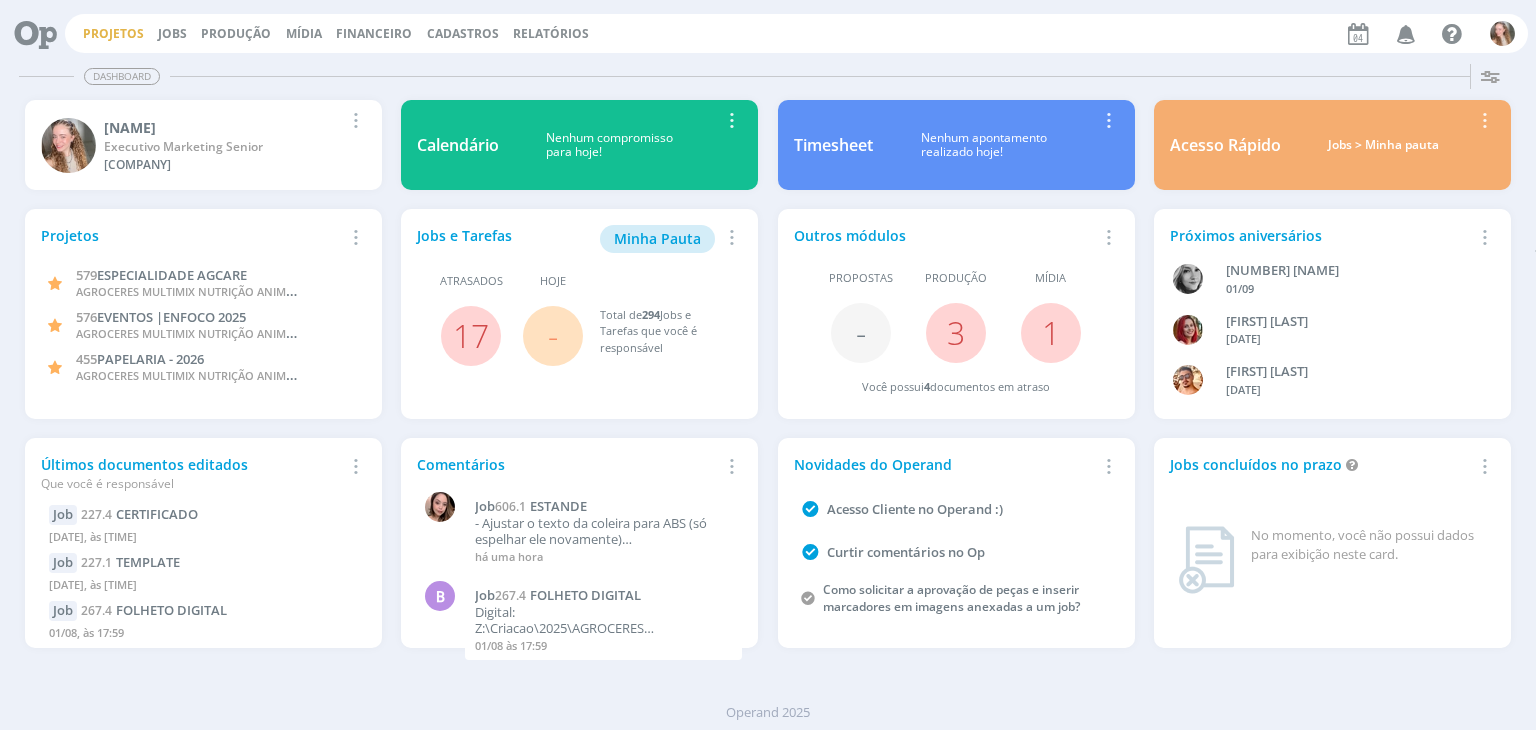 click on "Projetos" at bounding box center (113, 33) 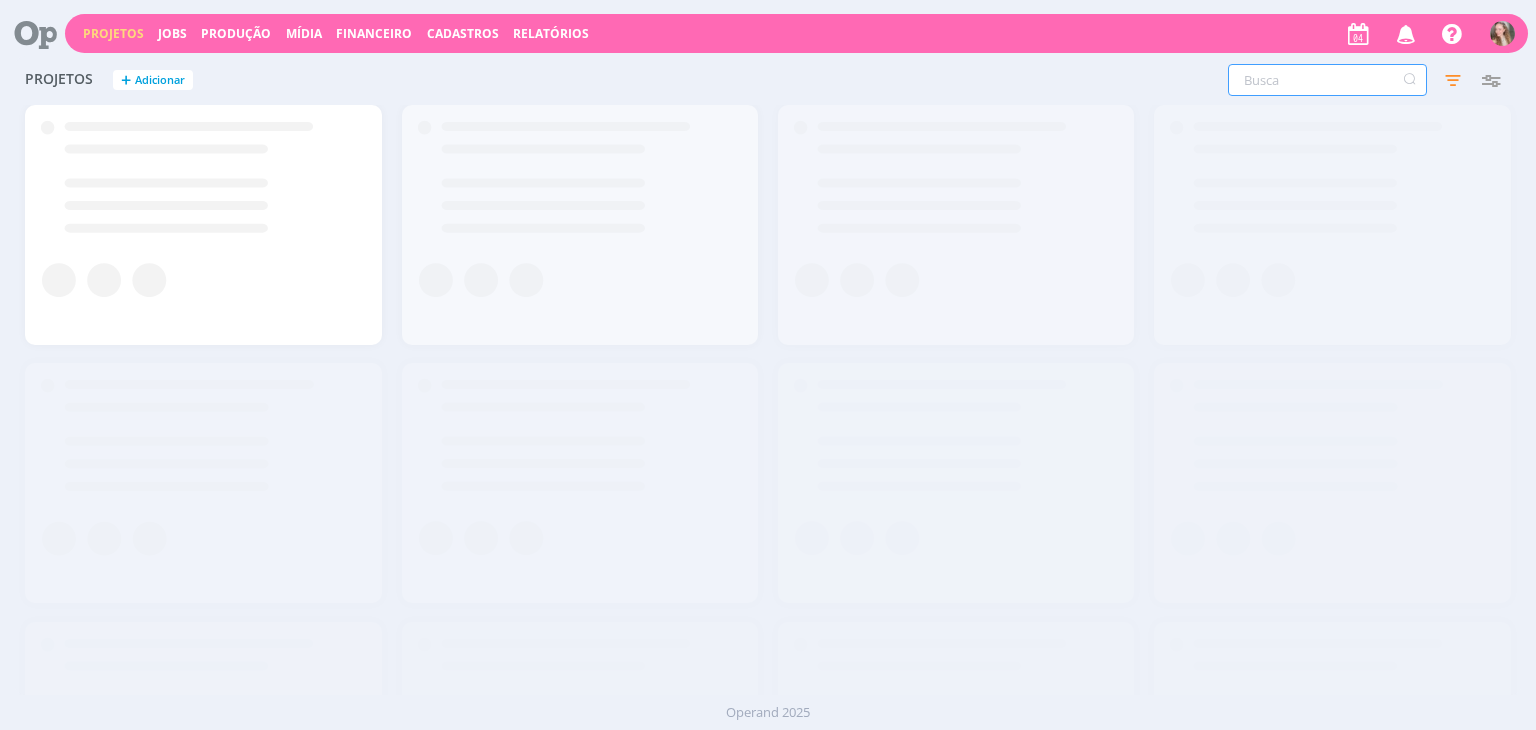 click at bounding box center (1327, 80) 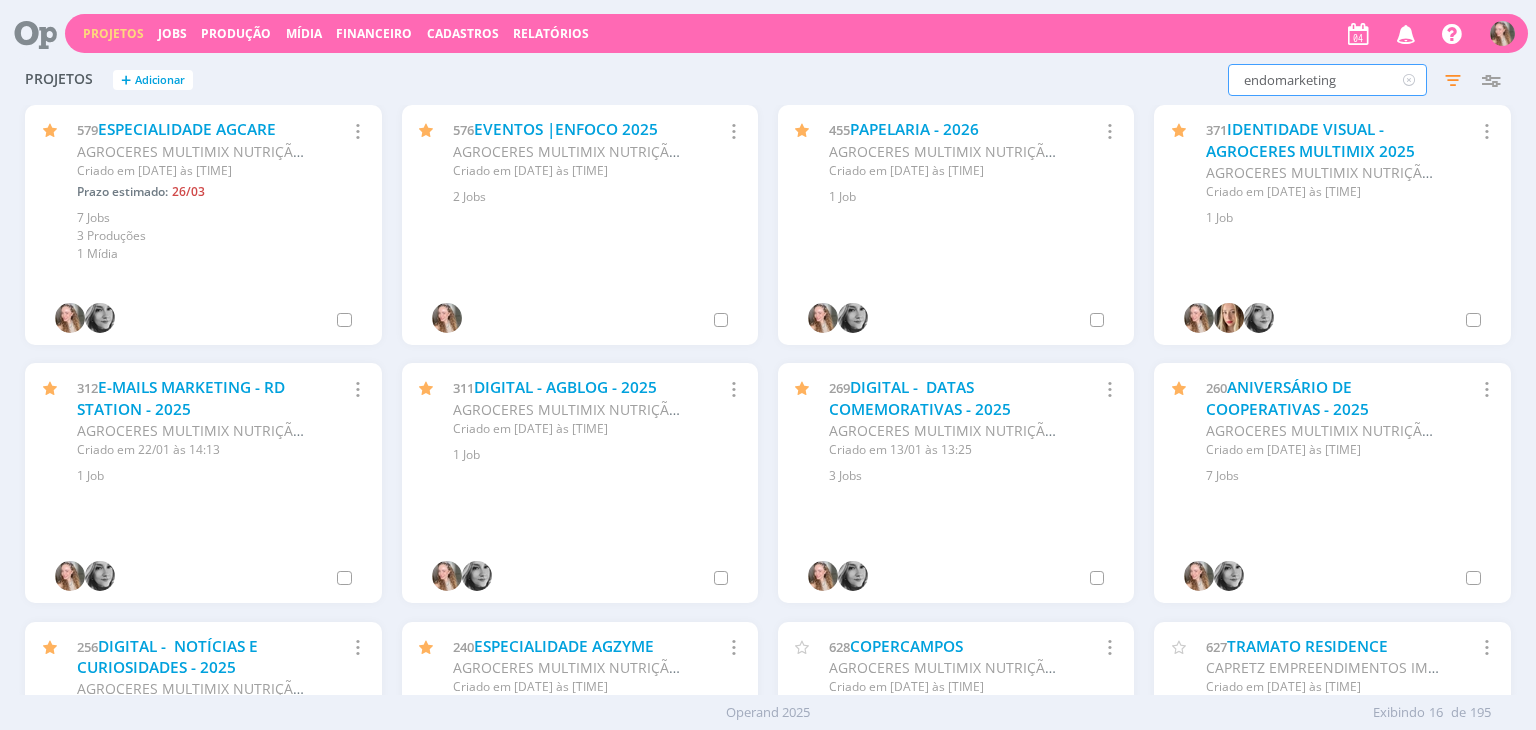 type on "endomarketing" 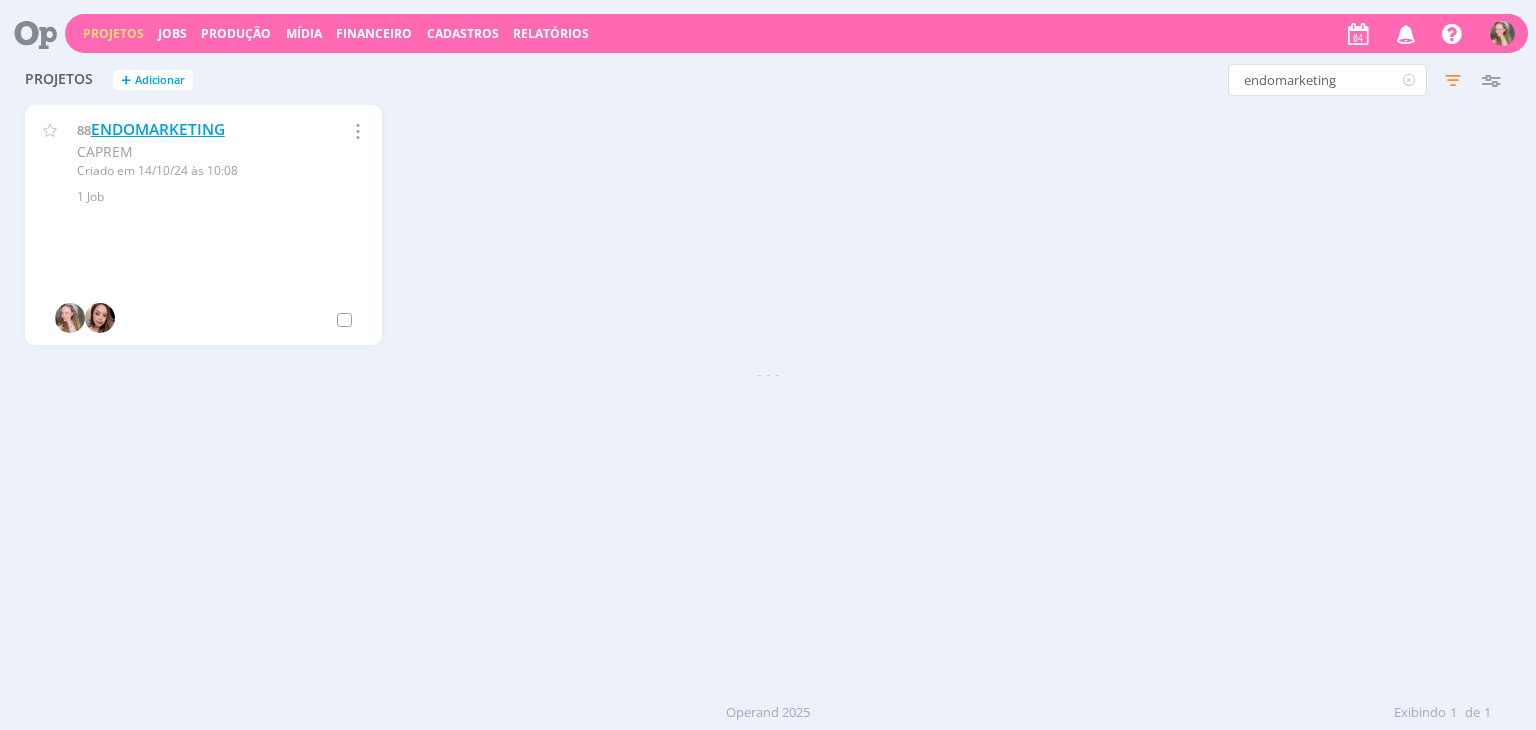 click on "ENDOMARKETING" at bounding box center [158, 129] 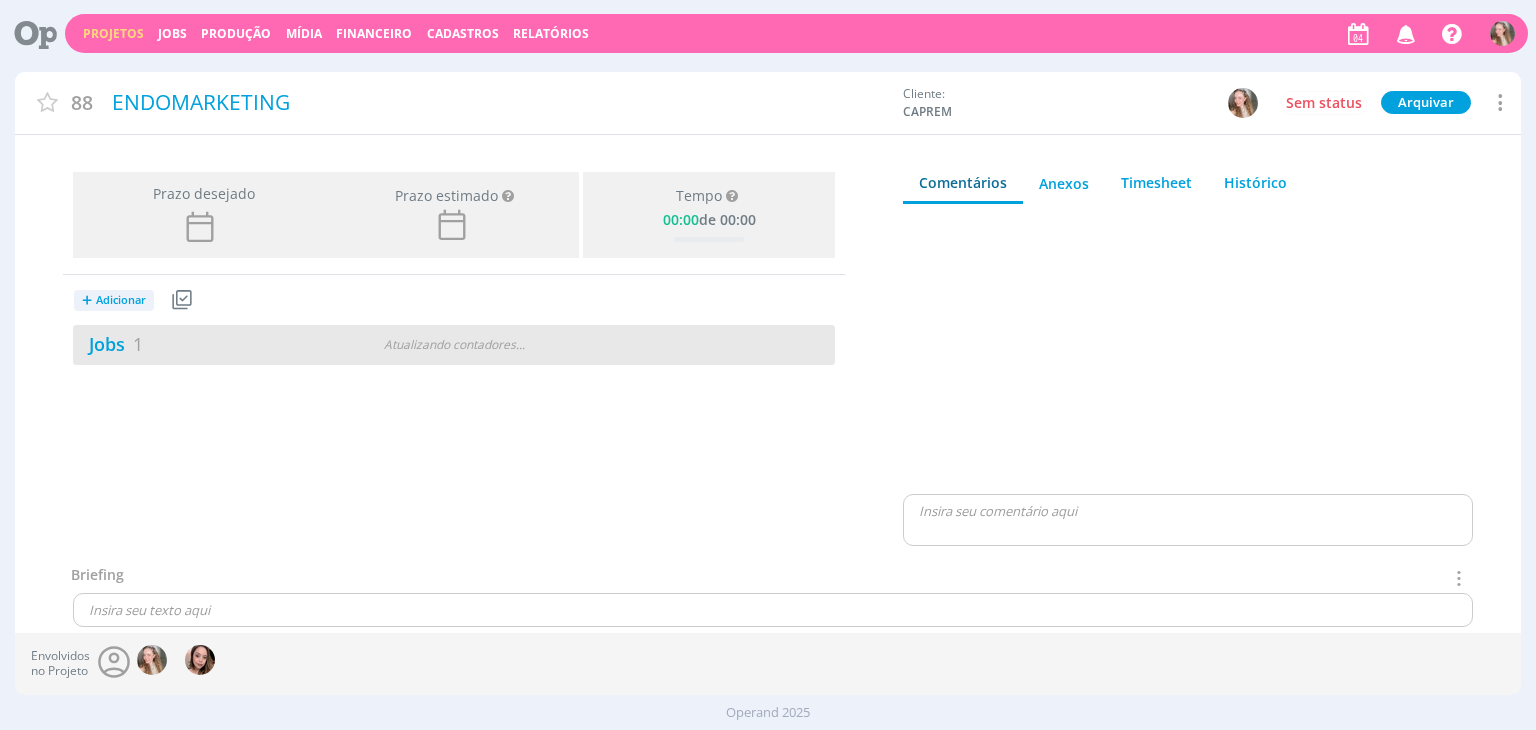 click on "Jobs 1 Atualizando contadores  . . ." at bounding box center [454, 345] 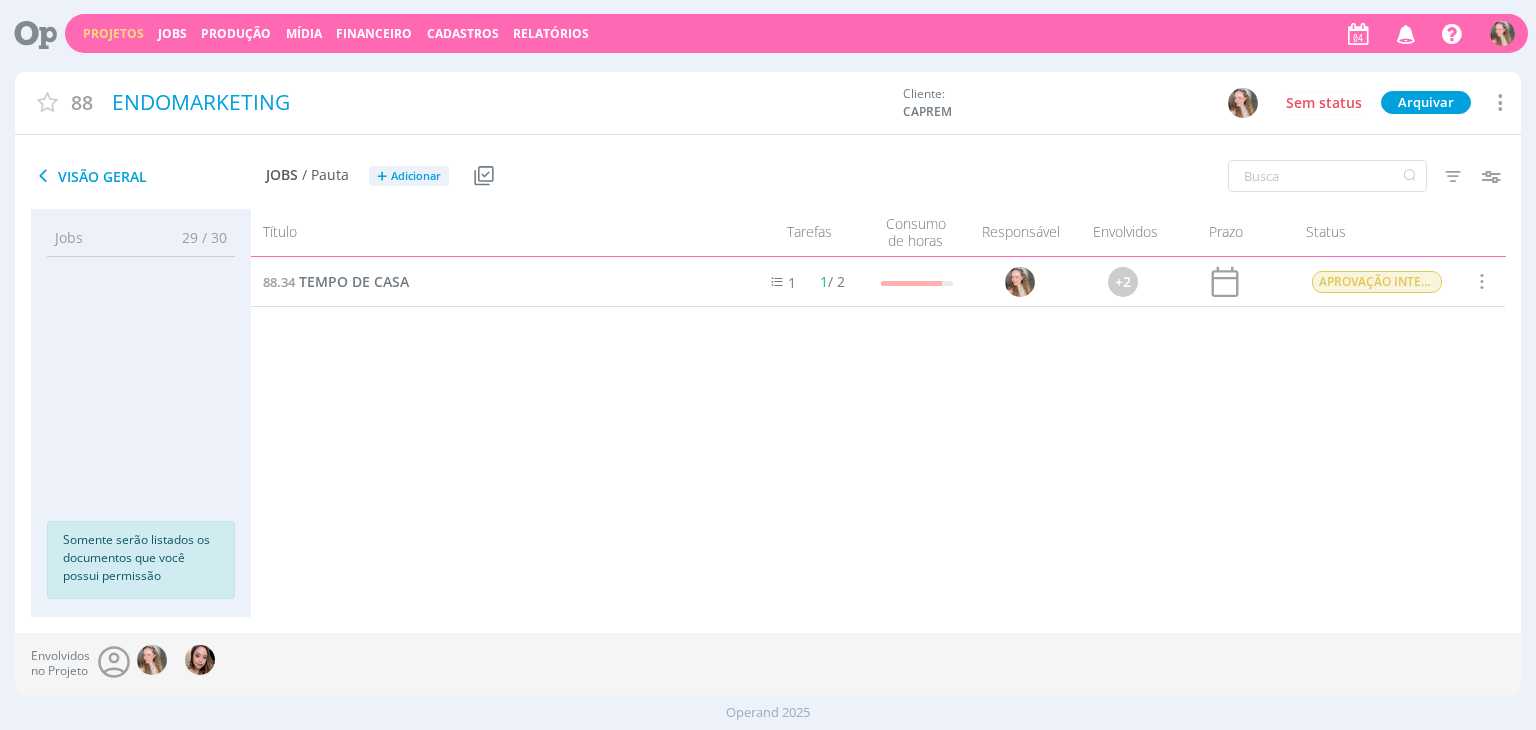 click on "Projetos" at bounding box center [113, 33] 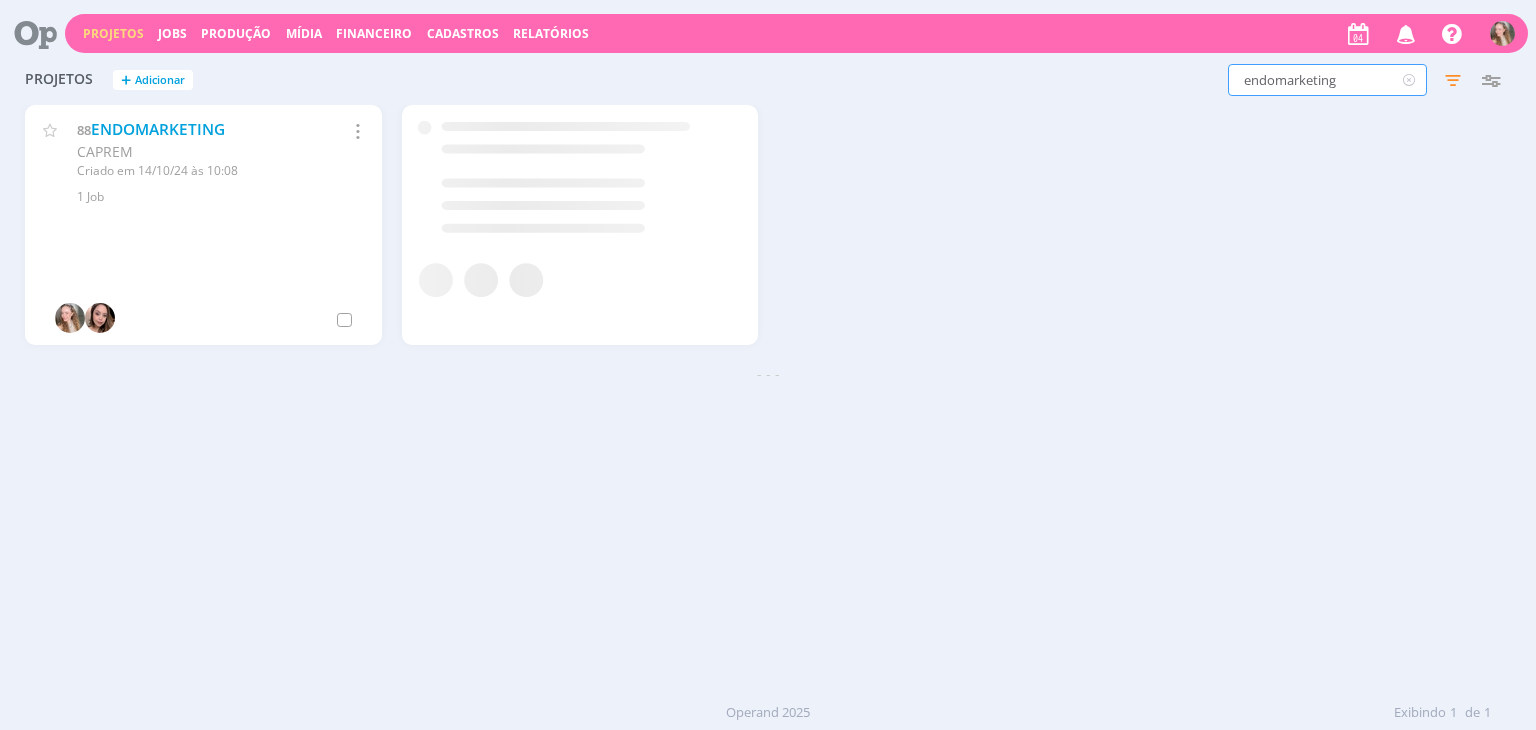 drag, startPoint x: 1336, startPoint y: 84, endPoint x: 1183, endPoint y: 61, distance: 154.7191 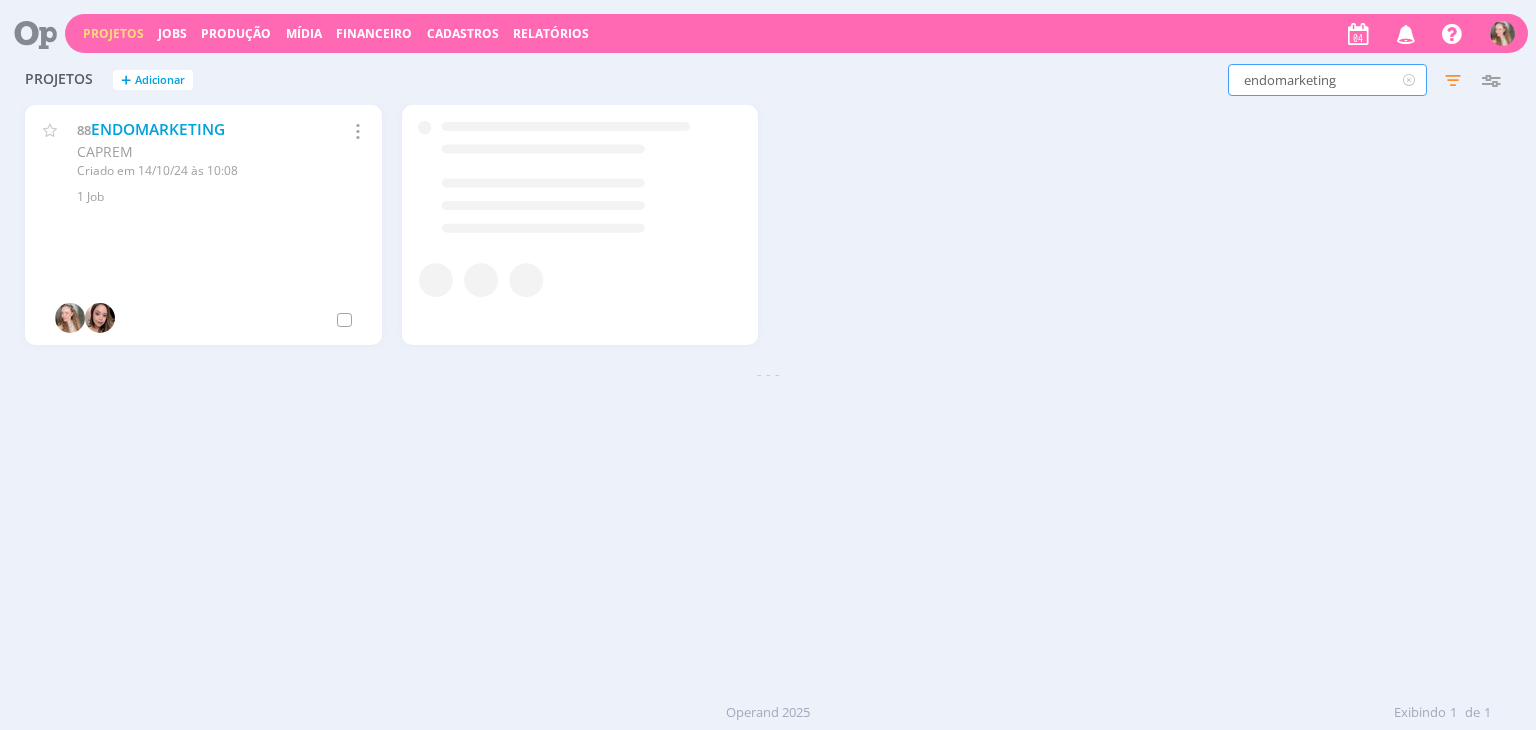 click on "endomarketing Filtros Filtrar Limpar endomarketing Status Clientes 6 selecionados Data de criação a Situação dos projetos Abertos Arquivados Cancelados Visibilidade Apenas ocultos Responsável Envolvidos Configurar exibição Ordenação Ordenação padrão Cliente Data criação Título Número do projeto Ordenação padrão Mais configurações" at bounding box center [1238, 80] 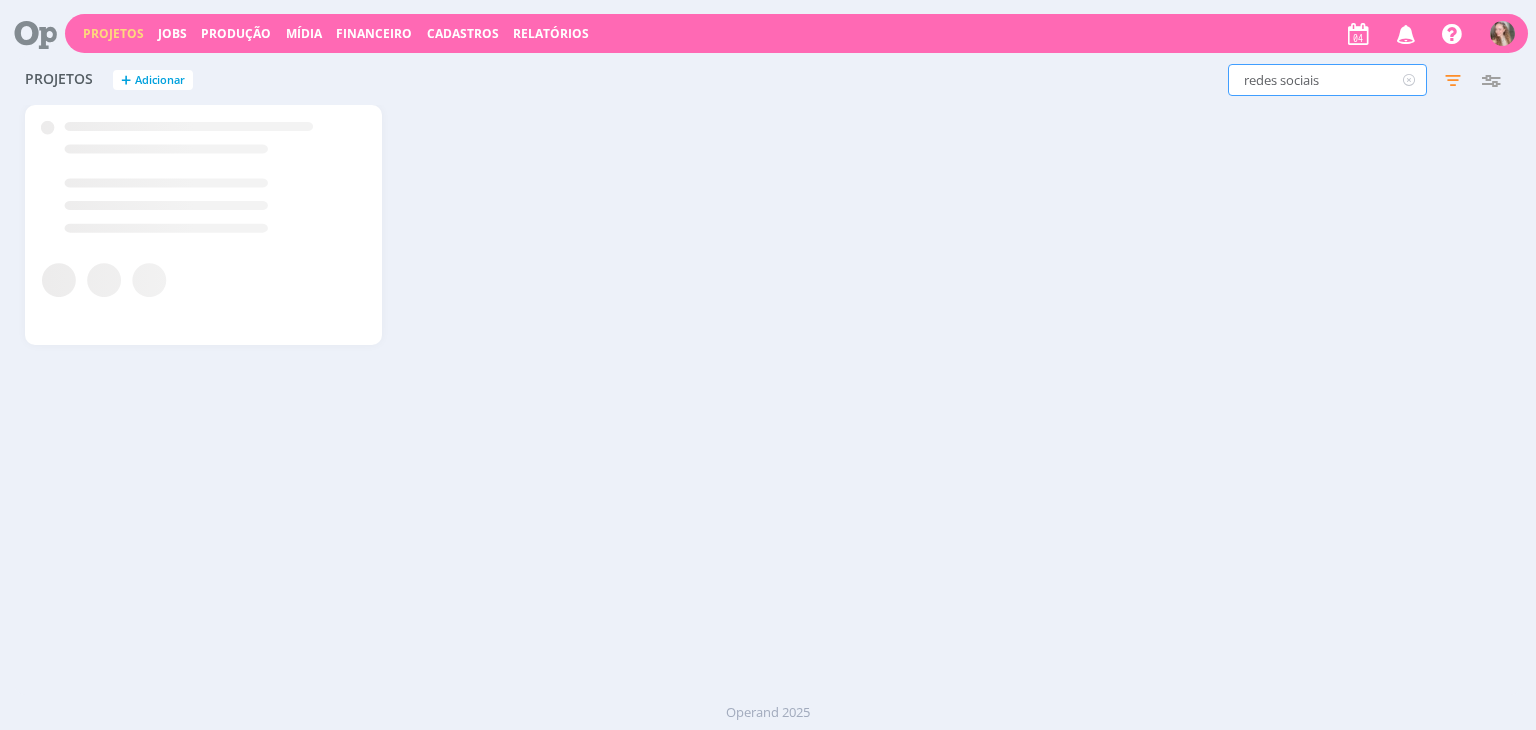 drag, startPoint x: 1291, startPoint y: 81, endPoint x: 1535, endPoint y: 77, distance: 244.03279 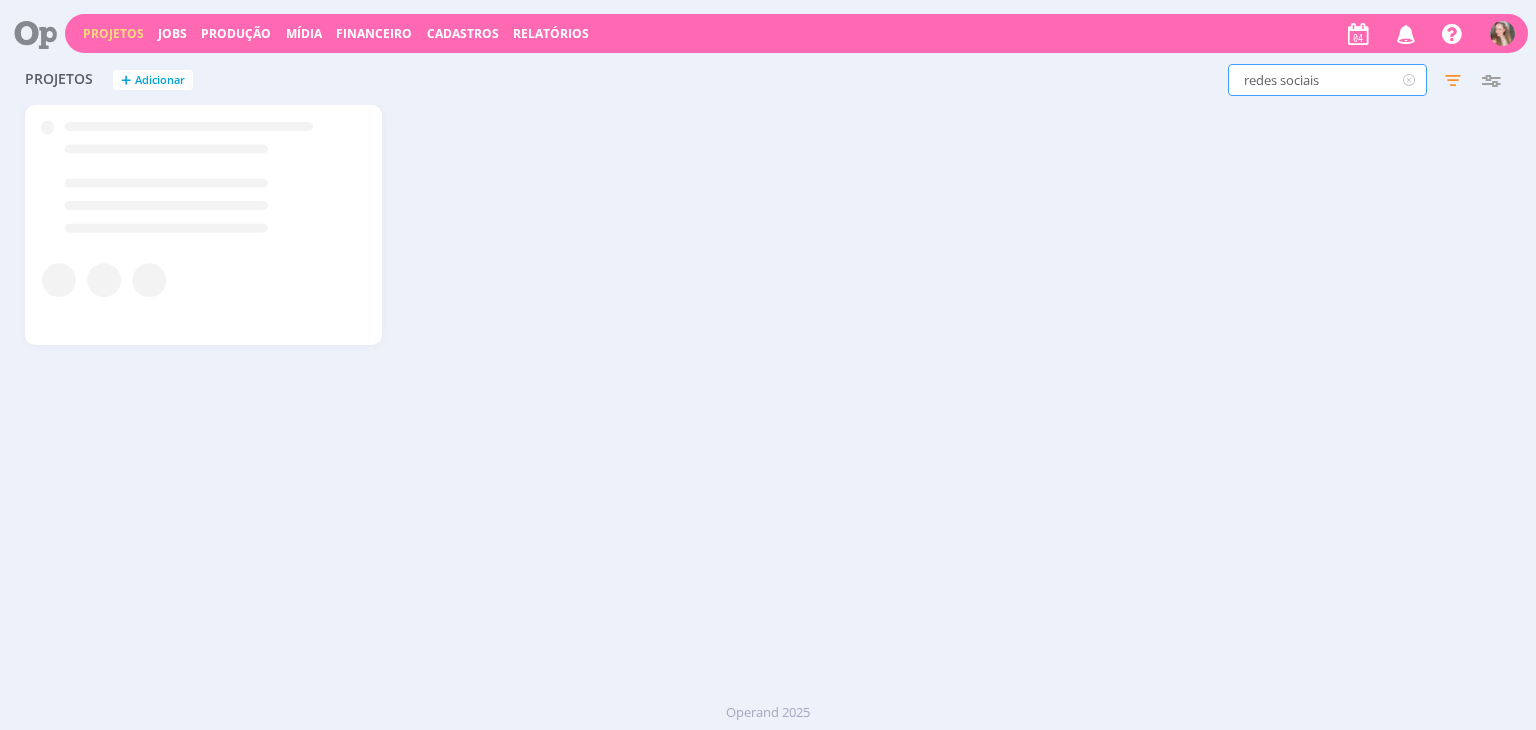 click on "Projetos + Adicionar redes sociais
Filtros
Filtrar
Limpar
redes sociais
Status
Clientes
6 selecionados
Data de criação
a
Situação dos projetos
Abertos
Arquivados
Cancelados
Visibilidade
Apenas ocultos
Responsável
Envolvidos
Configurar exibição
Ordenação
Ordenação padrão
Cliente
Data criação
Título
Número do projeto
Ordenação padrão
Mais configurações" at bounding box center [768, 375] 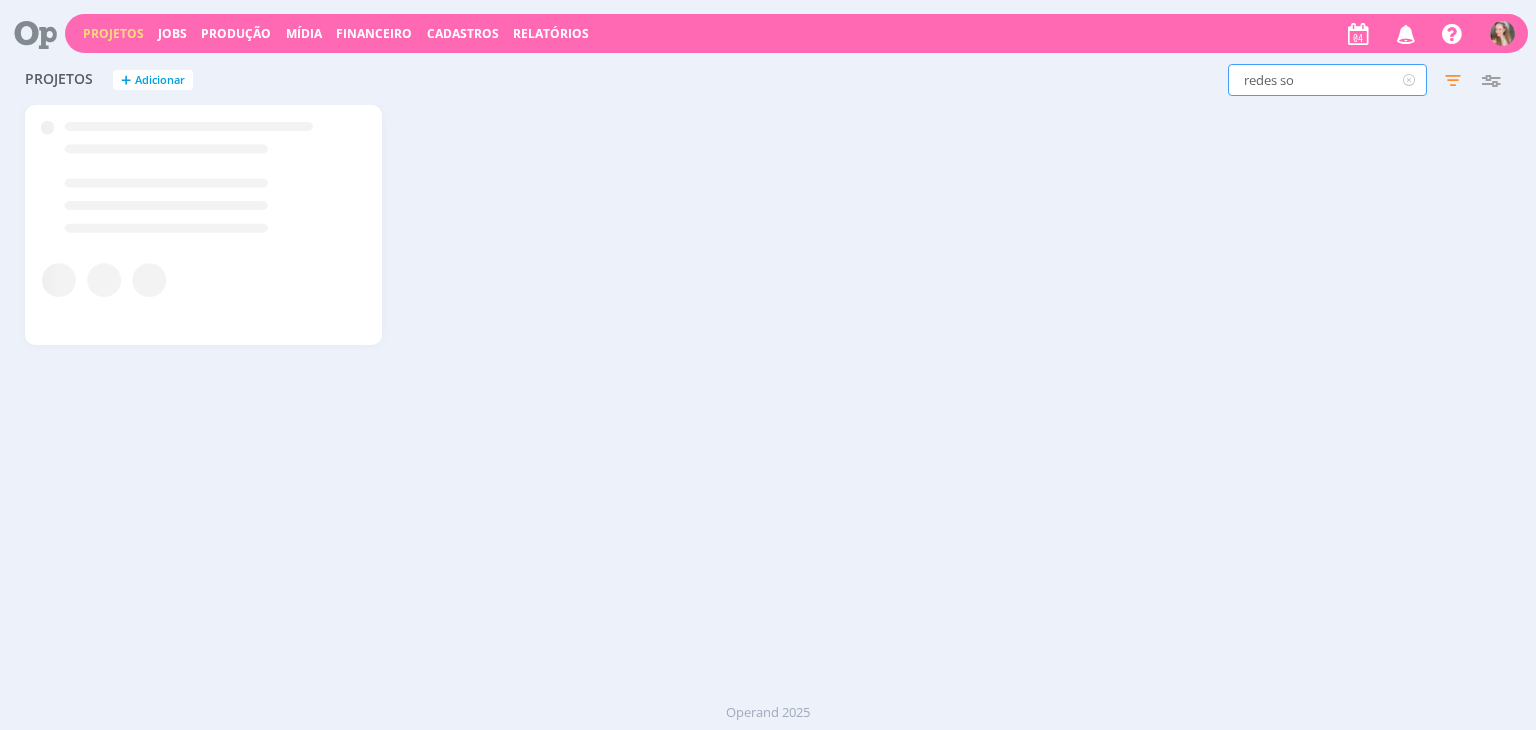 type on "redes soc" 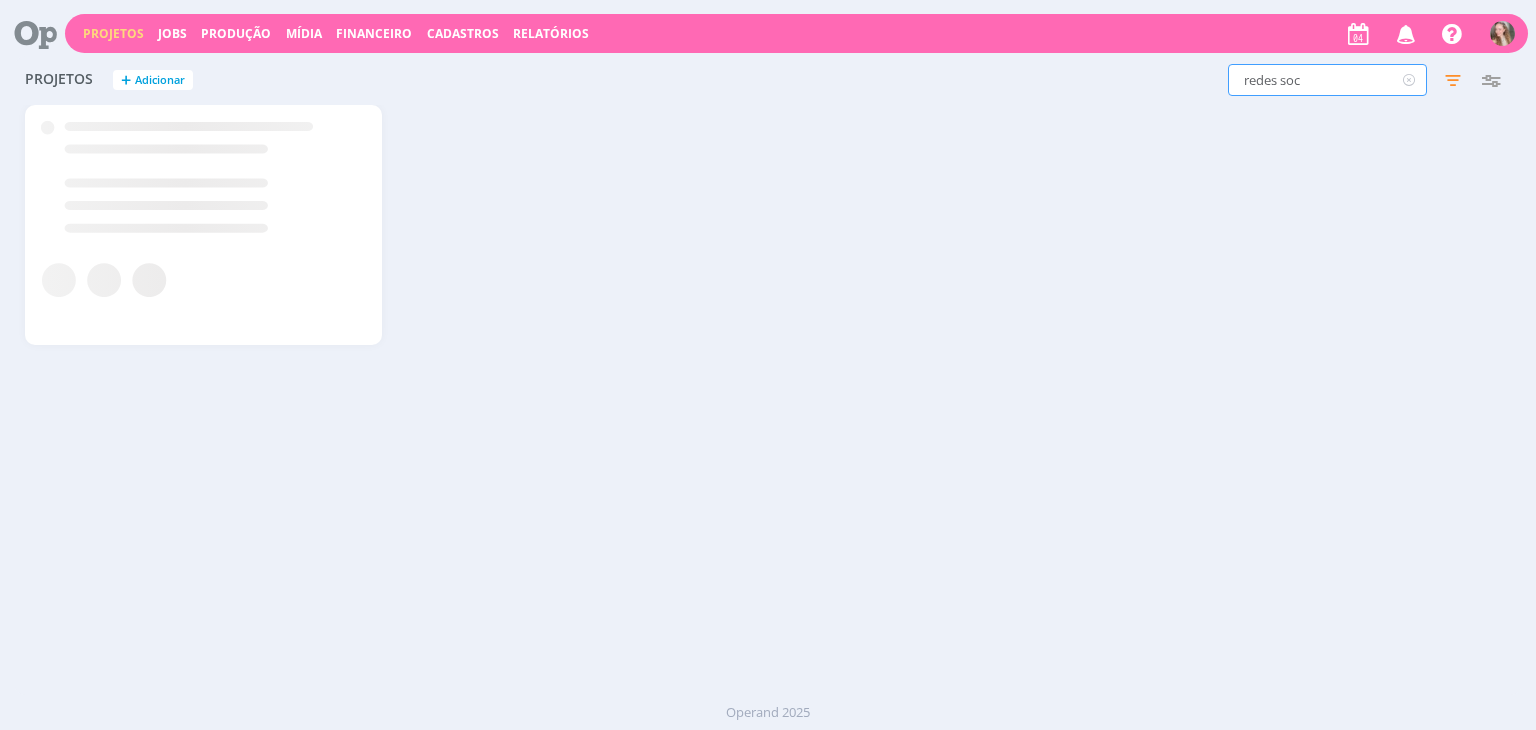 type on "redes soc" 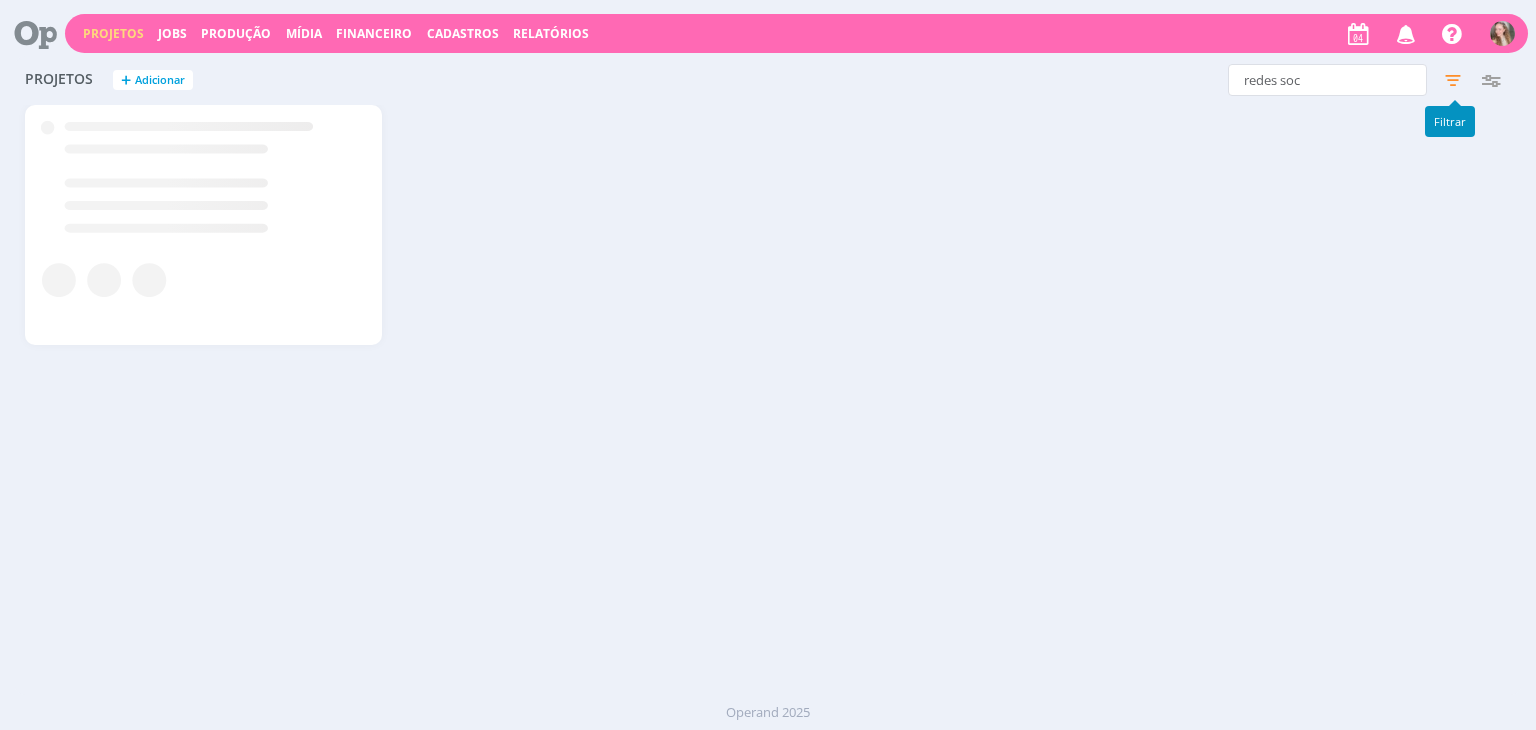 click at bounding box center (1453, 80) 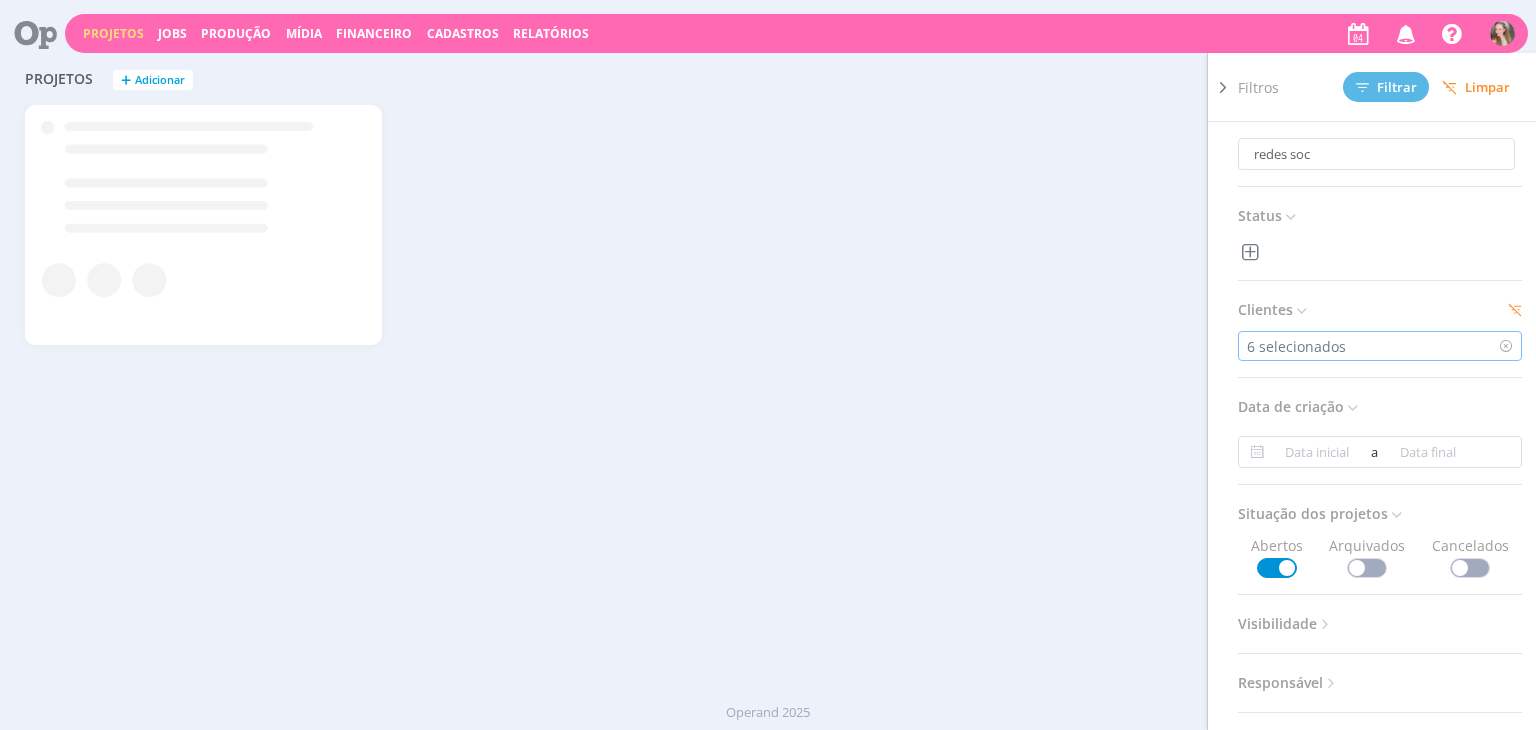 click on "6 selecionados" at bounding box center (1380, 346) 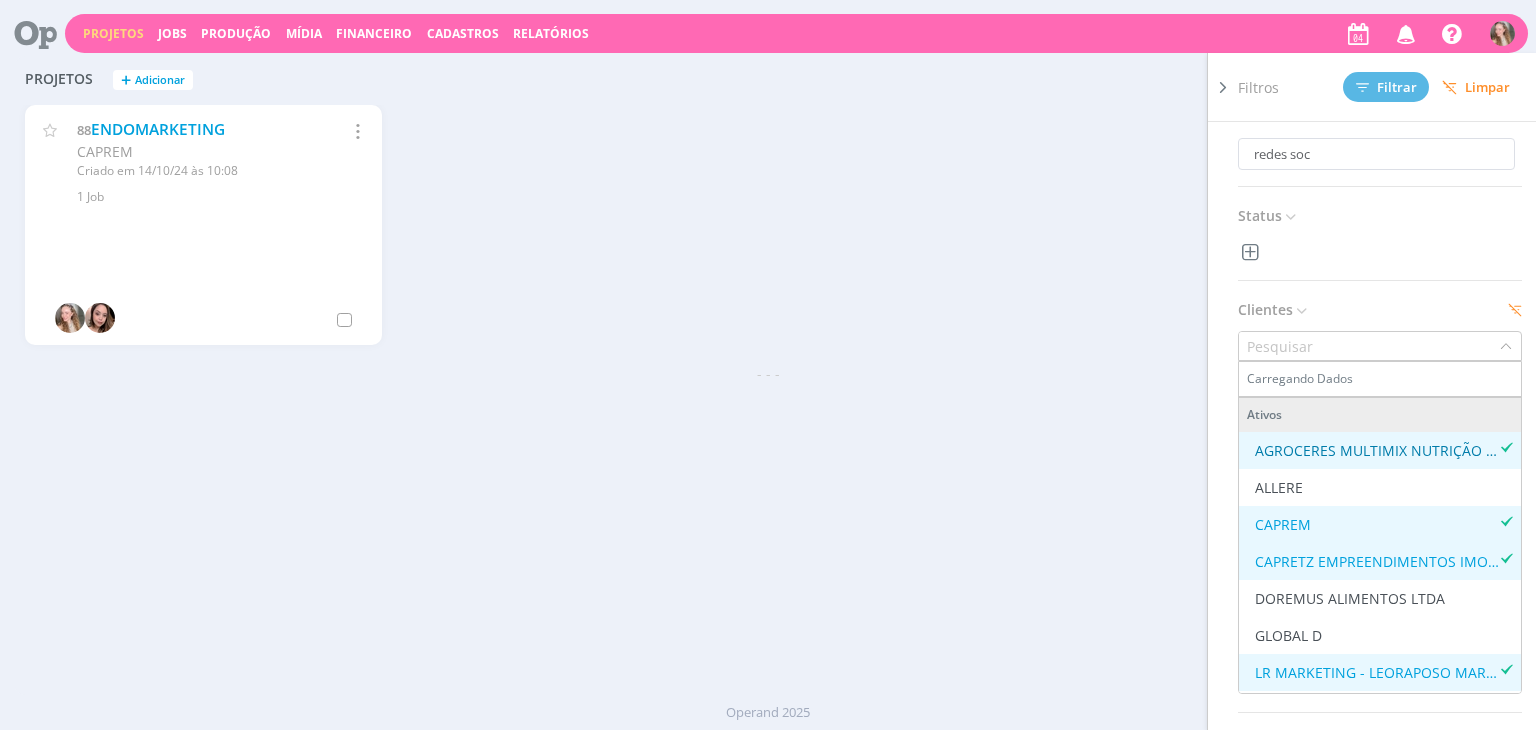 click on "AGROCERES MULTIMIX NUTRIÇÃO ANIMAL LTDA." at bounding box center [1377, 450] 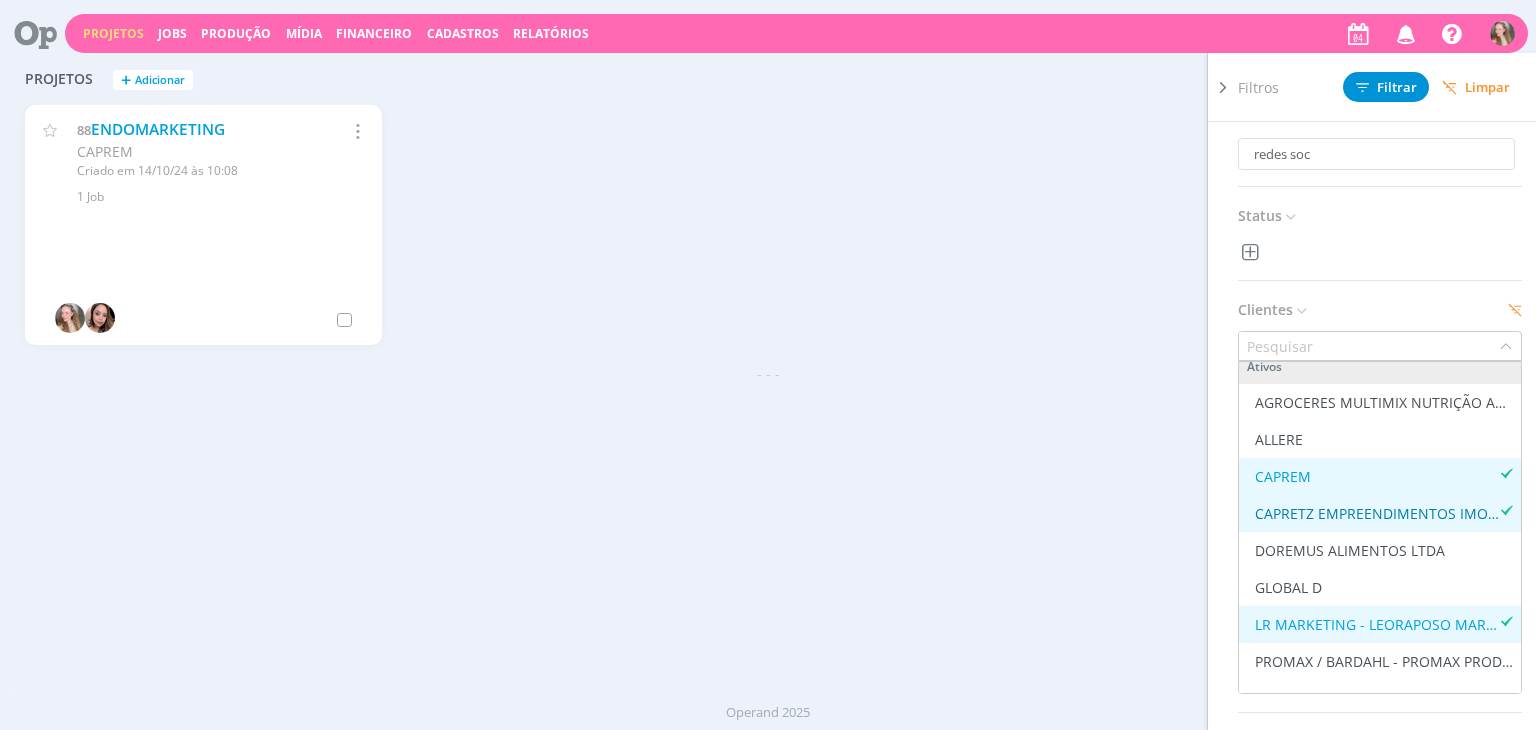 scroll, scrollTop: 71, scrollLeft: 0, axis: vertical 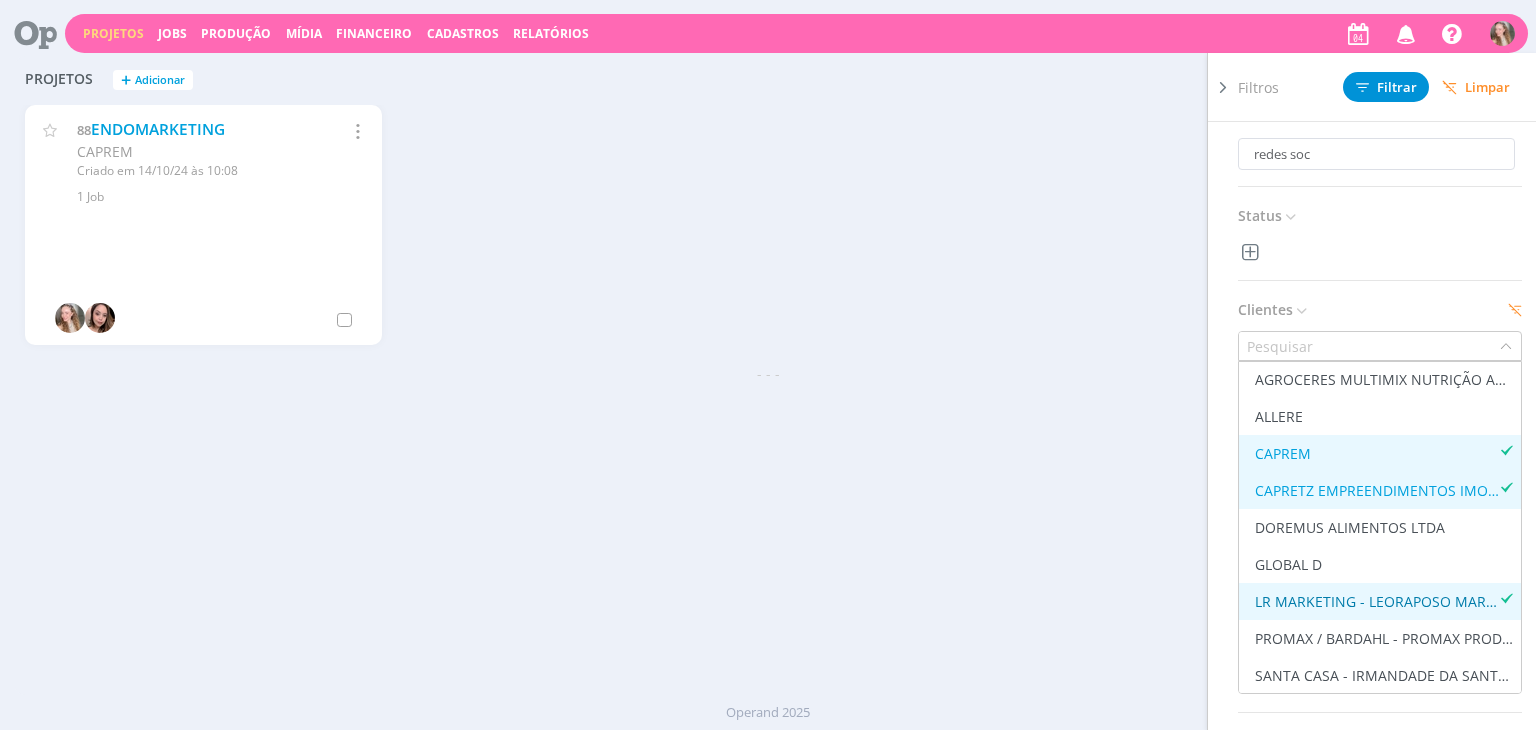 click on "LR MARKETING - LEORAPOSO MARKETING LTDA" at bounding box center [1377, 601] 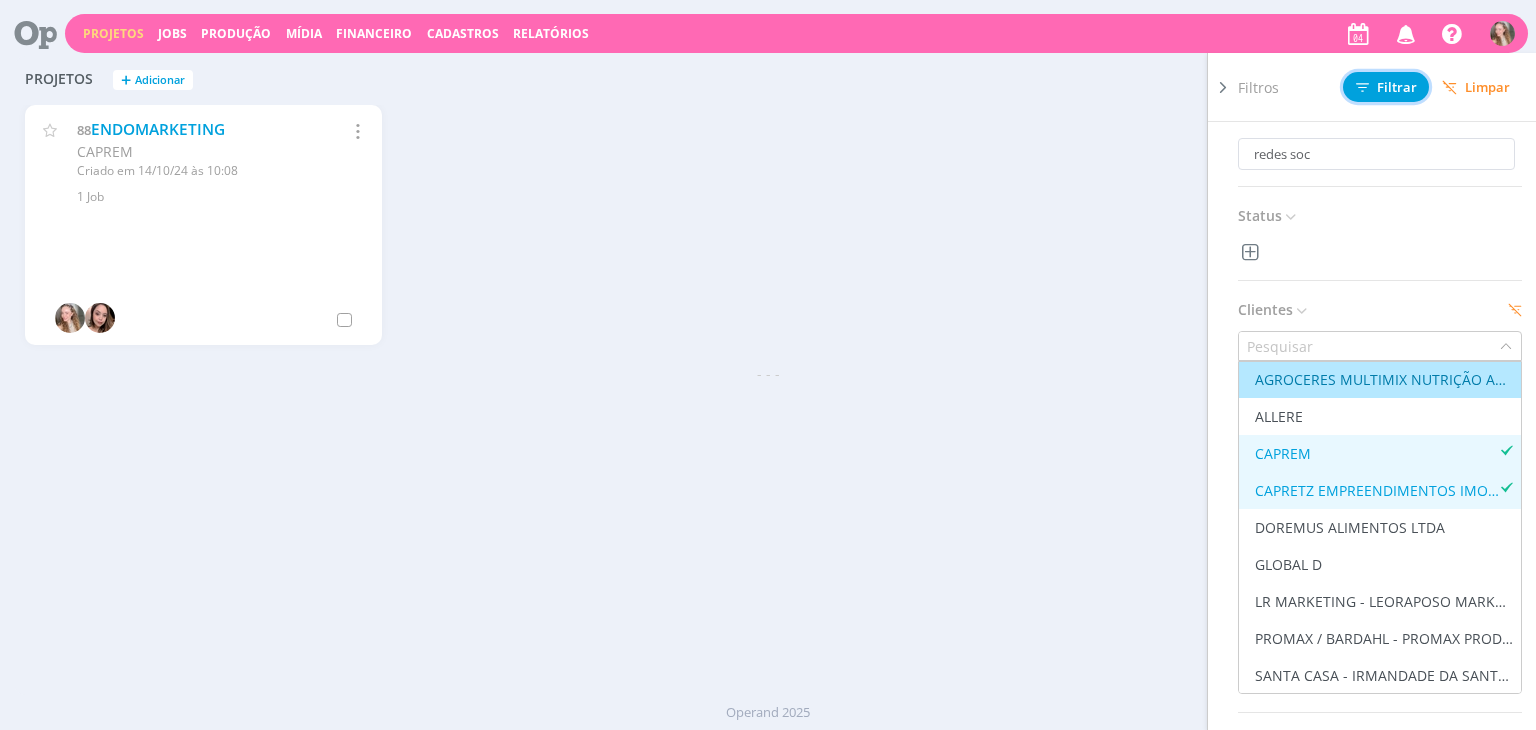 click on "Filtrar" at bounding box center [1386, 87] 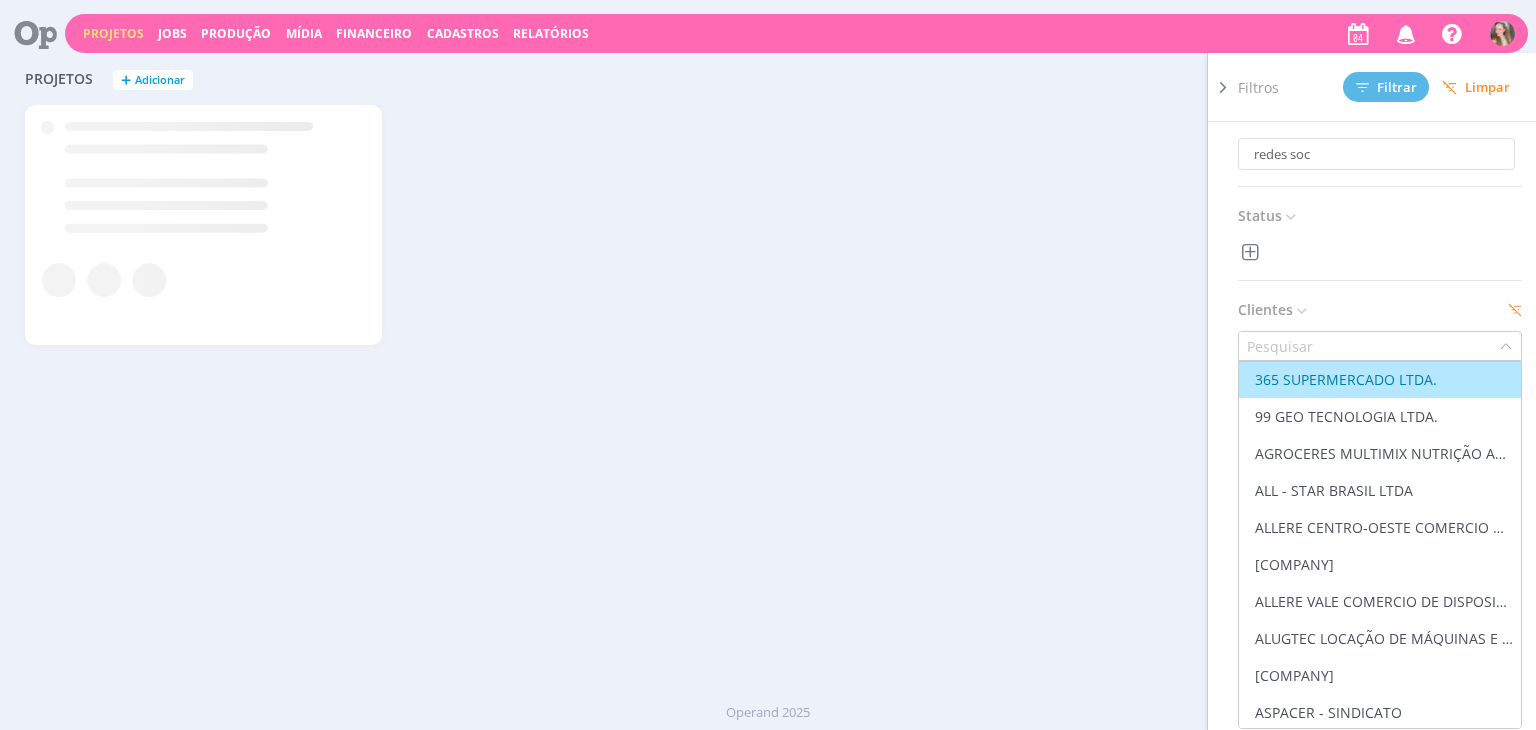 click at bounding box center [1223, 87] 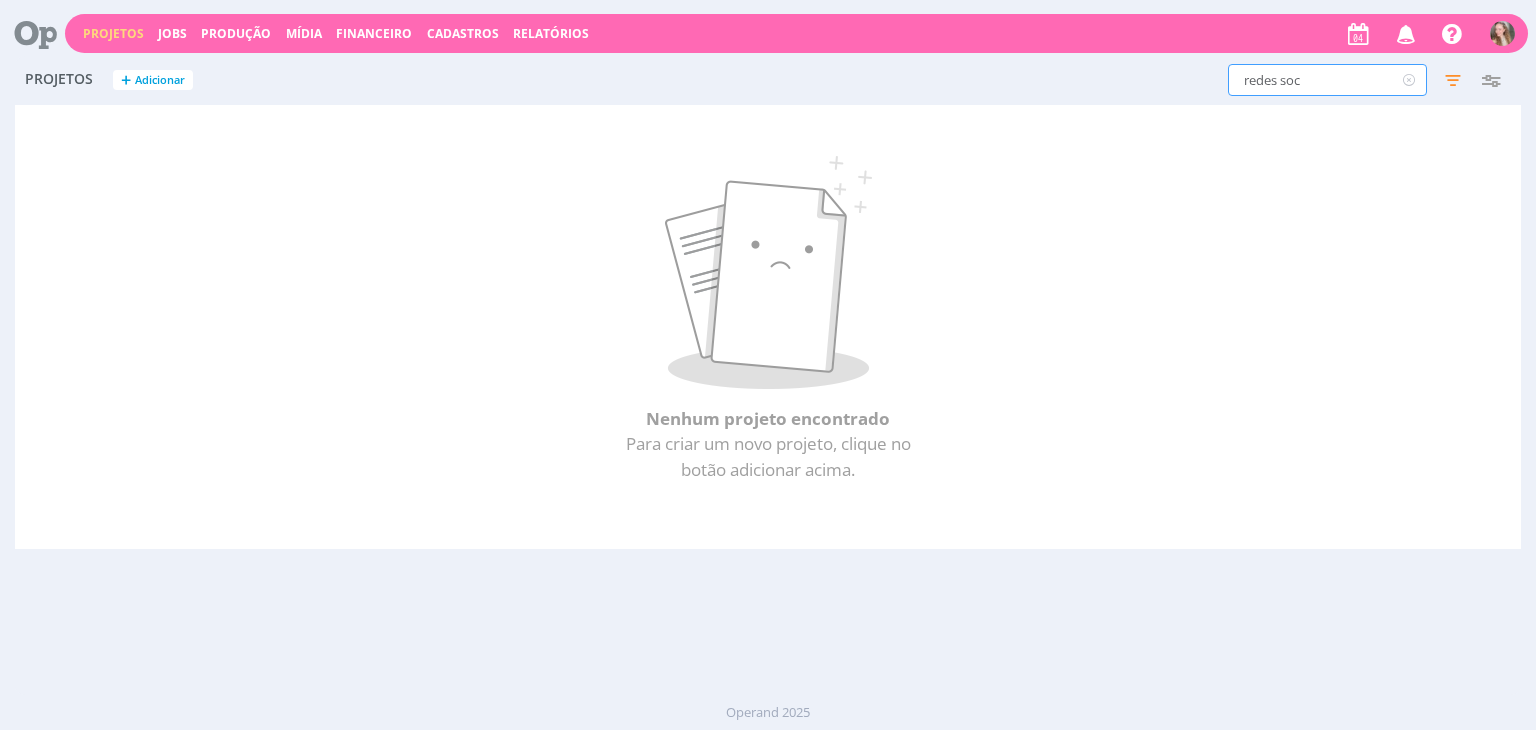 click on "redes soc" at bounding box center [1327, 80] 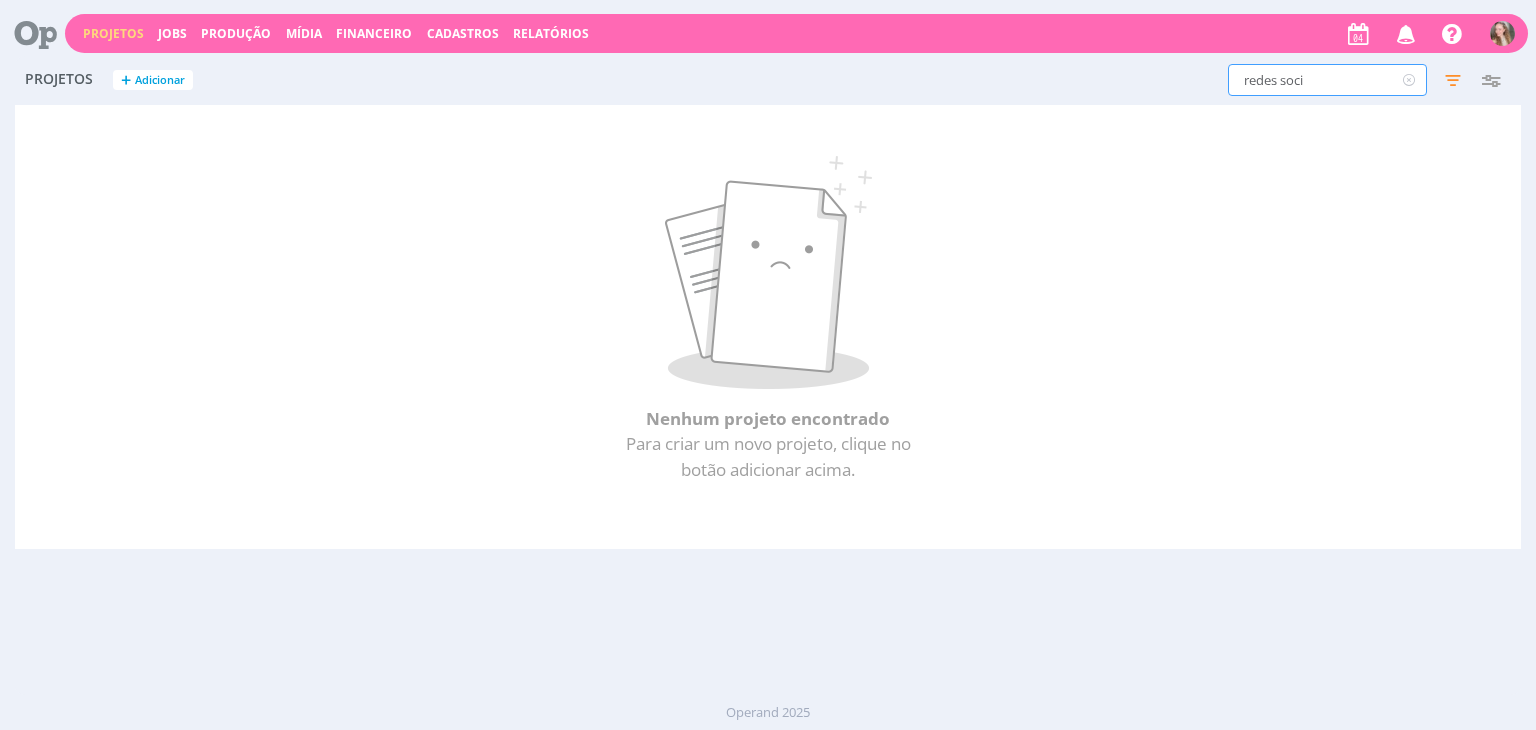 type on "redes soci" 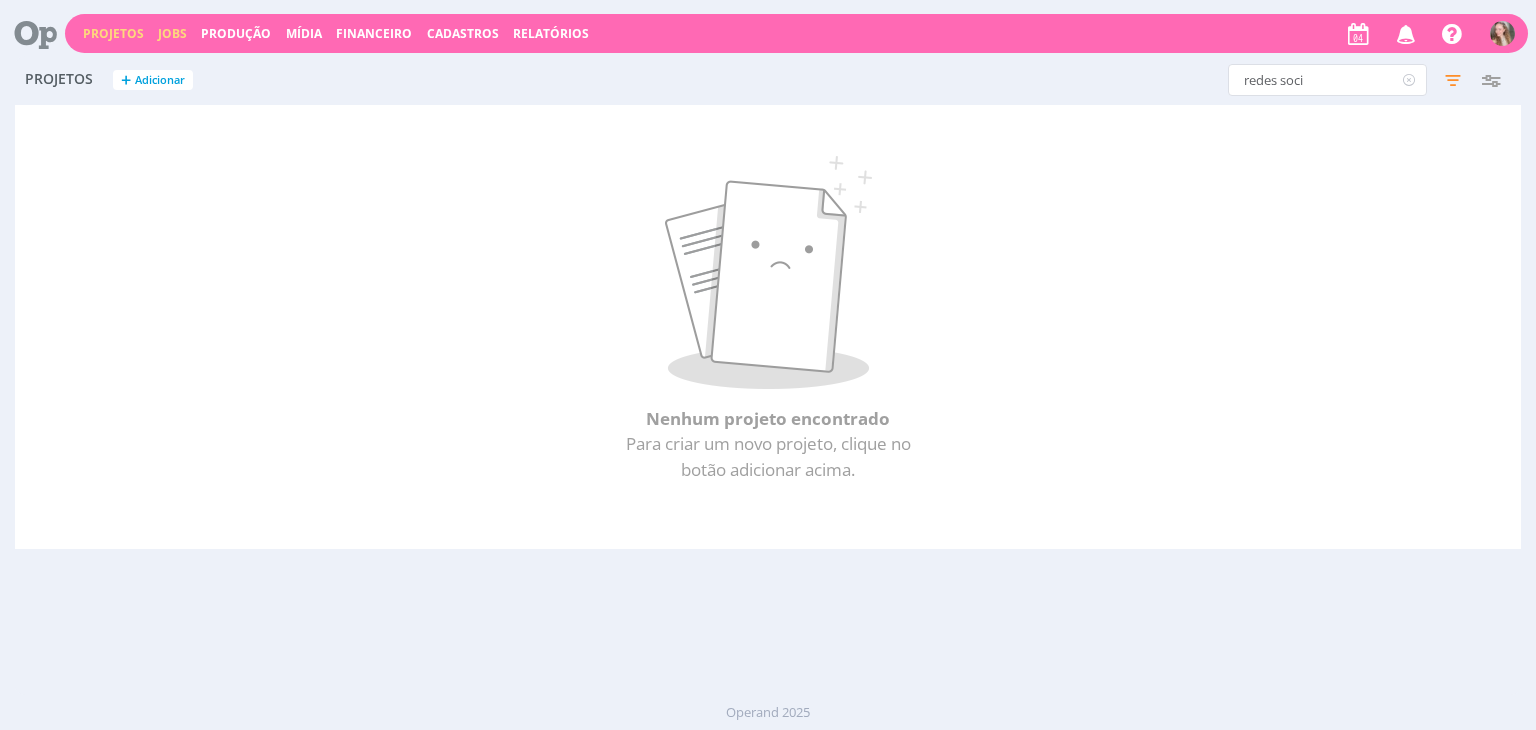 click on "Jobs" at bounding box center [172, 33] 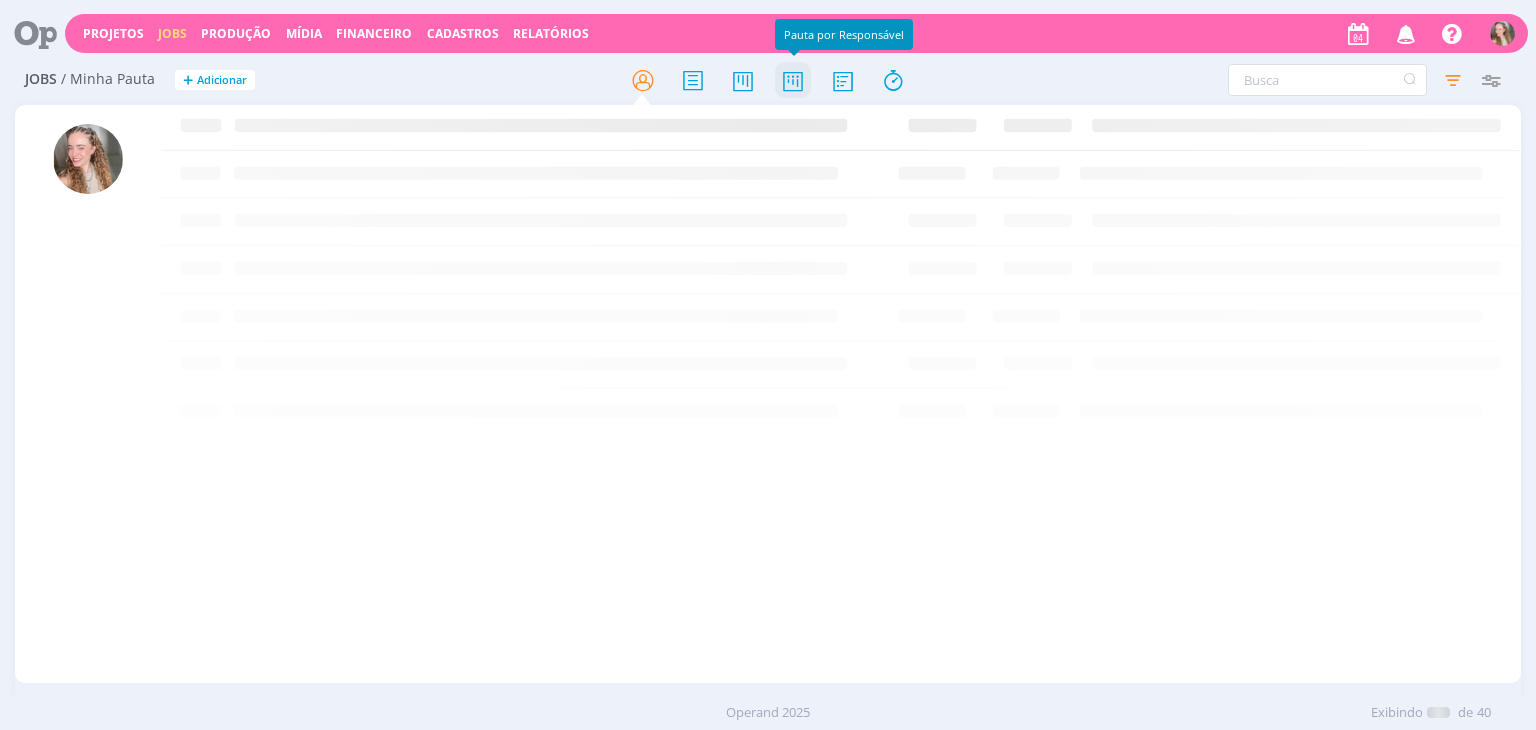 click at bounding box center [793, 80] 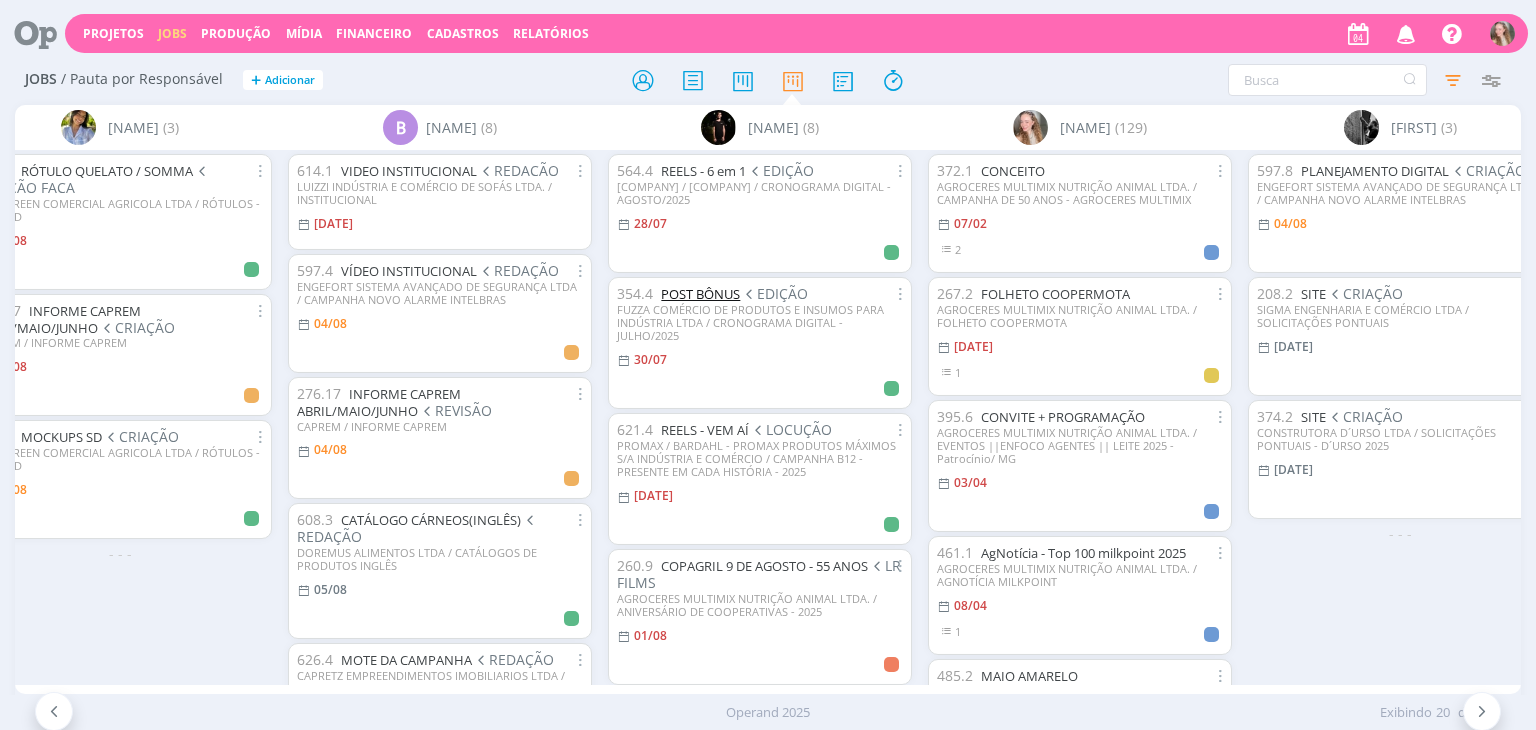 scroll, scrollTop: 0, scrollLeft: 0, axis: both 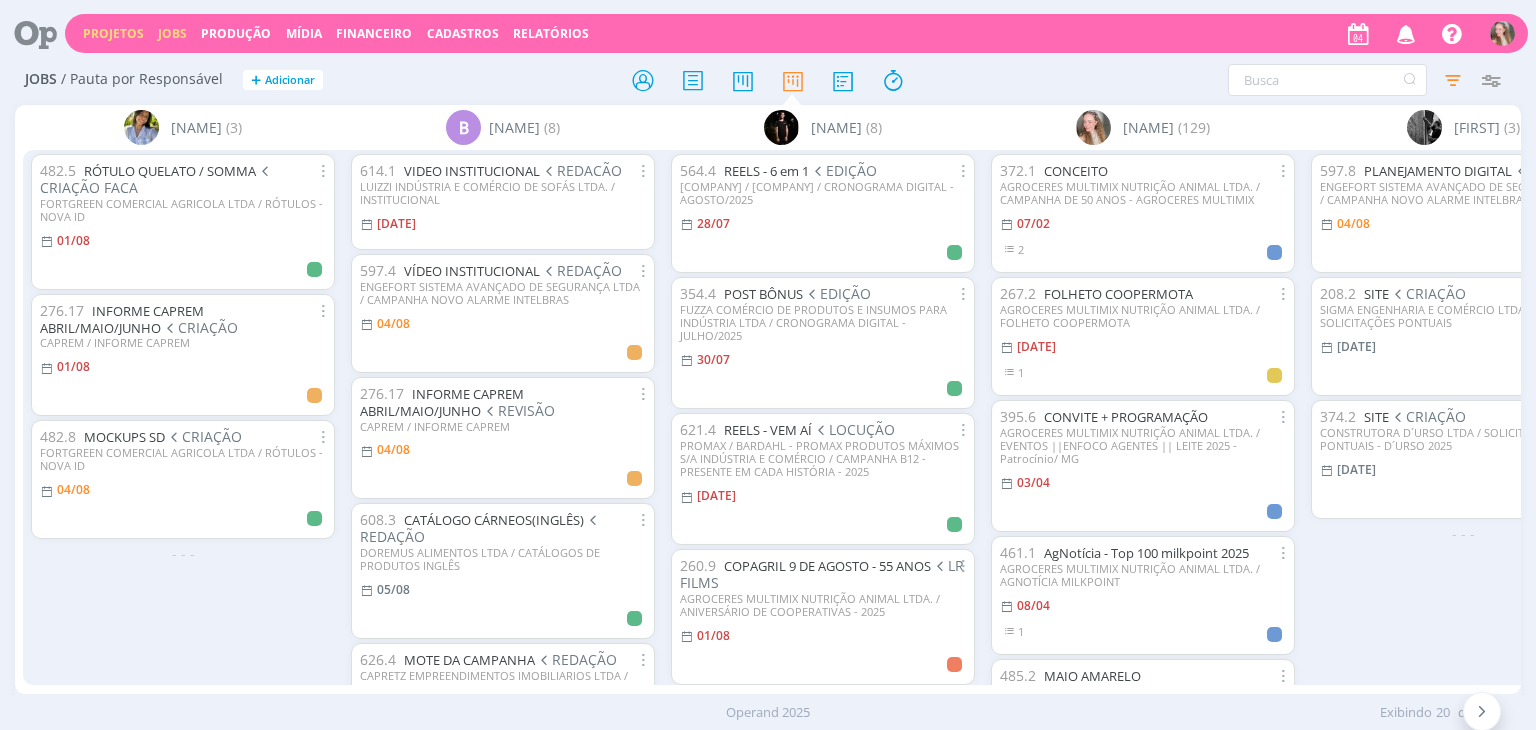 click on "Projetos" at bounding box center (113, 33) 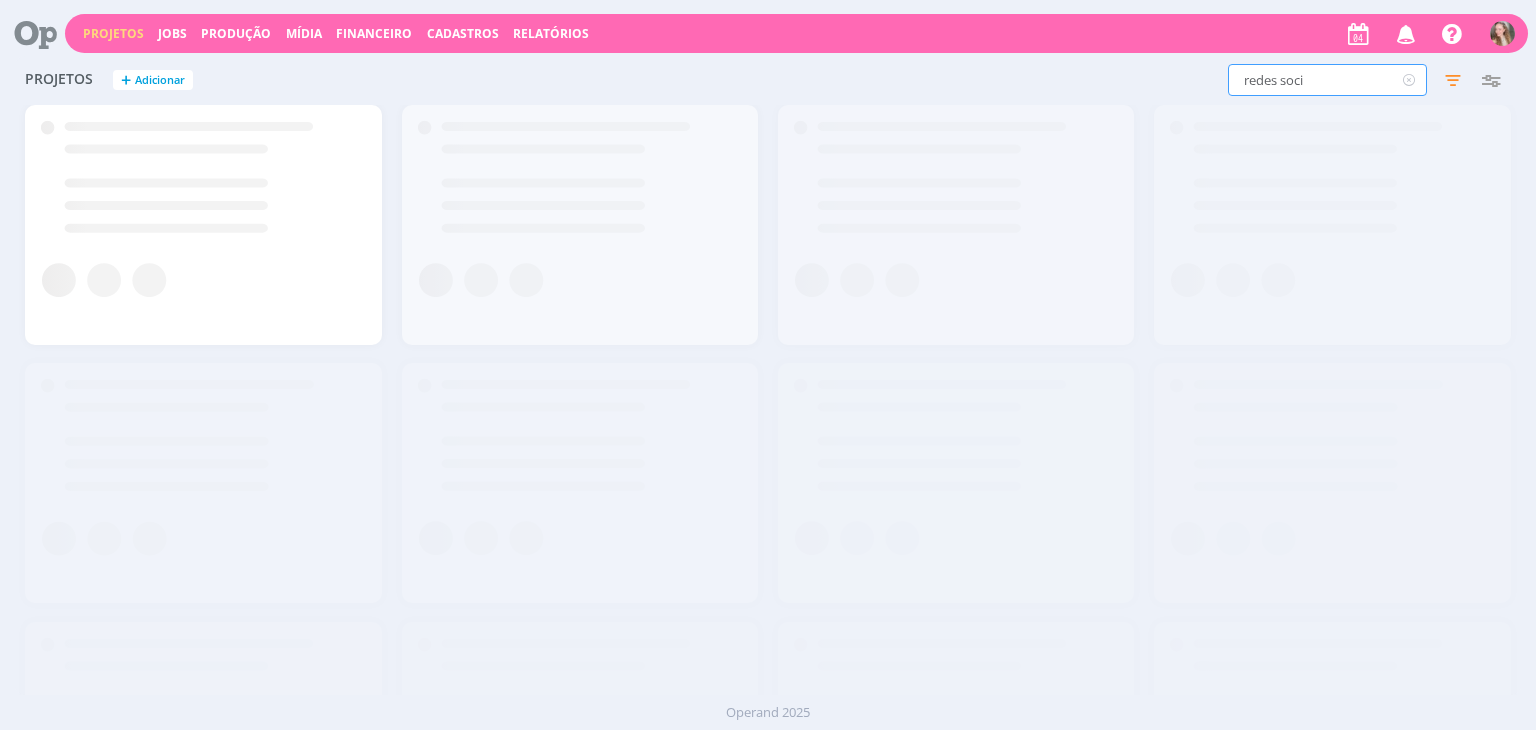 click on "redes soci" at bounding box center (1327, 80) 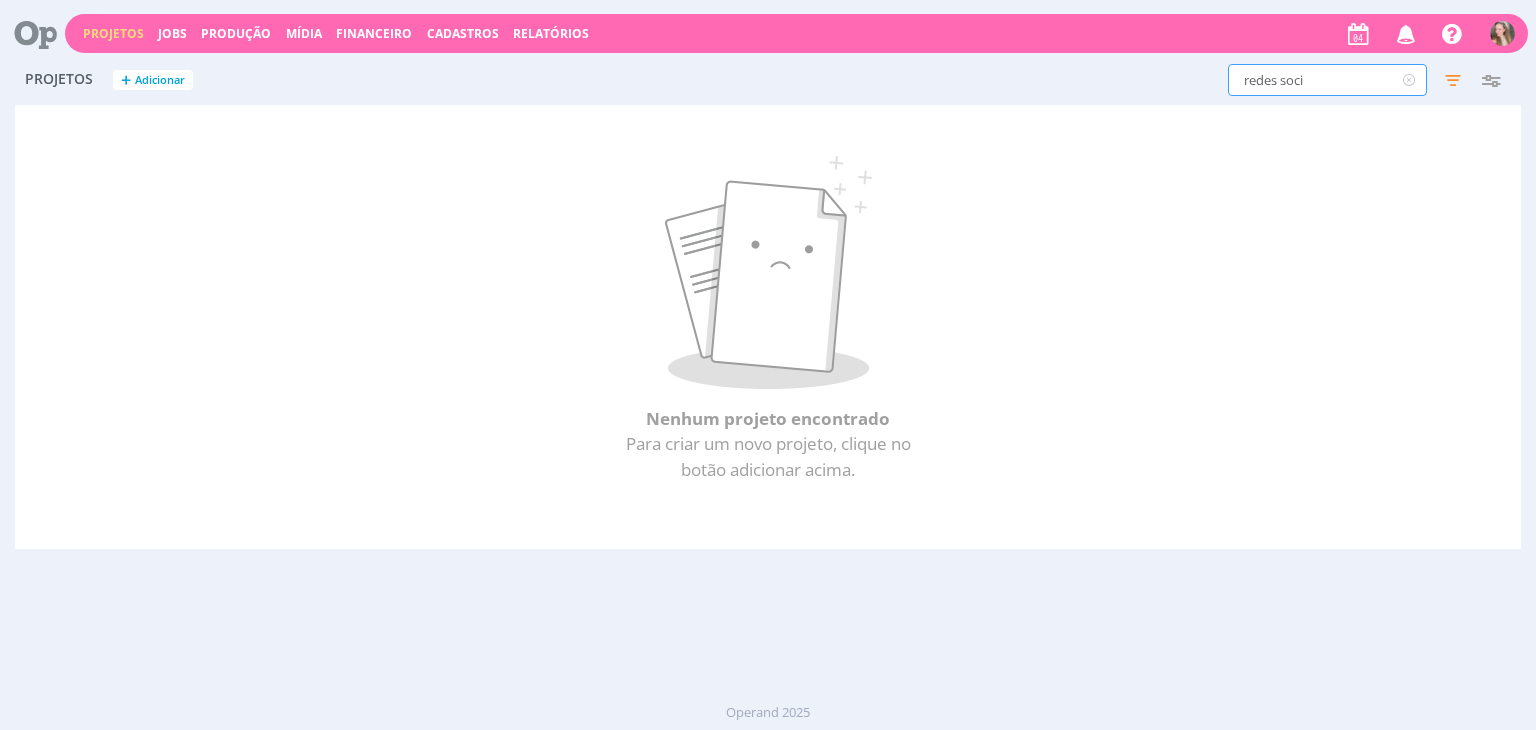 drag, startPoint x: 1147, startPoint y: 83, endPoint x: 1132, endPoint y: 83, distance: 15 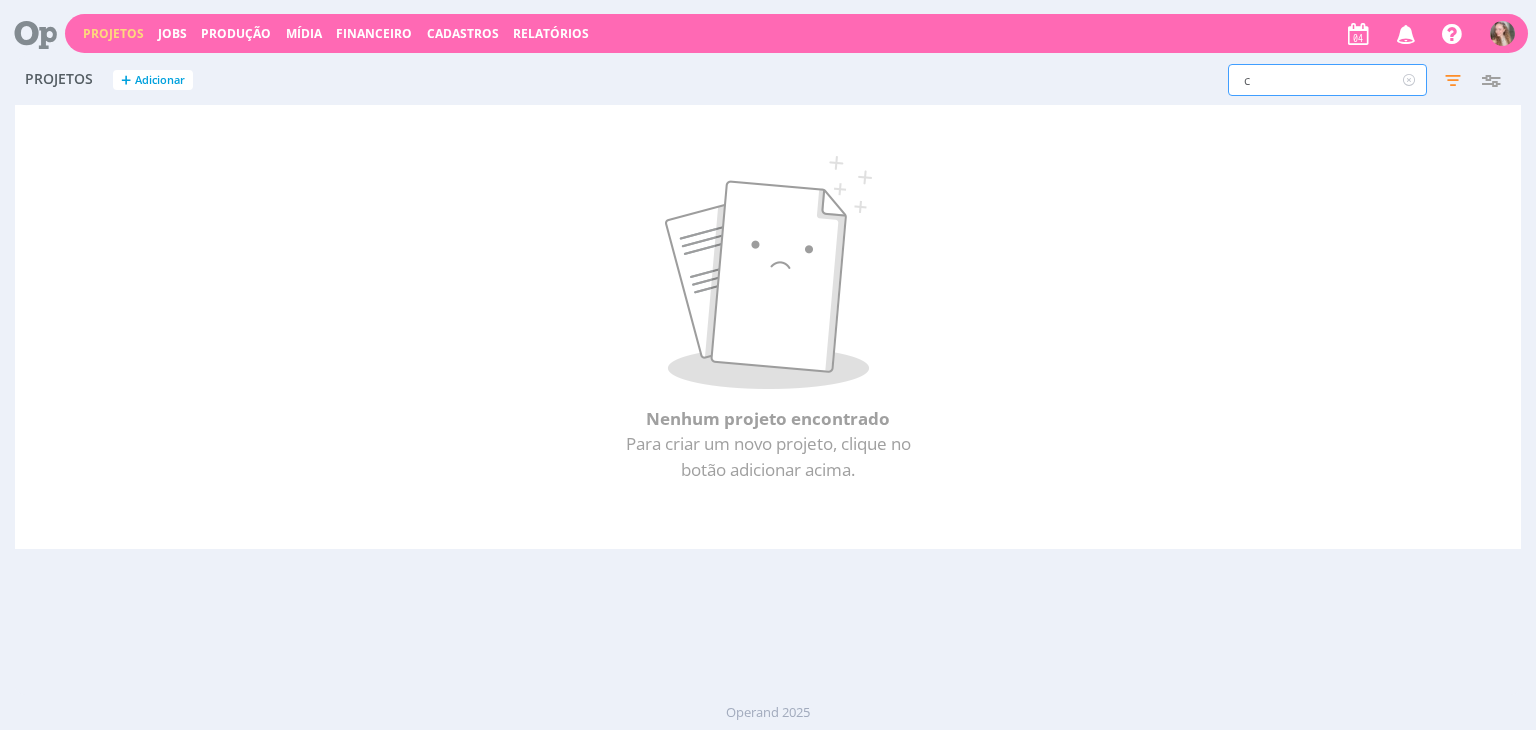 type on "cr" 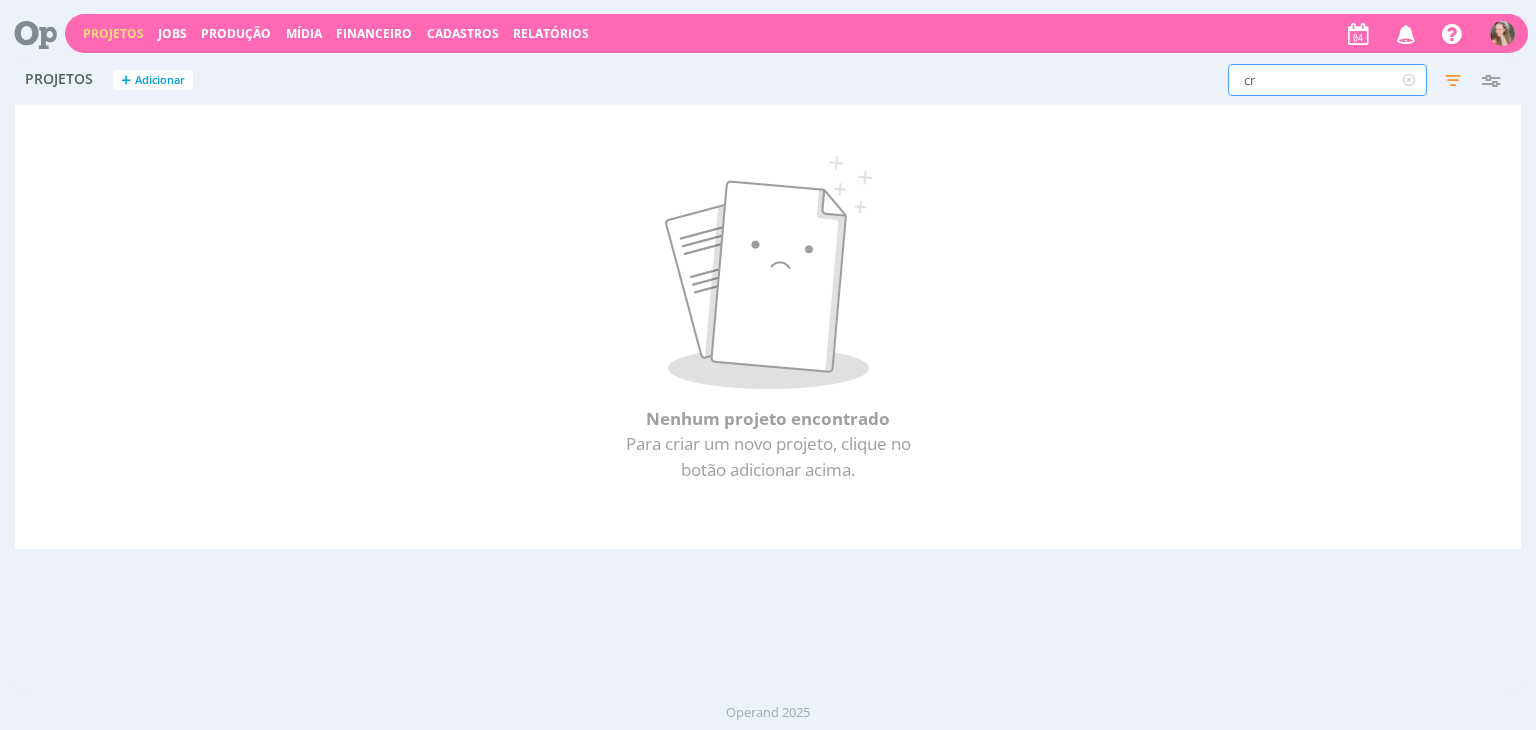 type on "cro" 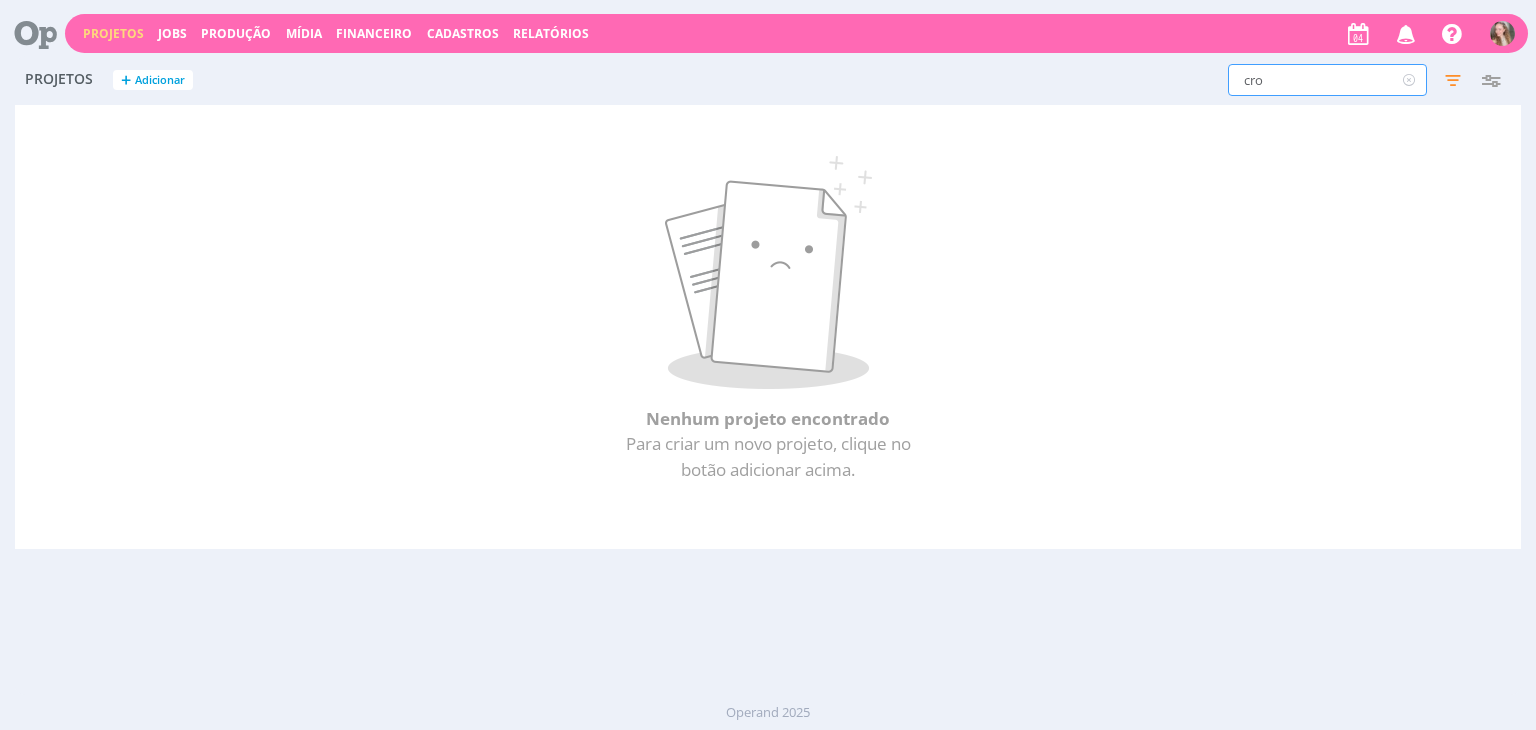 type on "cron" 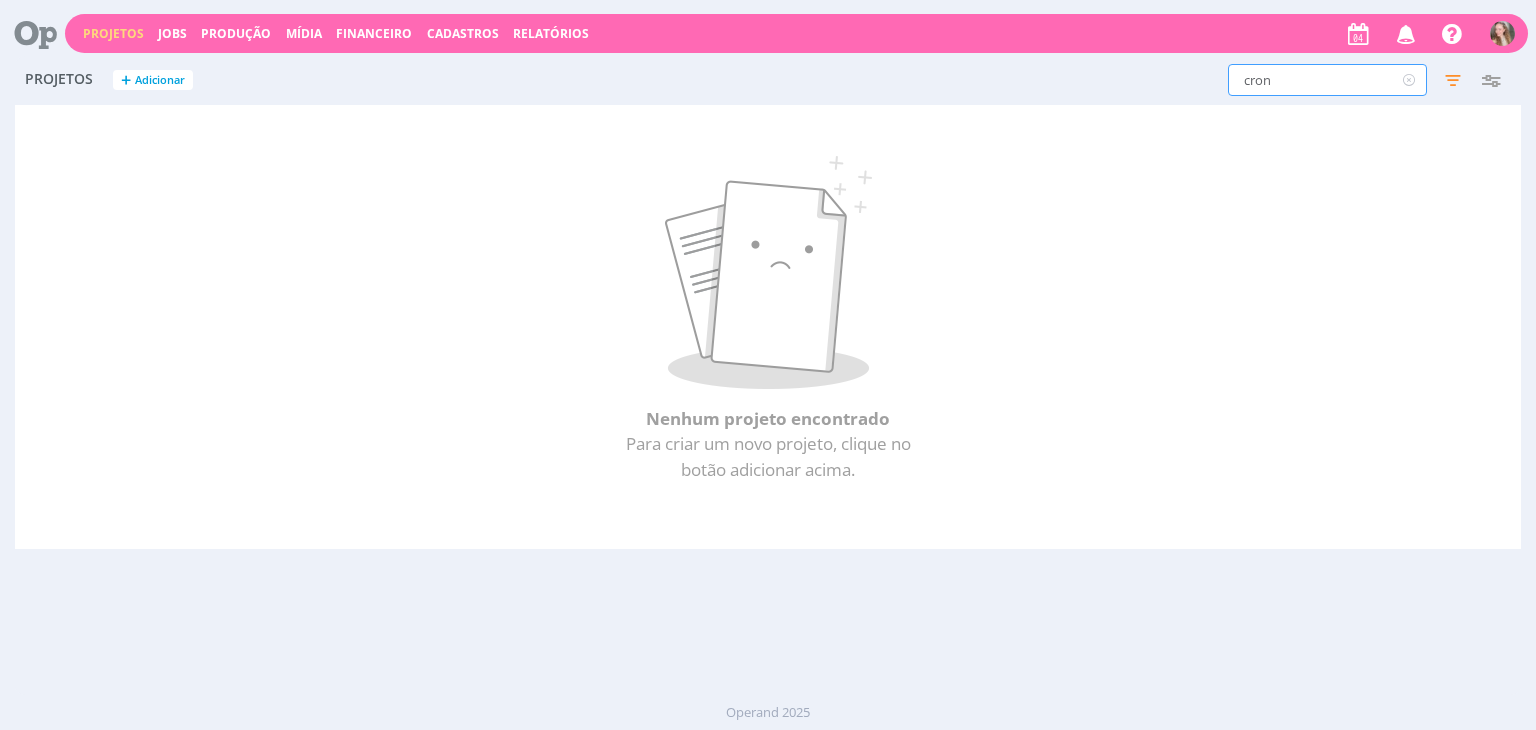 type on "crono" 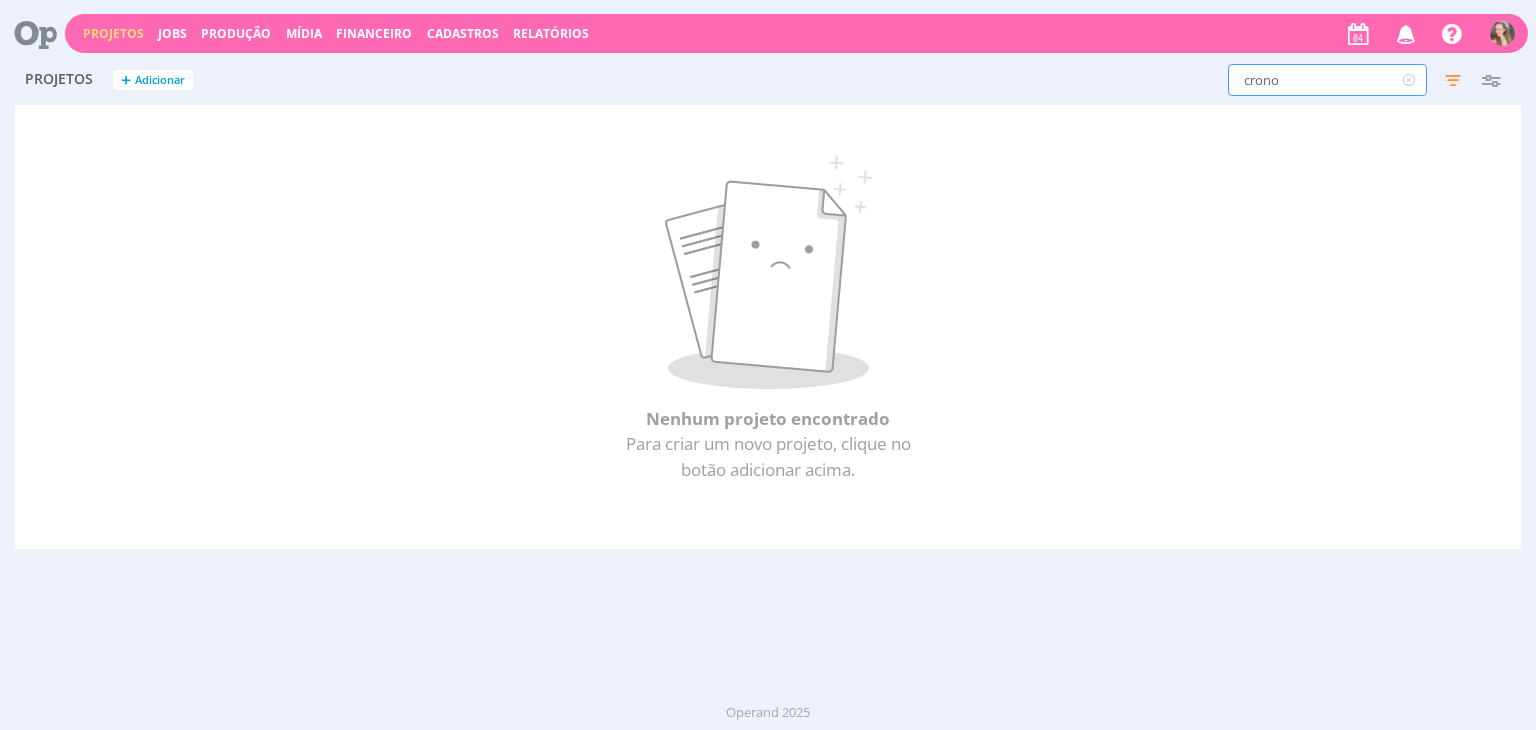 type on "cronog" 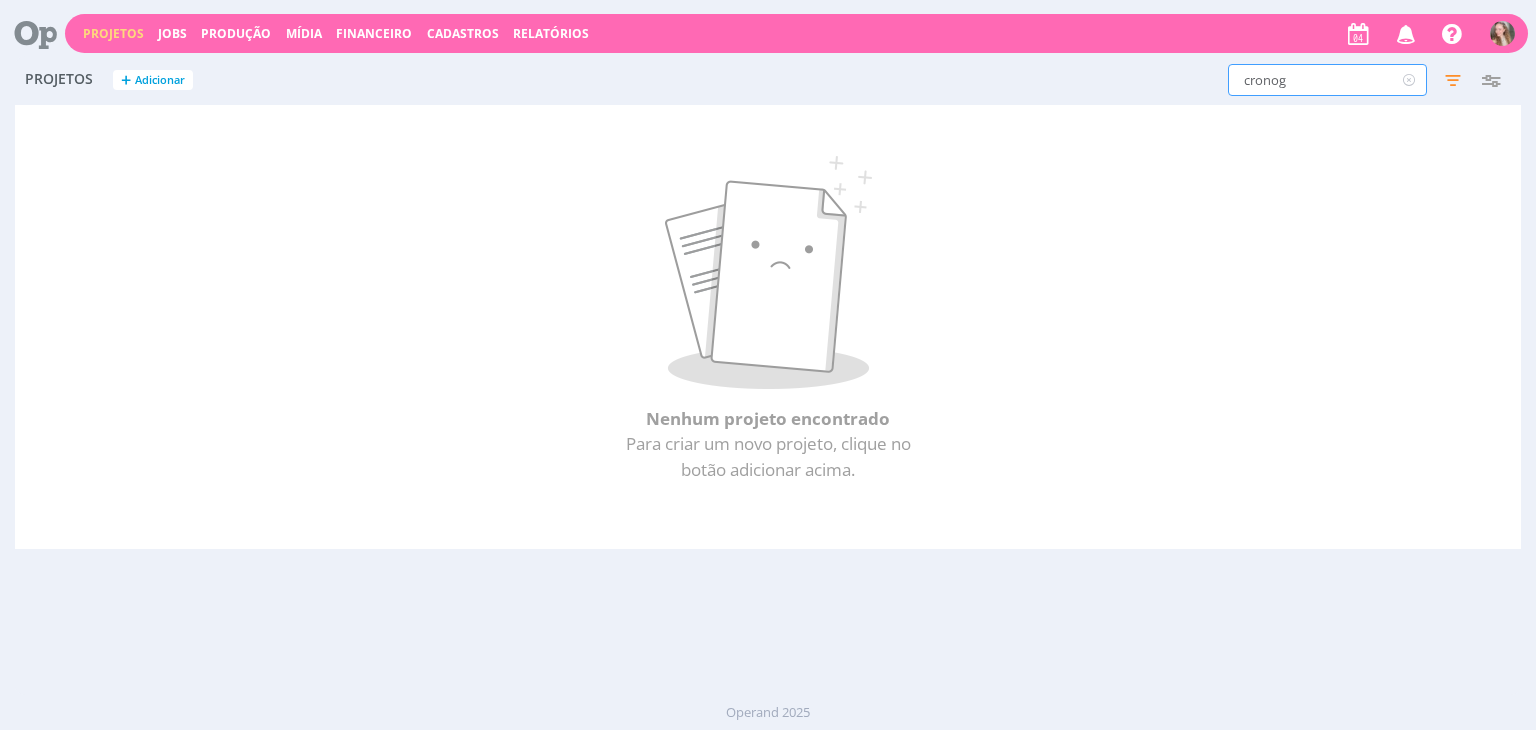 type on "cronogr" 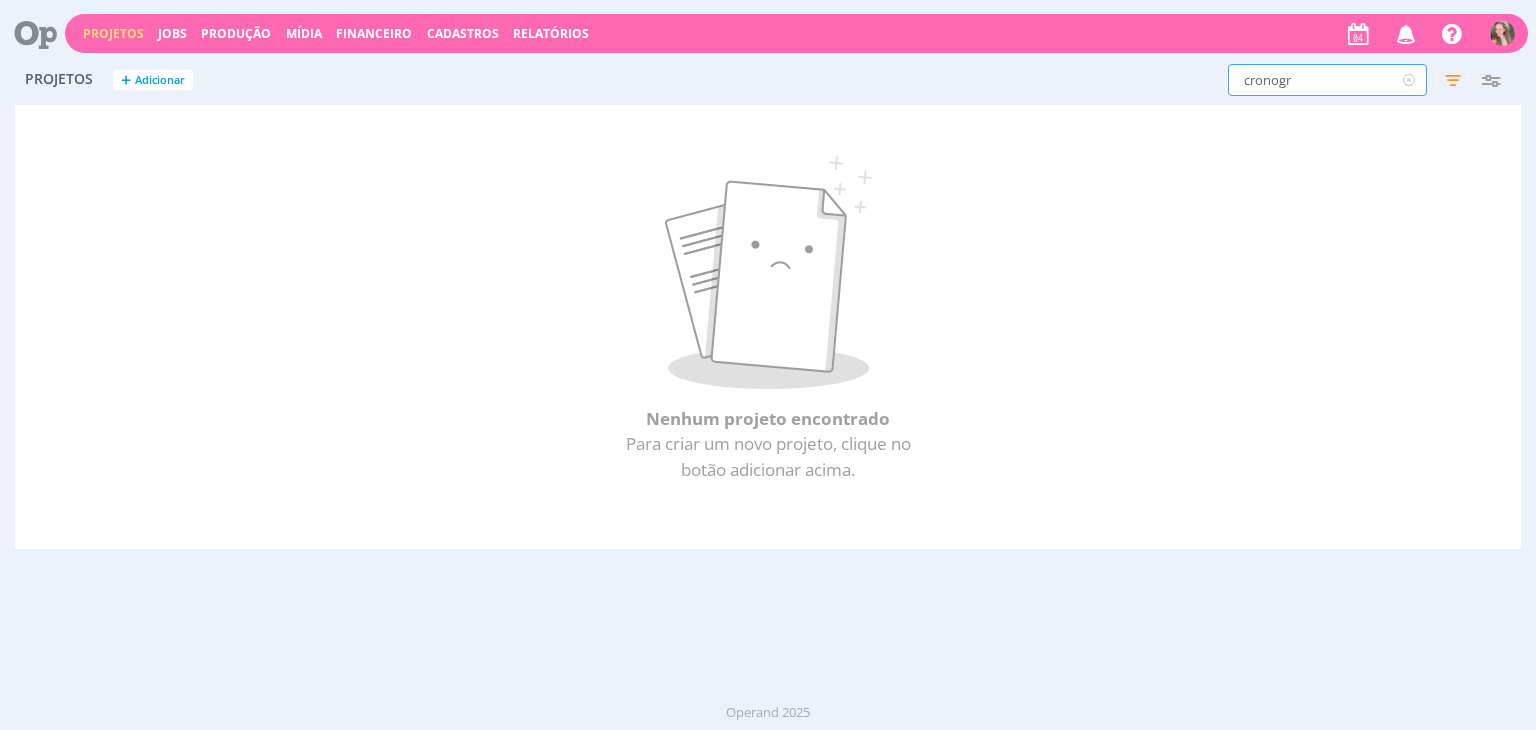 type on "cronogra" 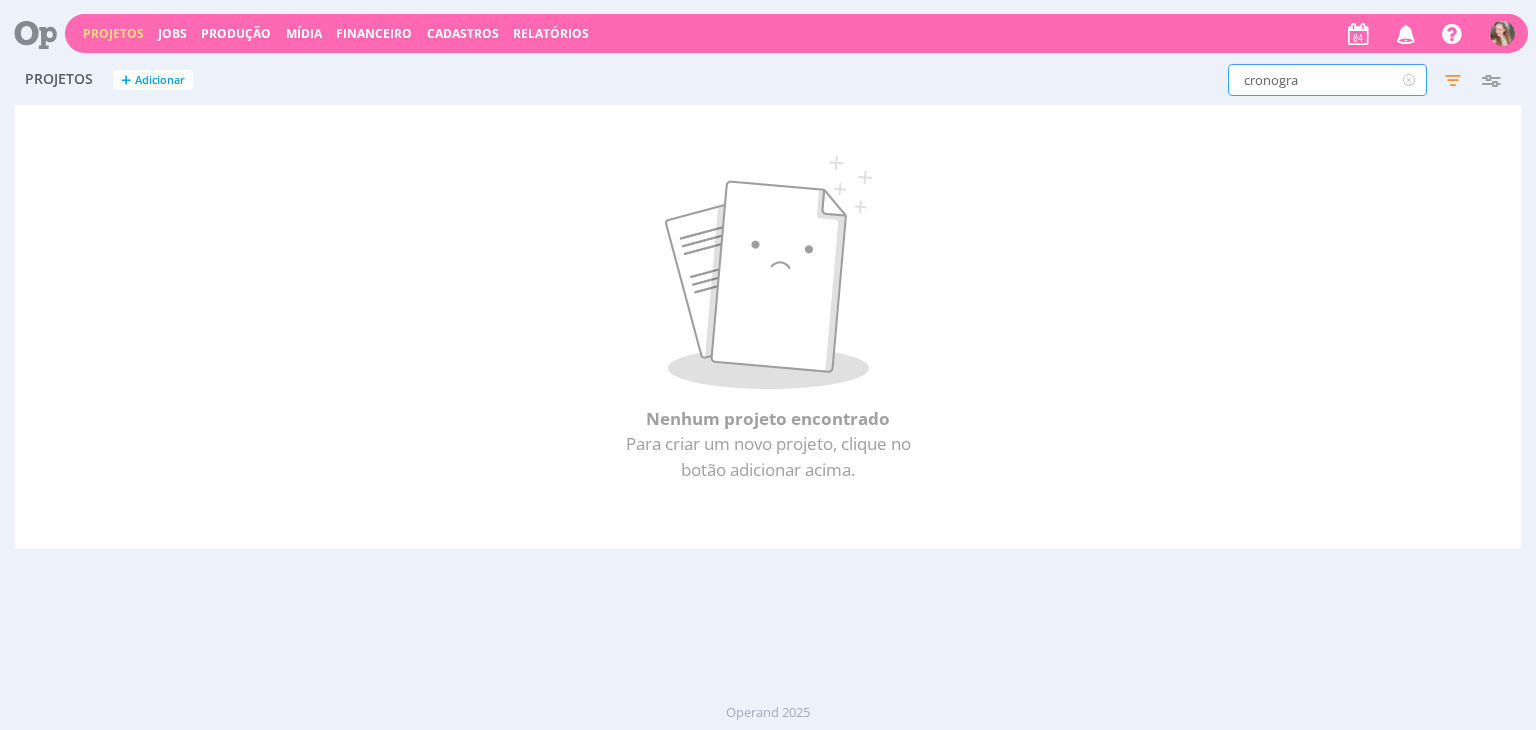 type on "cronogram" 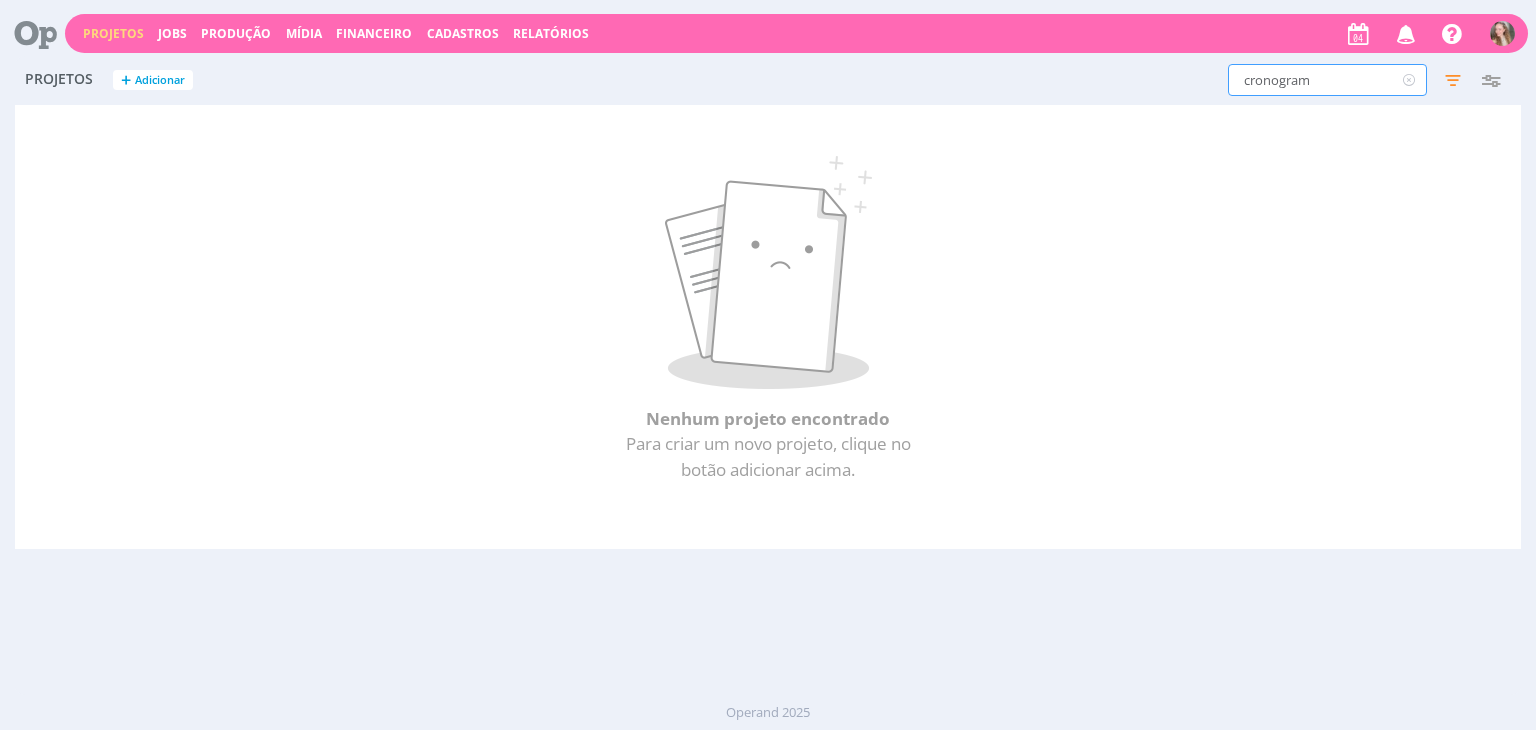 type on "cronograma" 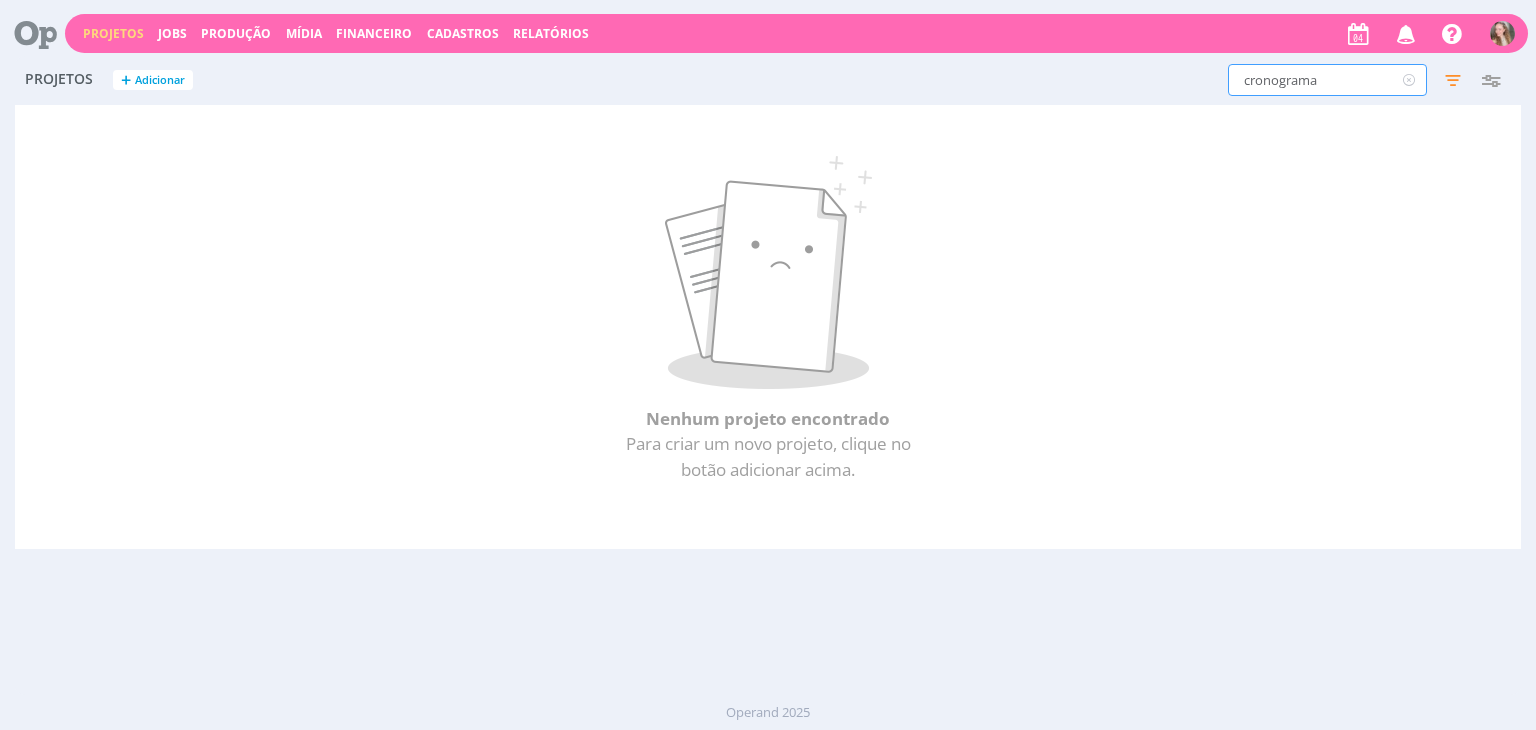 type on "cronograma" 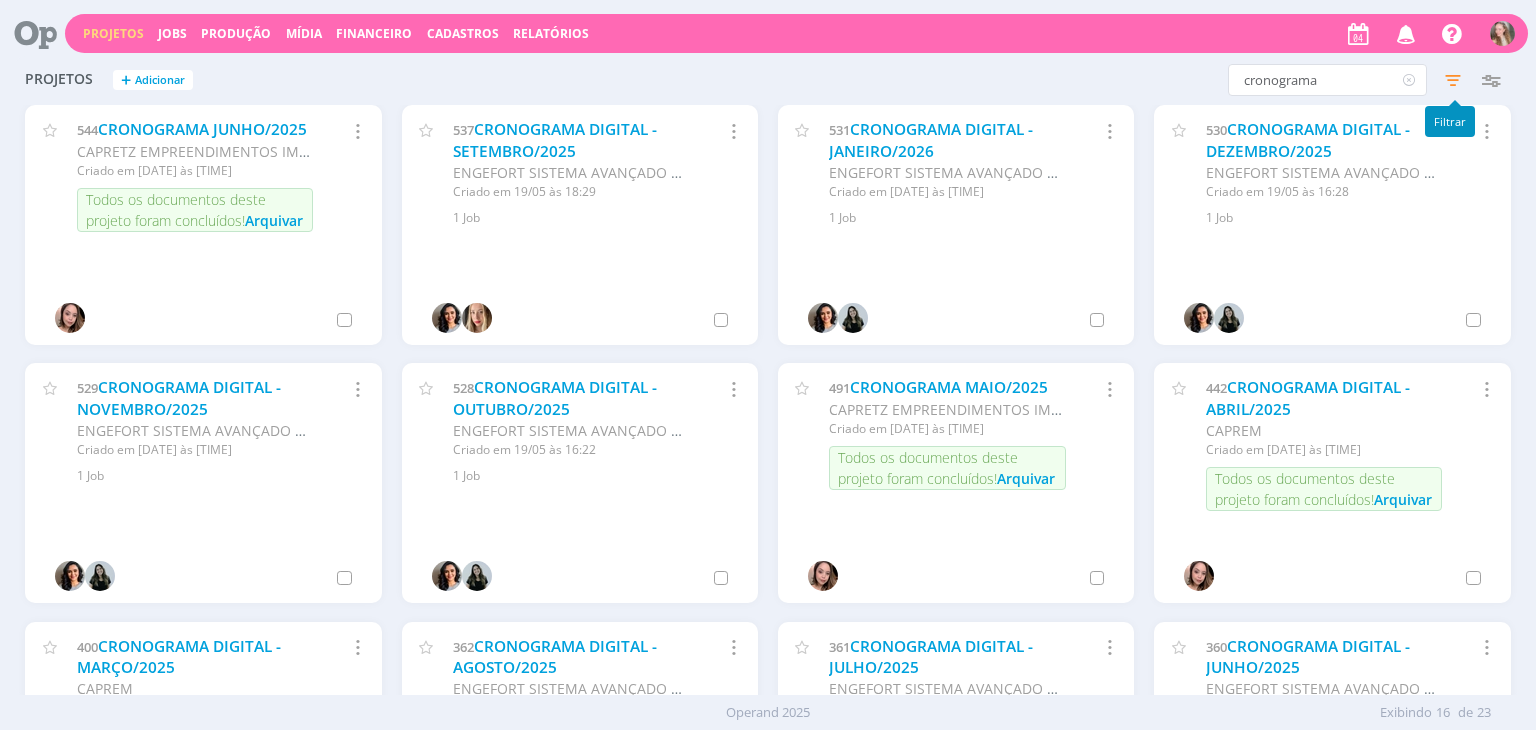 click at bounding box center [1453, 80] 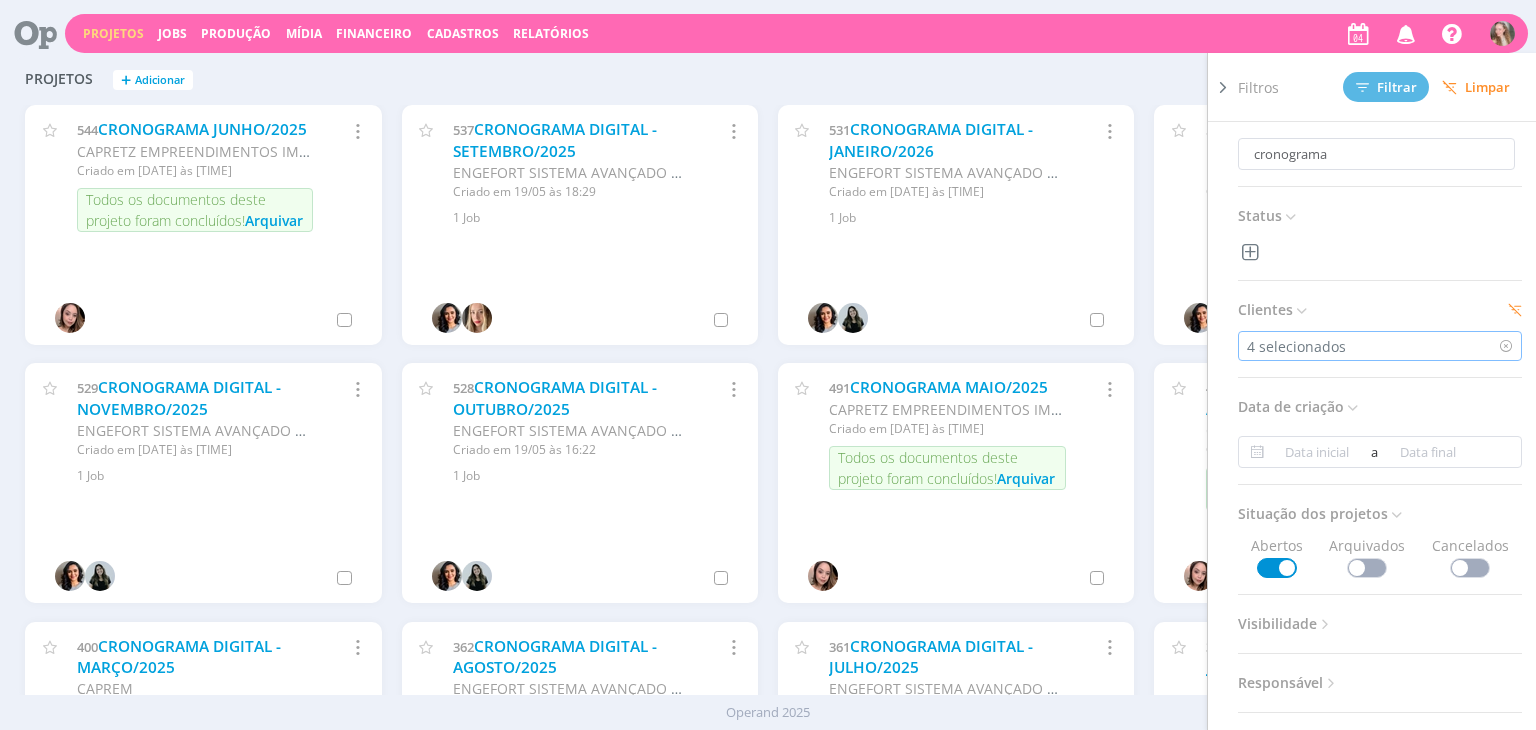 click on "4 selecionados" at bounding box center (1380, 346) 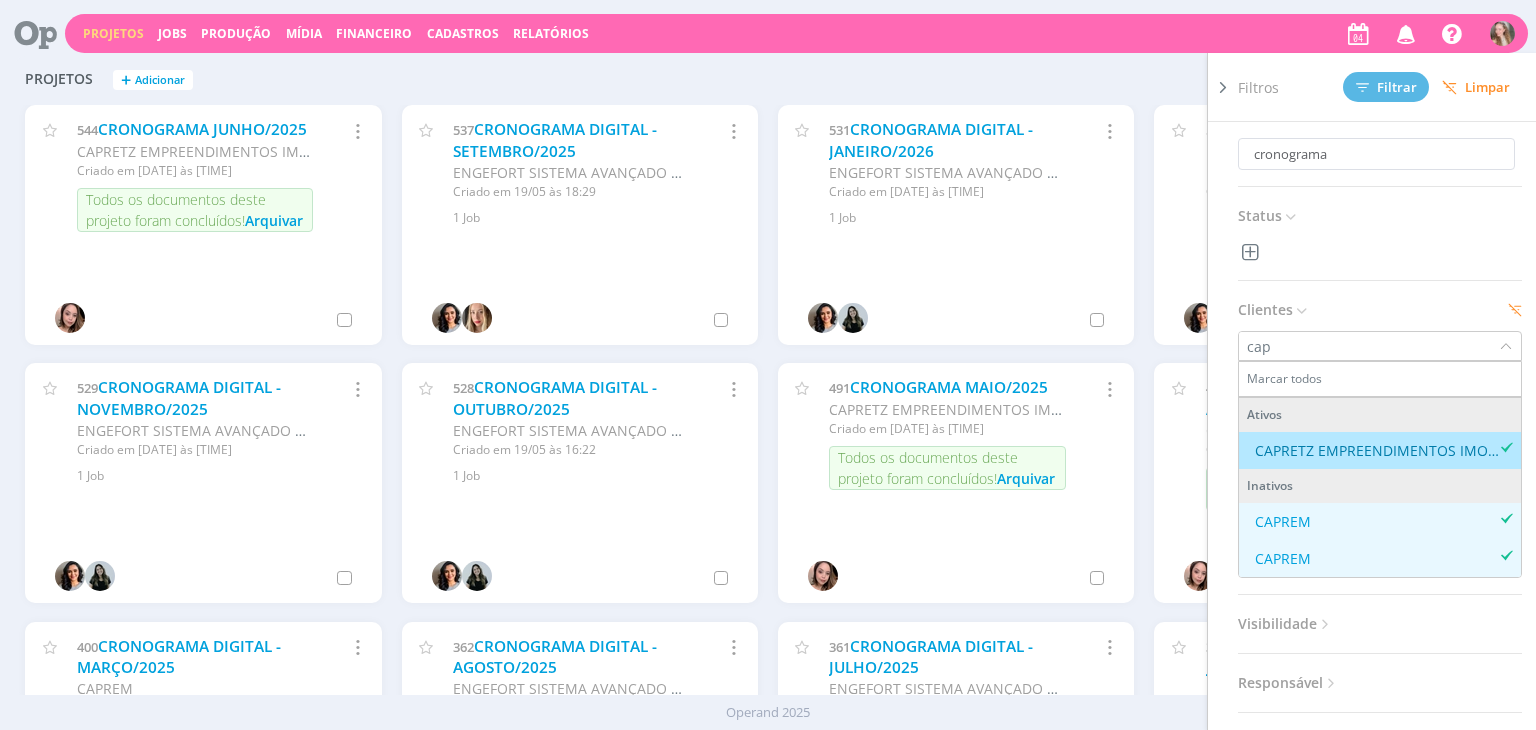 scroll, scrollTop: 0, scrollLeft: 0, axis: both 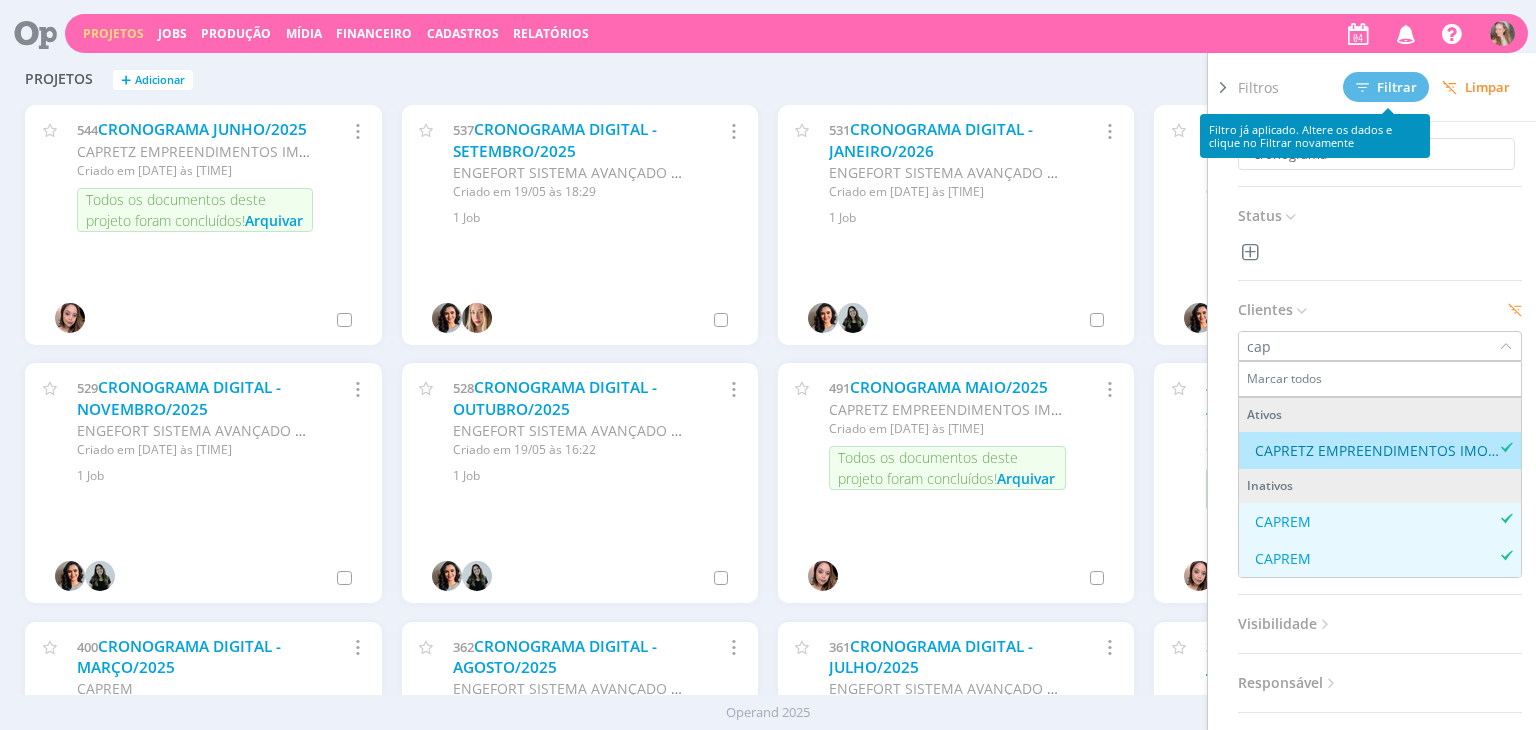 type on "cap" 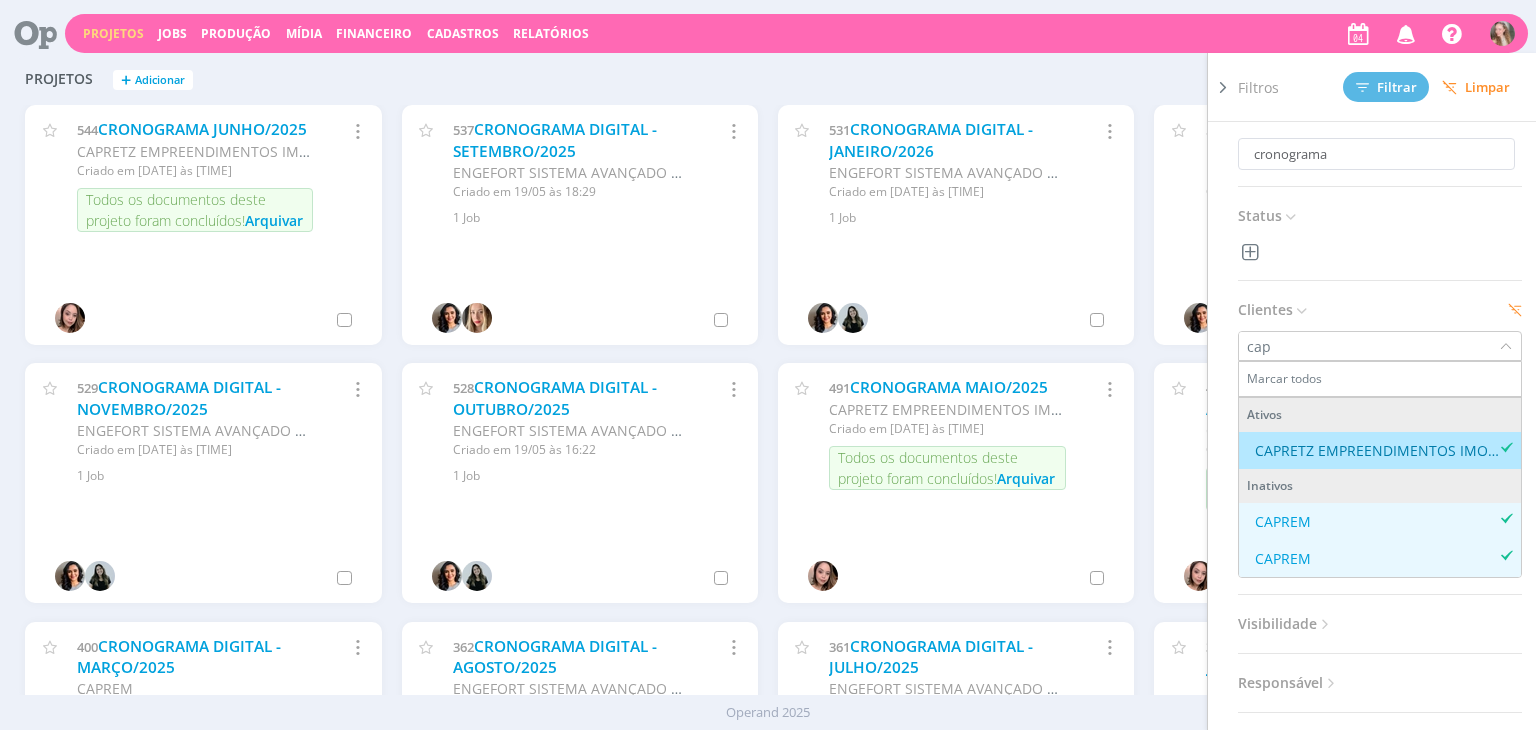 click on "Clientes" at bounding box center (1380, 310) 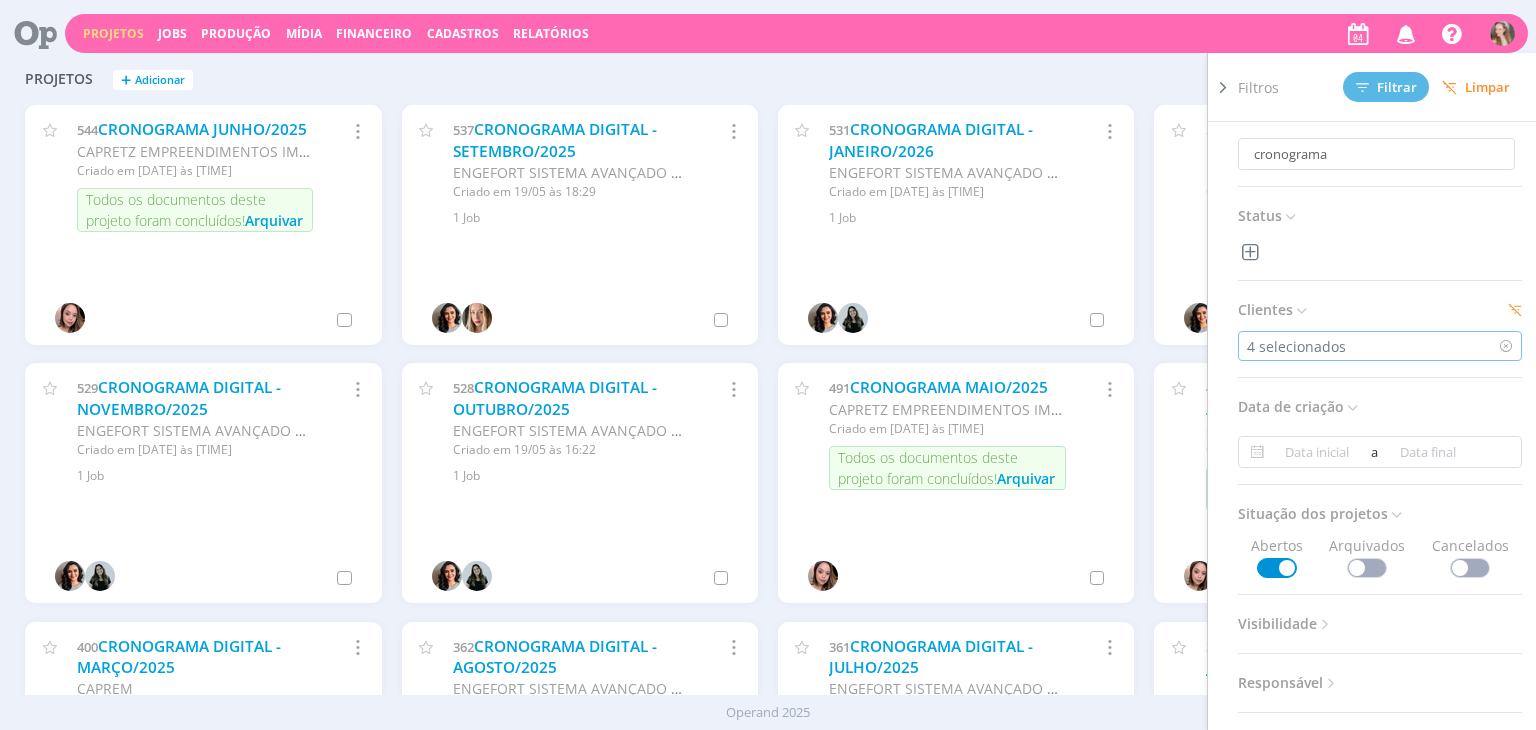 click on "4 selecionados" at bounding box center (1298, 346) 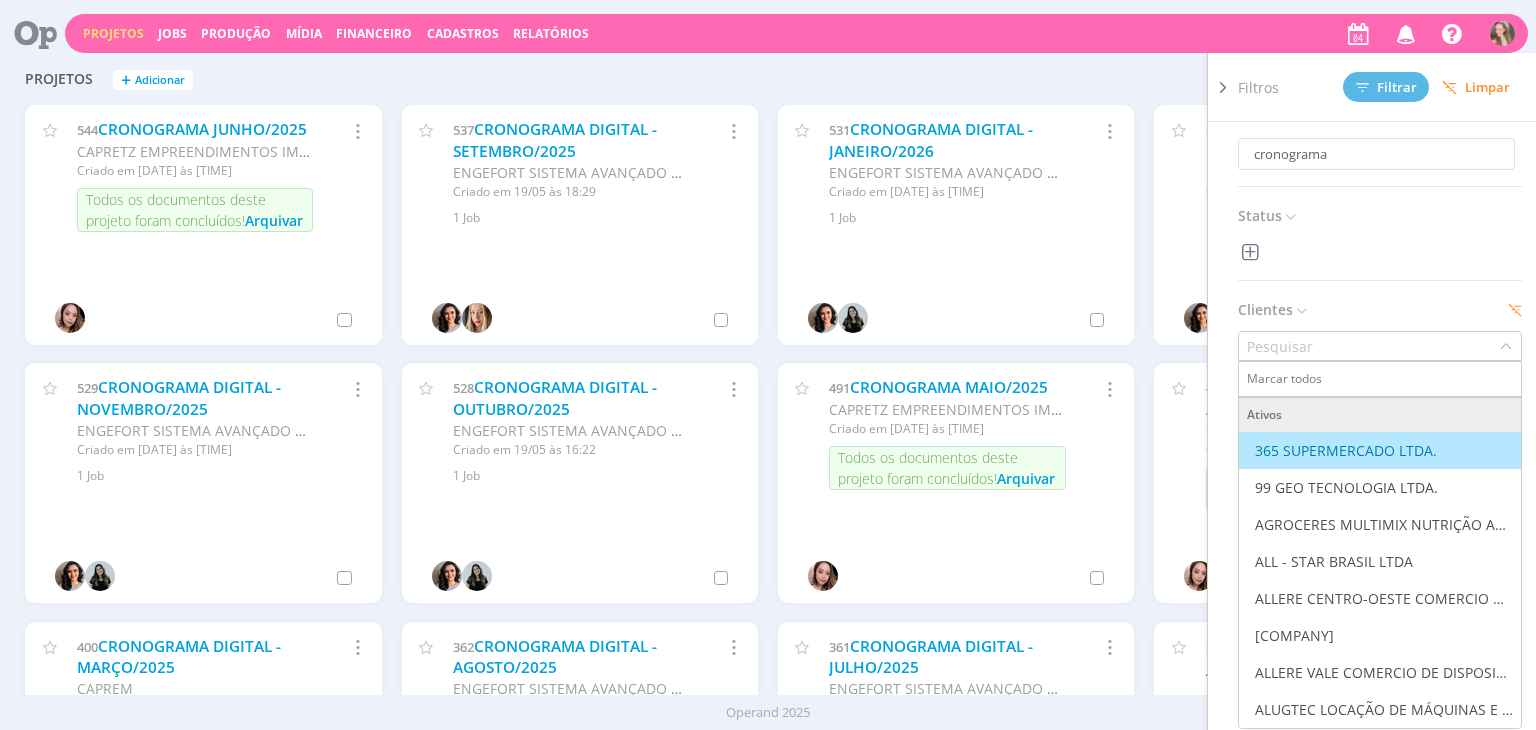 click on "Clientes" at bounding box center (1380, 310) 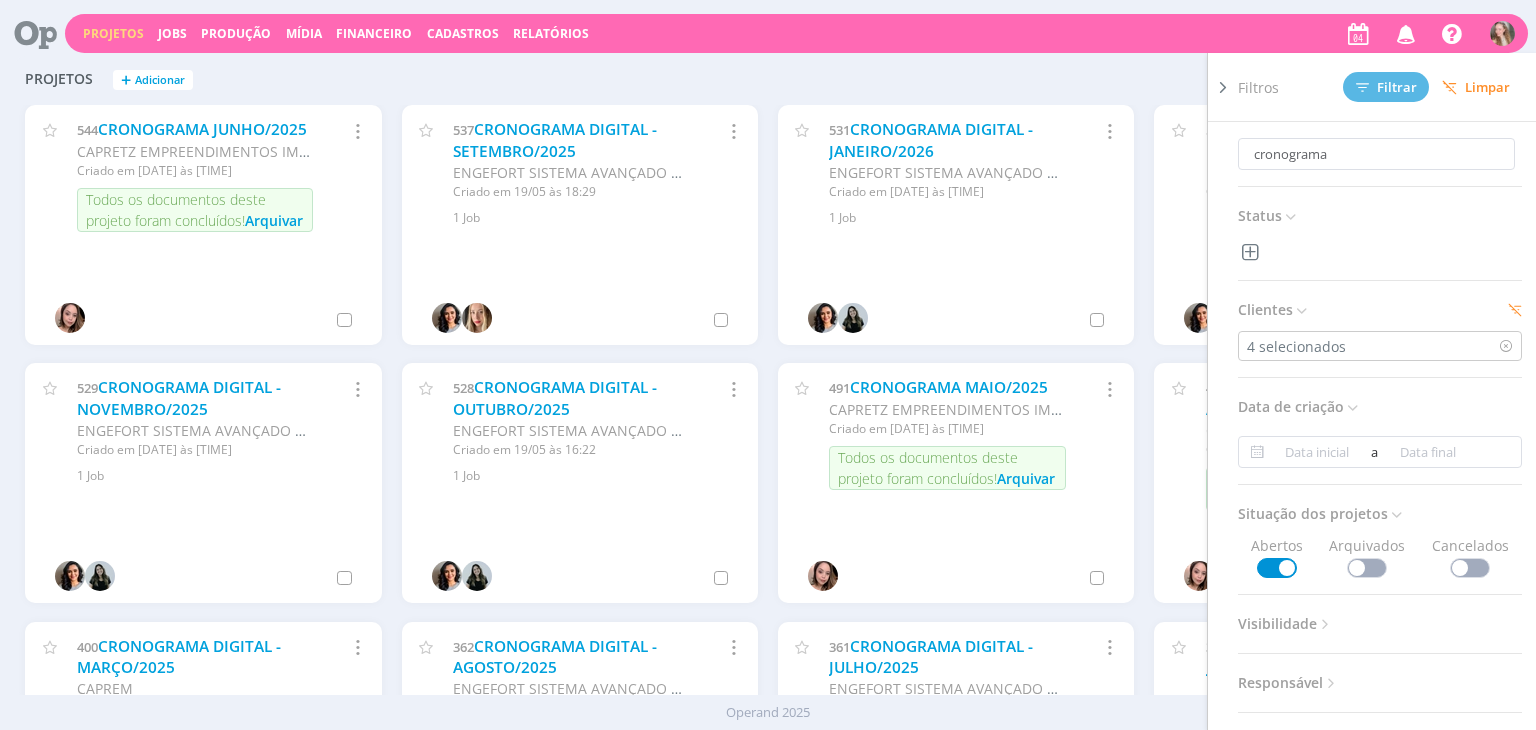 click at bounding box center [1301, 310] 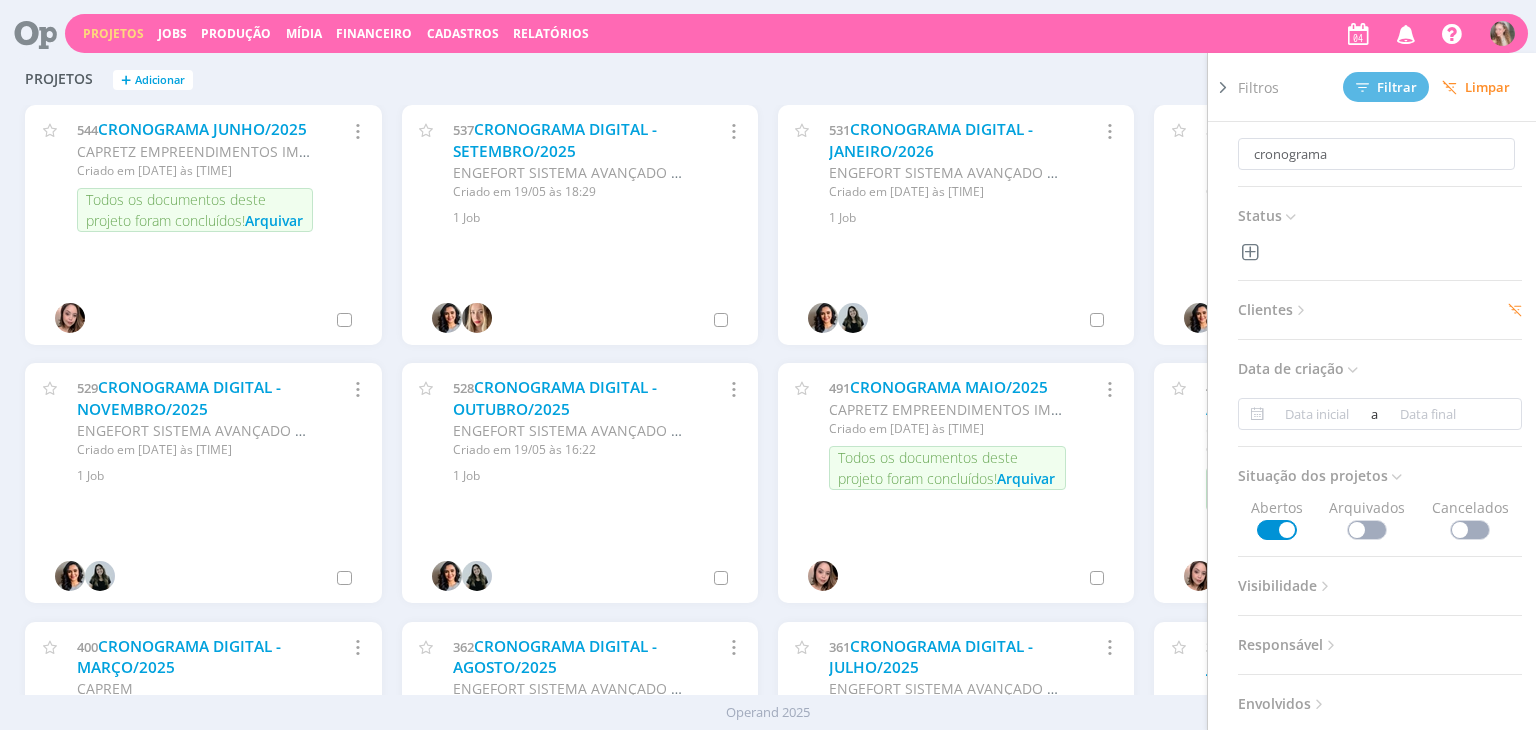 click at bounding box center [1301, 310] 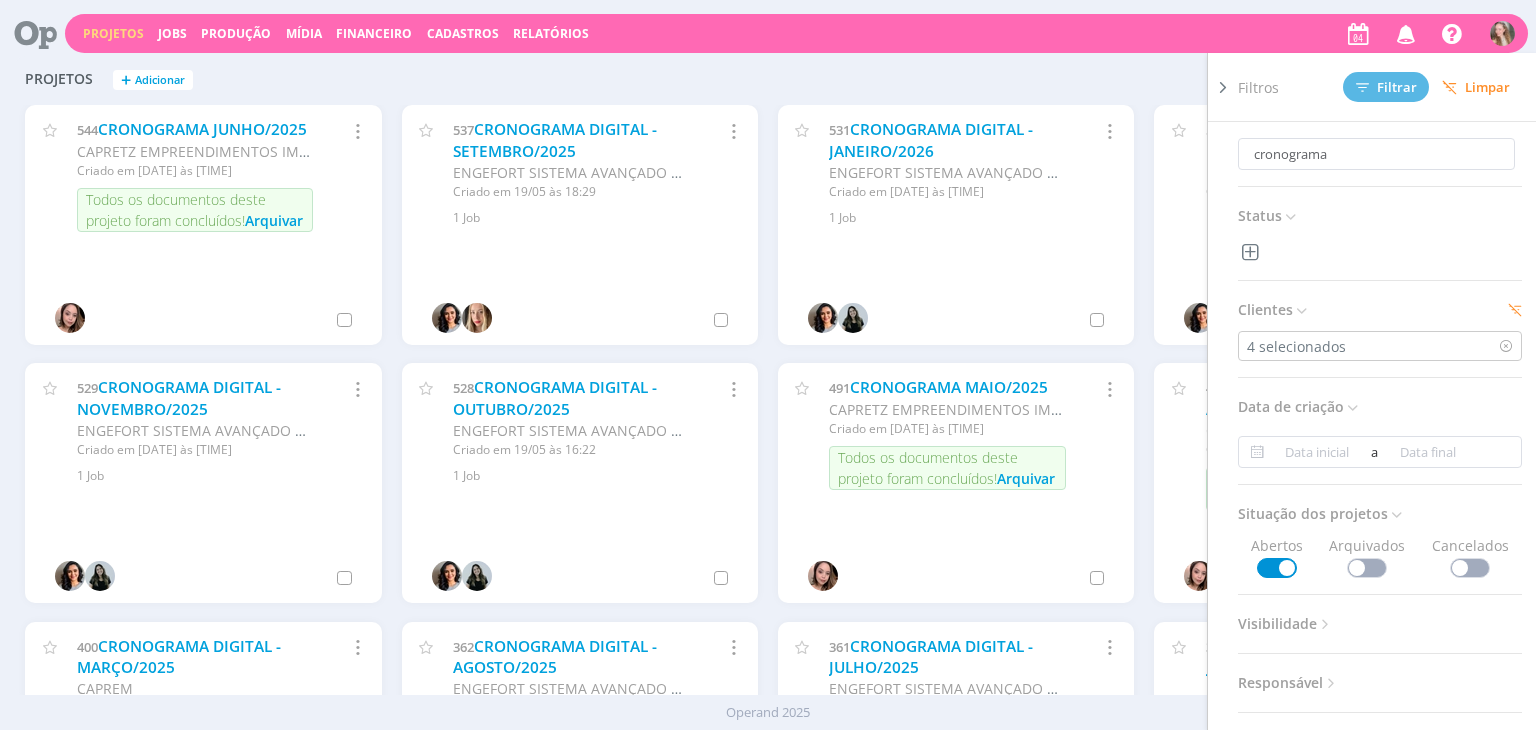 click on "cronograma Status Clientes 4 selecionados Data de criação a Situação dos projetos Abertos Arquivados Cancelados Visibilidade Apenas ocultos Responsável Envolvidos" at bounding box center (1388, 453) 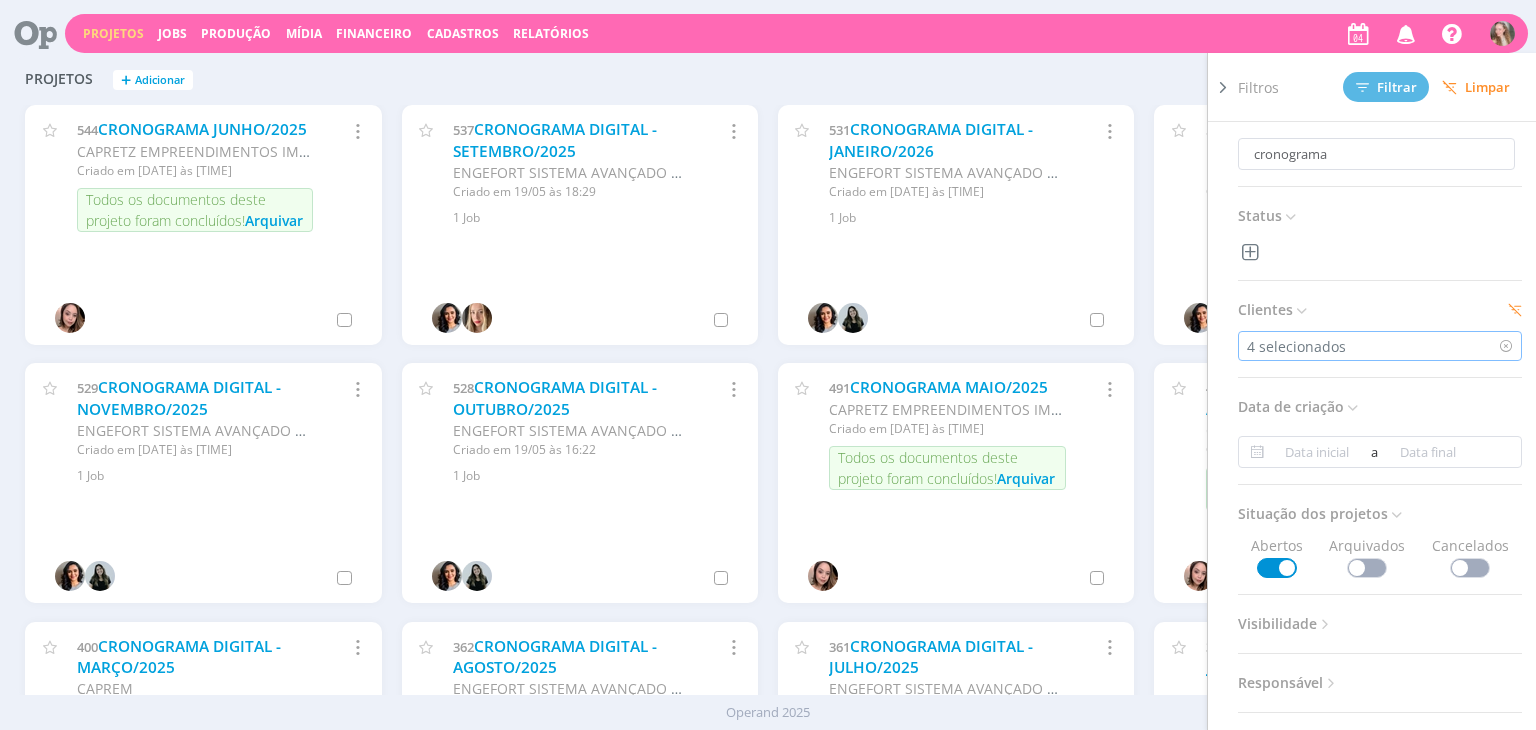 click on "4 selecionados" at bounding box center [1380, 346] 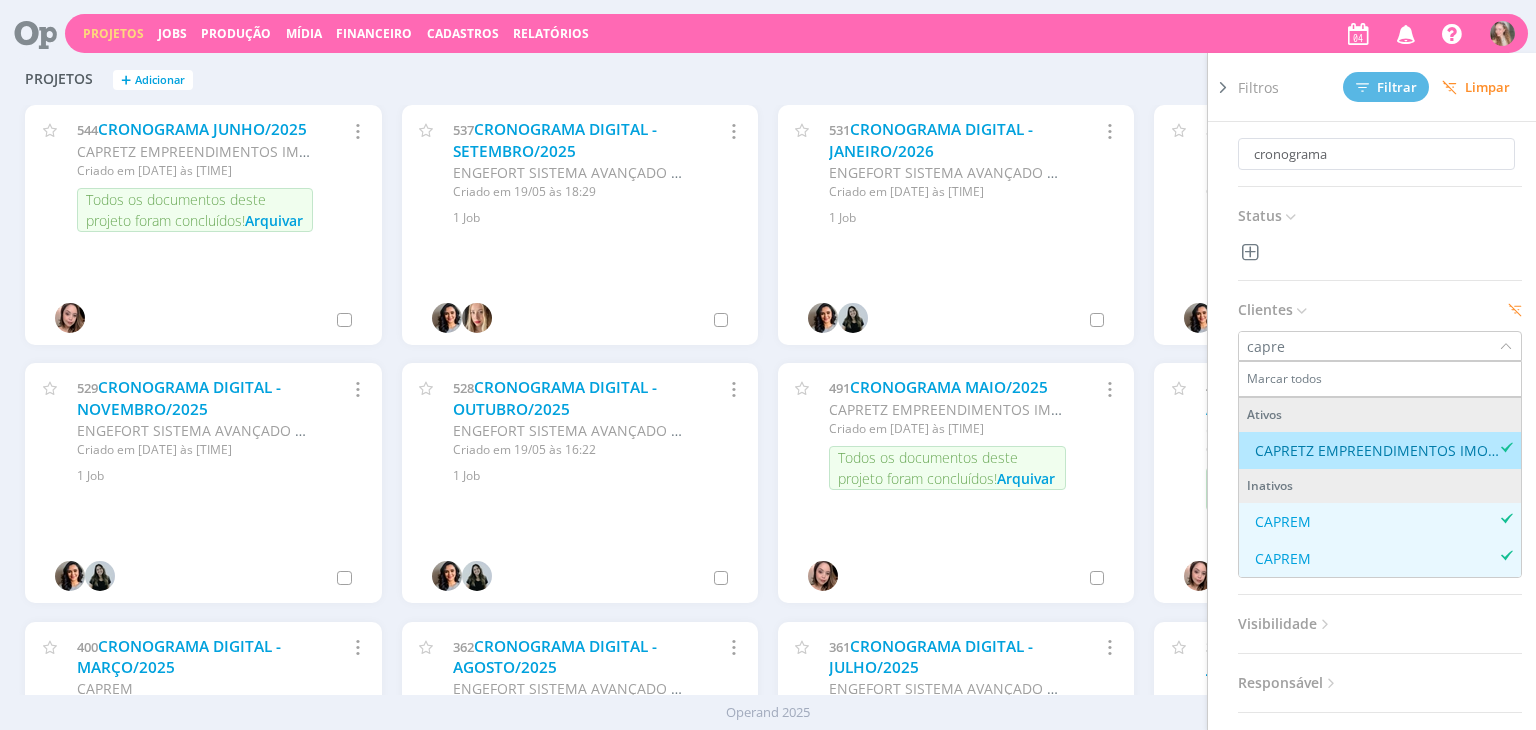 type on "capre" 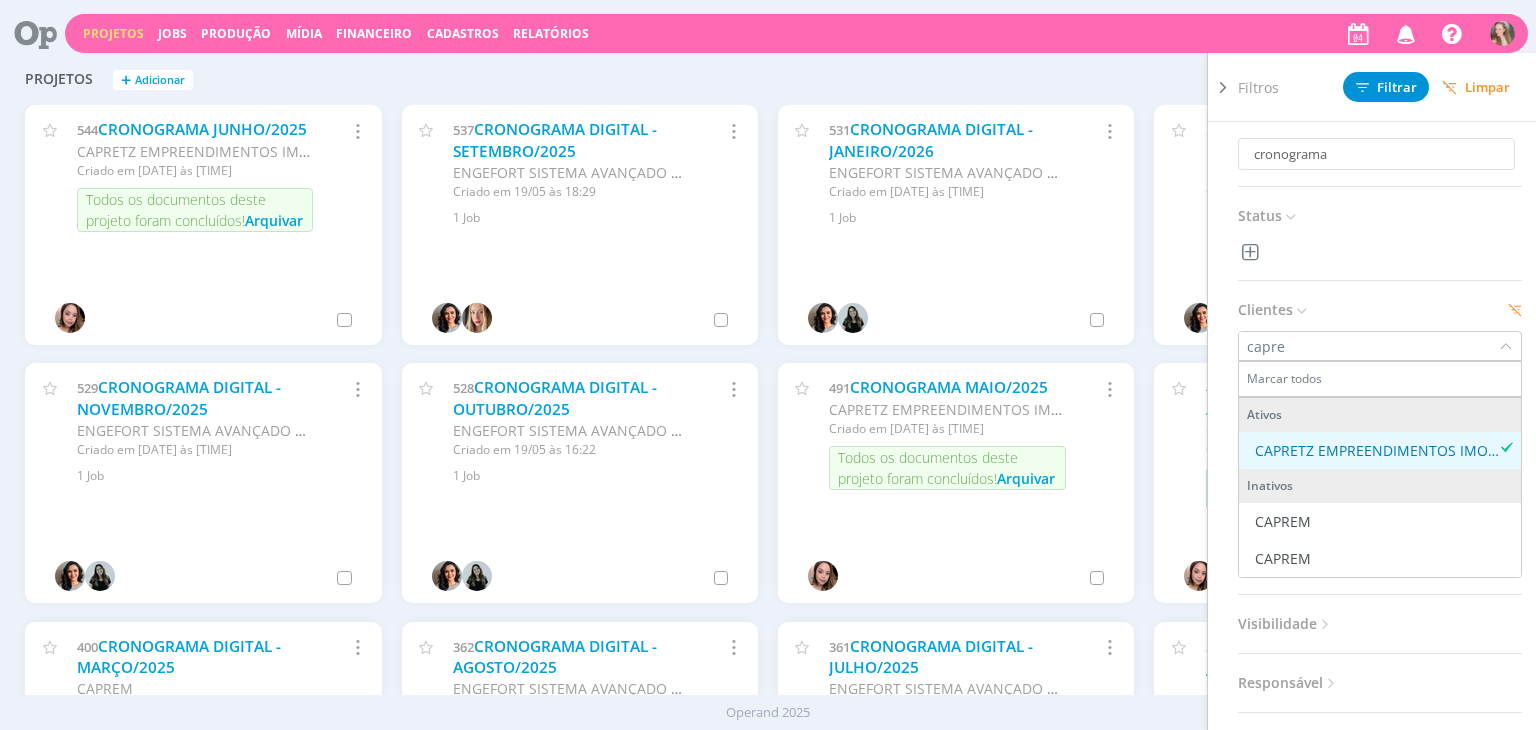 click on "CAPRETZ EMPREENDIMENTOS IMOBILIARIOS LTDA" at bounding box center (1377, 450) 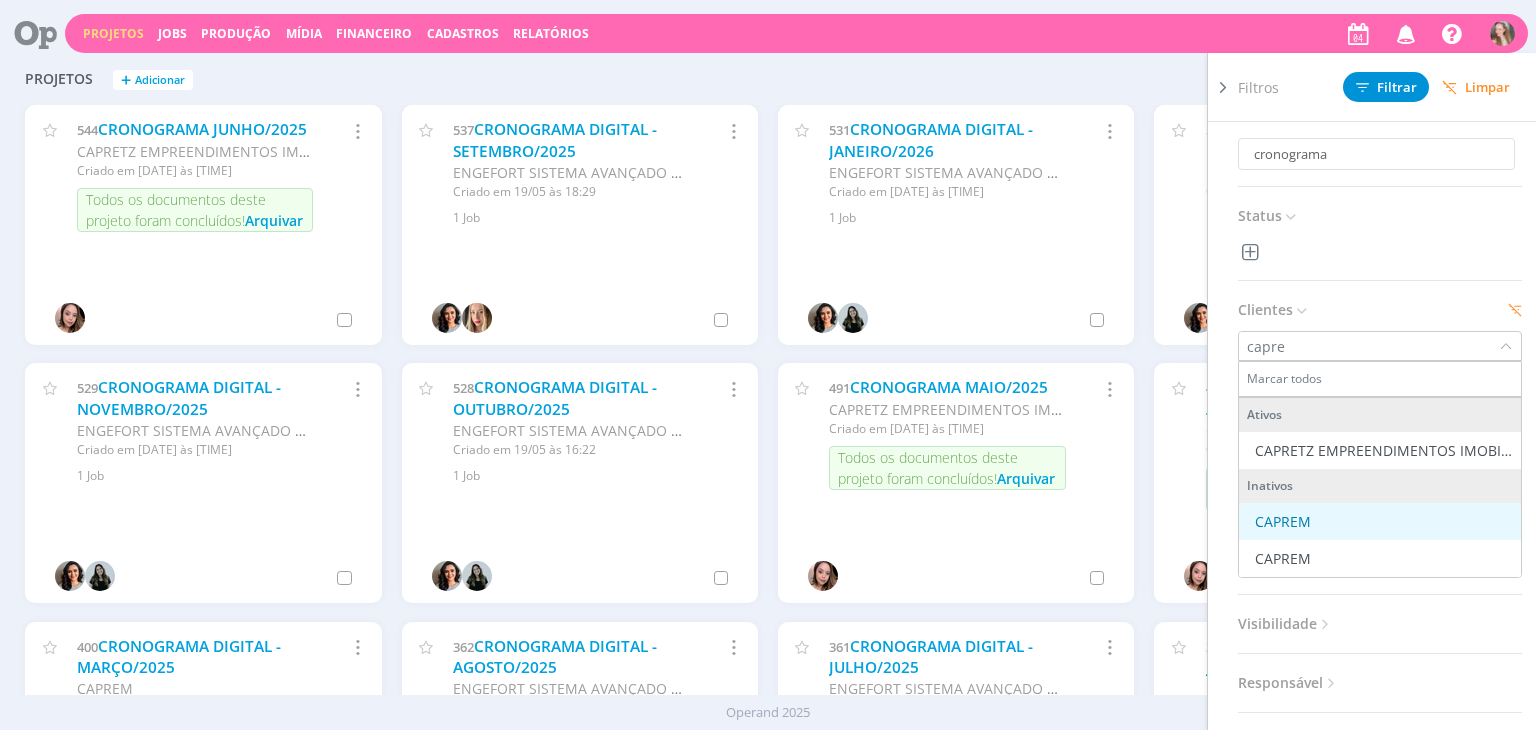 click on "CAPREM" at bounding box center (1380, 521) 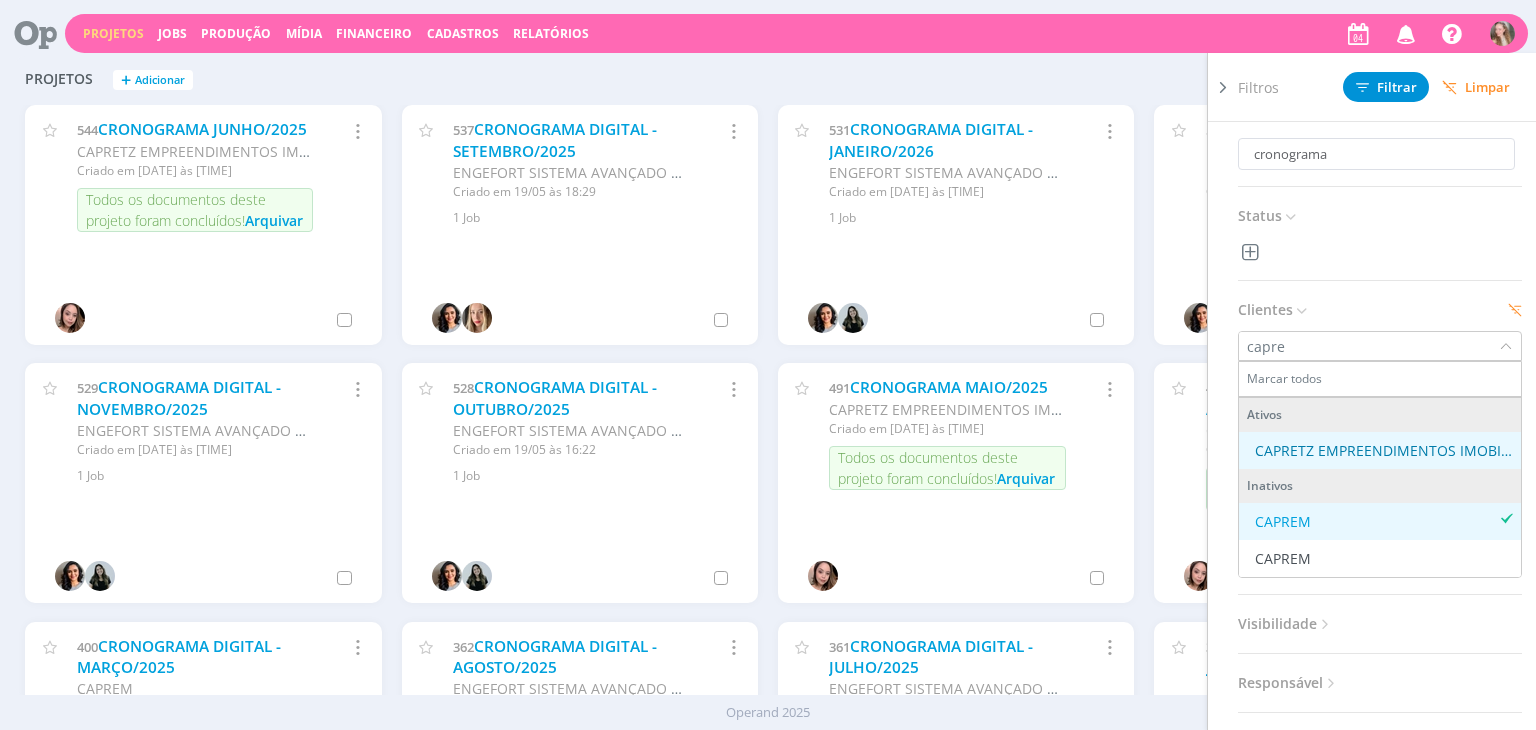 click on "CAPRETZ EMPREENDIMENTOS IMOBILIARIOS LTDA" at bounding box center [1384, 450] 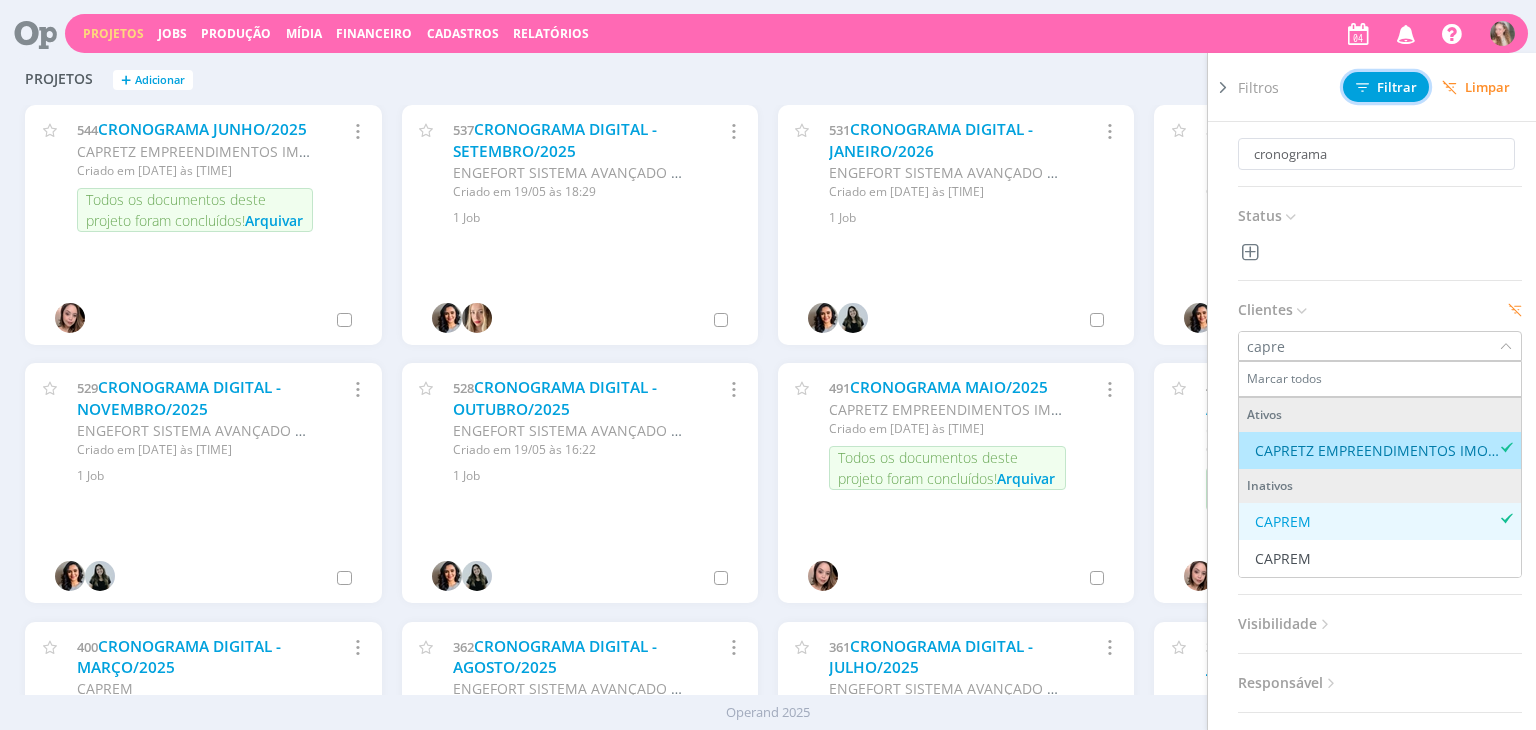 click on "Filtrar" at bounding box center (1386, 87) 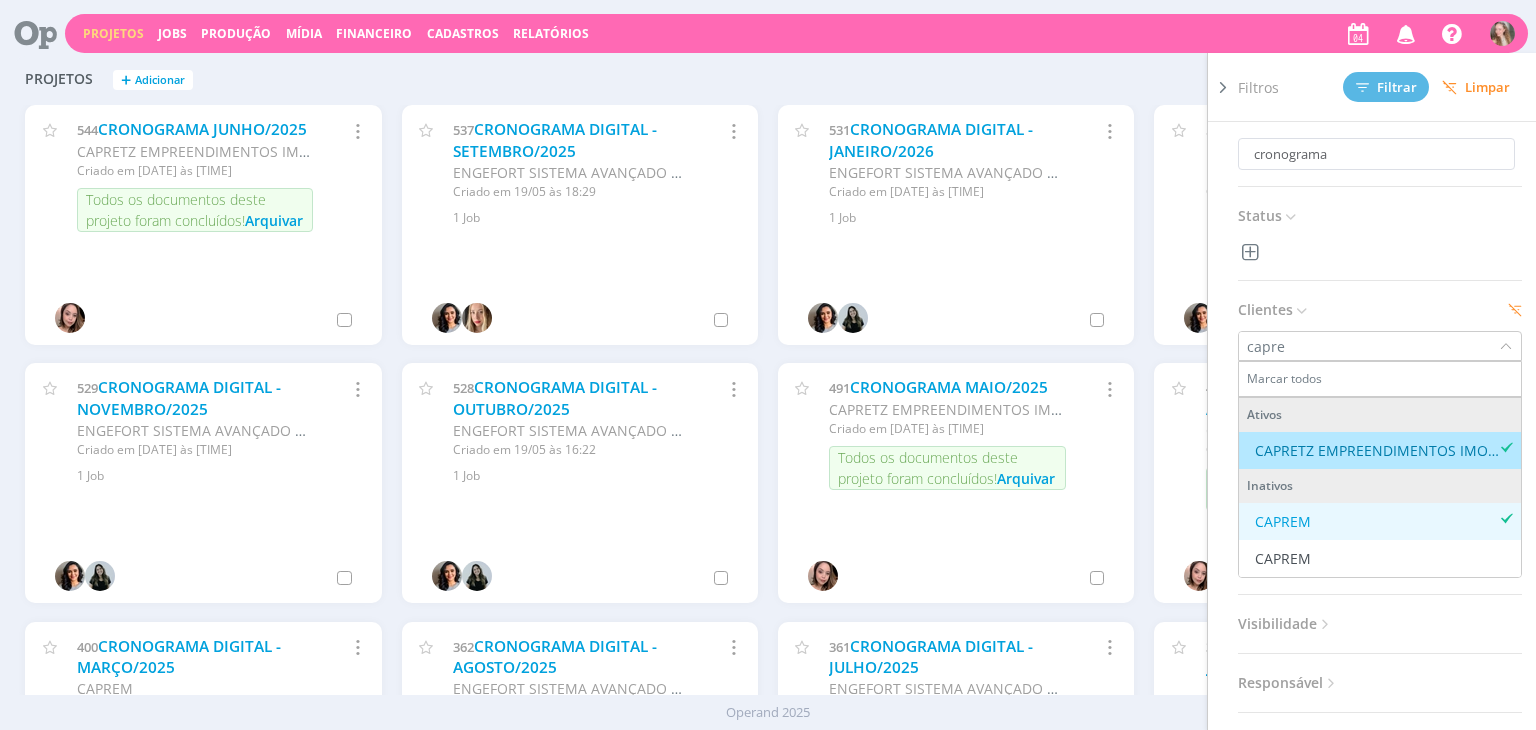 click at bounding box center [1223, 87] 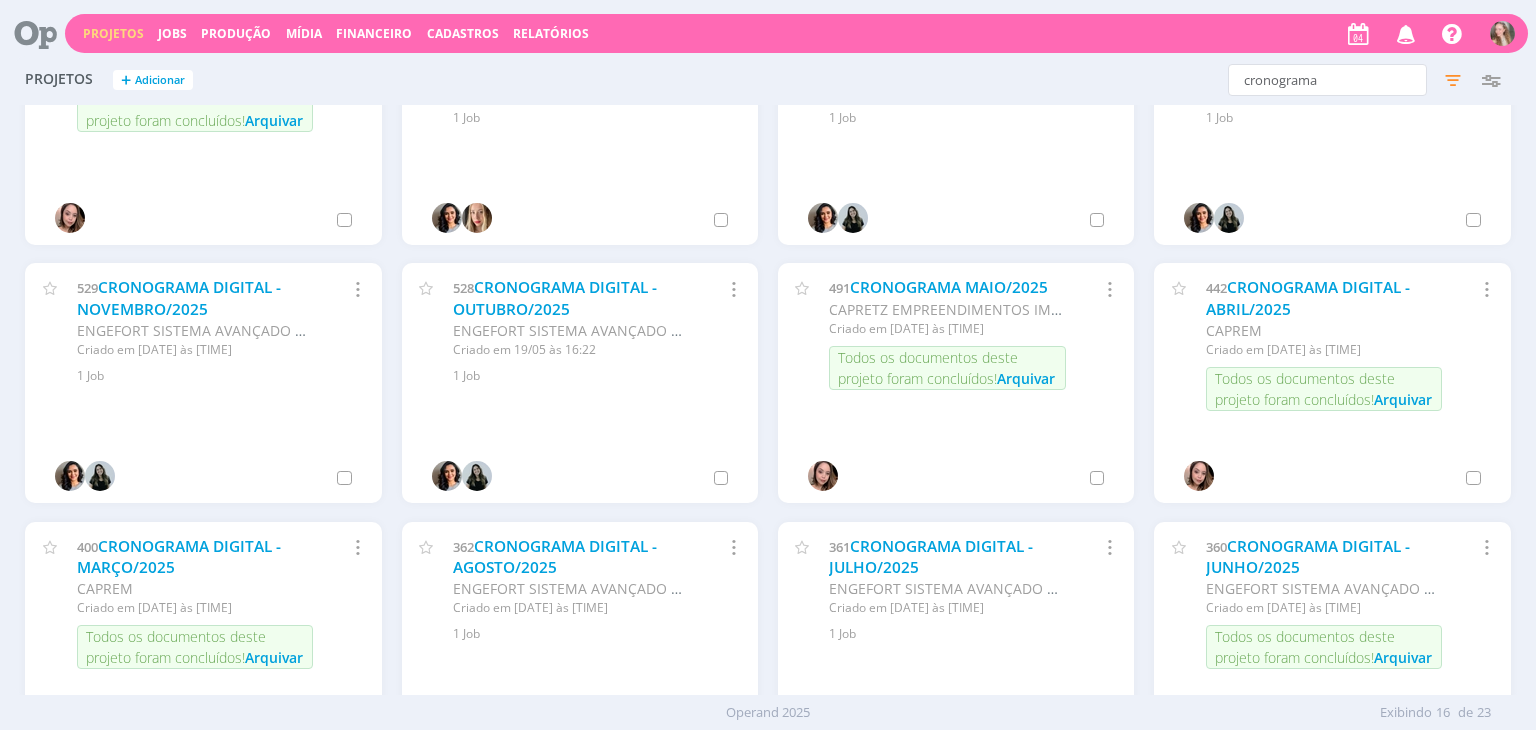 scroll, scrollTop: 400, scrollLeft: 0, axis: vertical 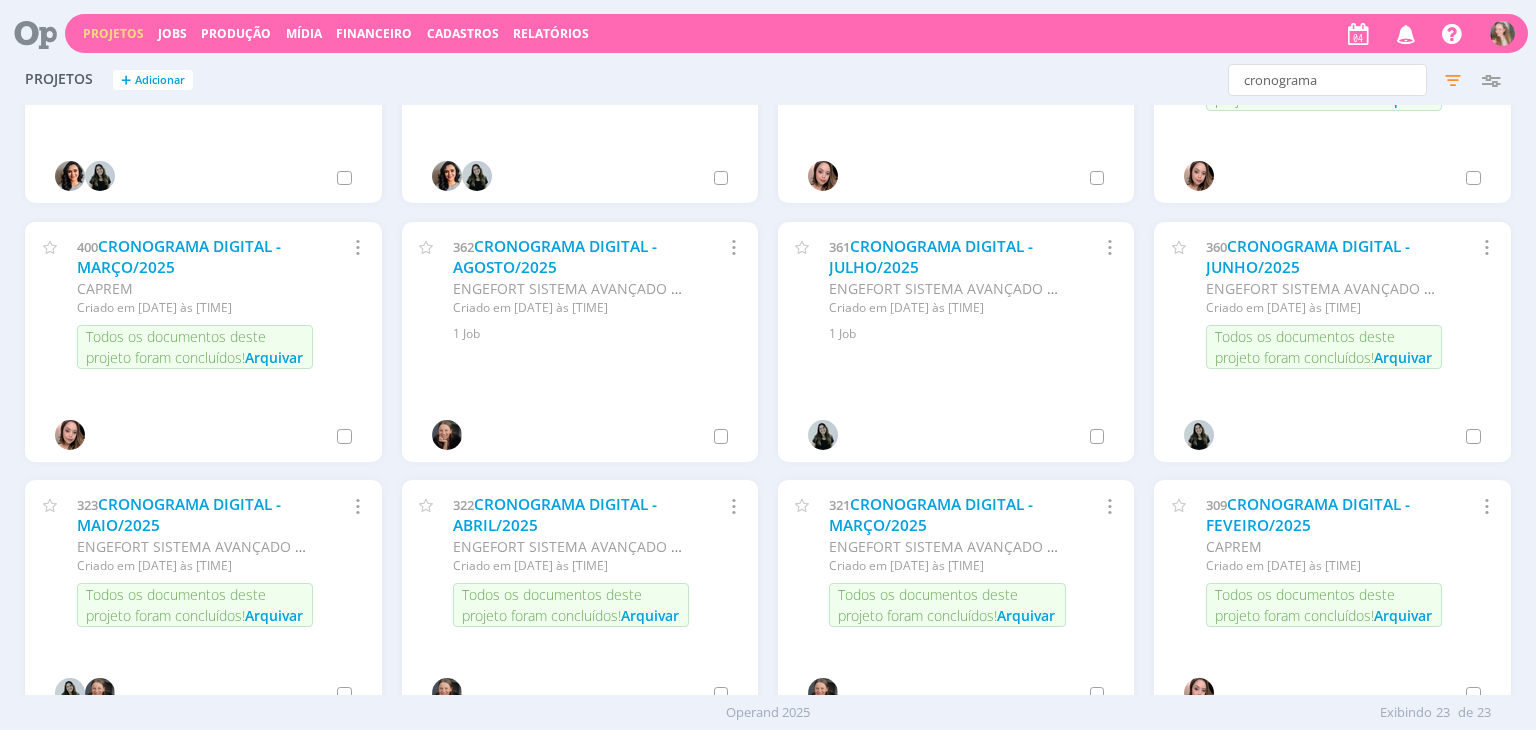 click at bounding box center (1332, 176) 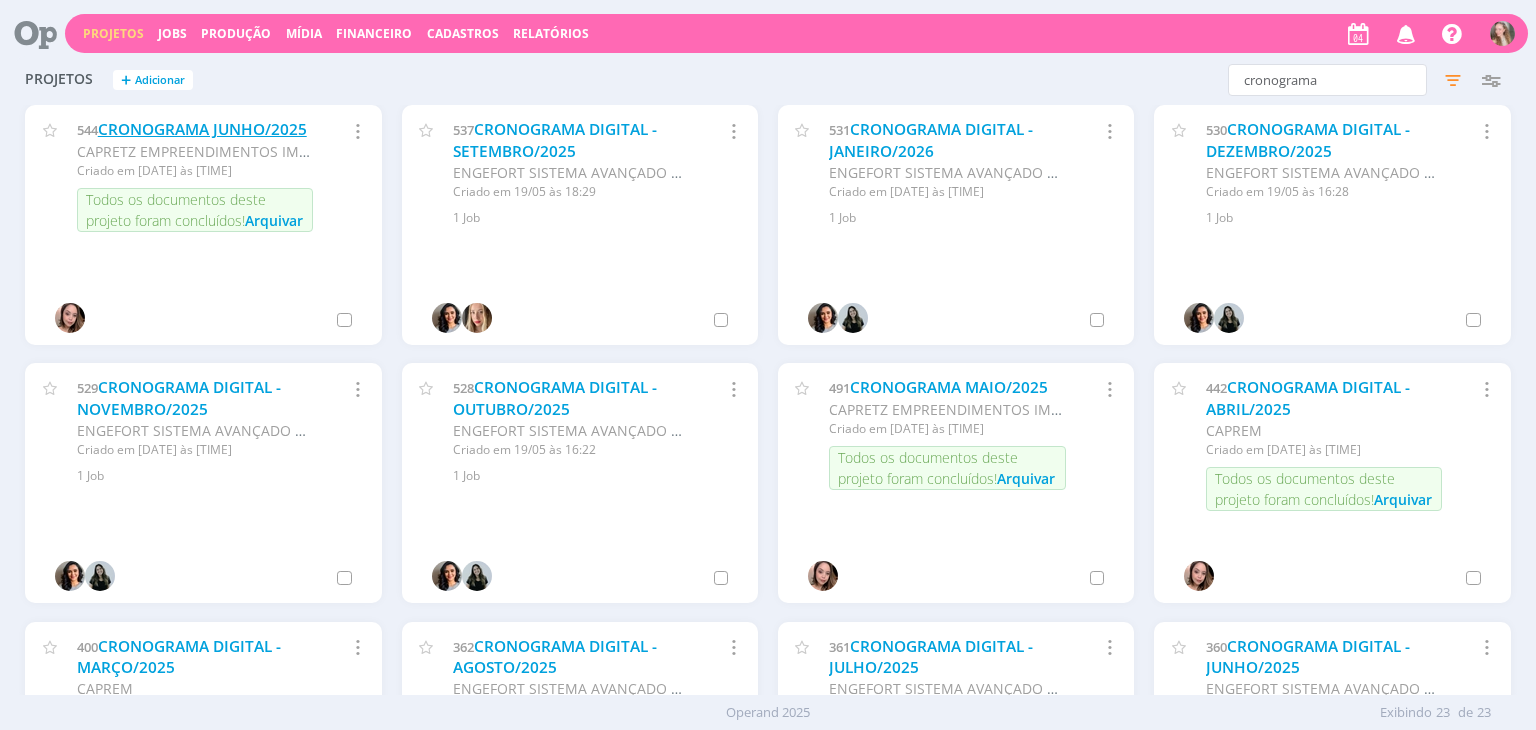 click on "CRONOGRAMA JUNHO/2025" at bounding box center (202, 129) 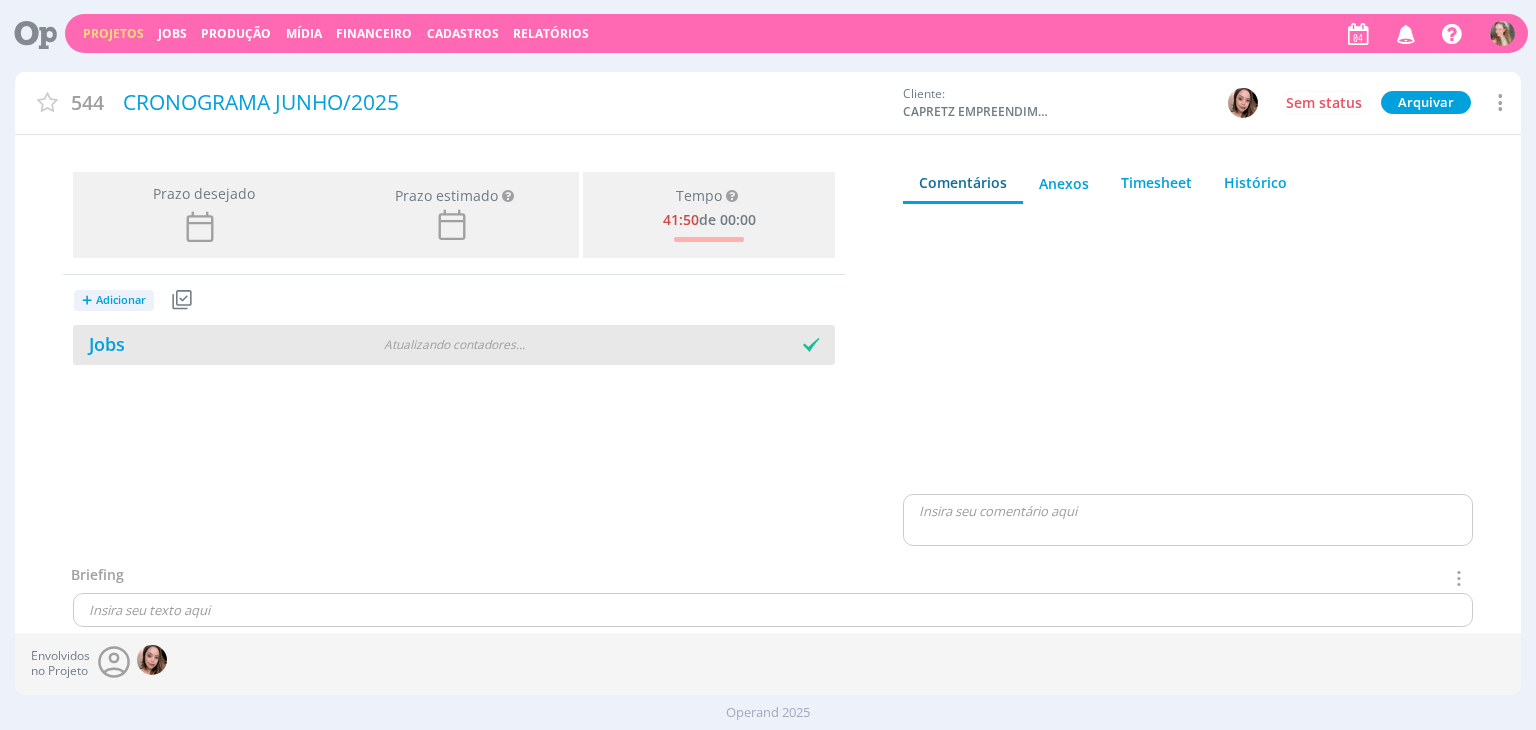 click on "Jobs" at bounding box center (202, 344) 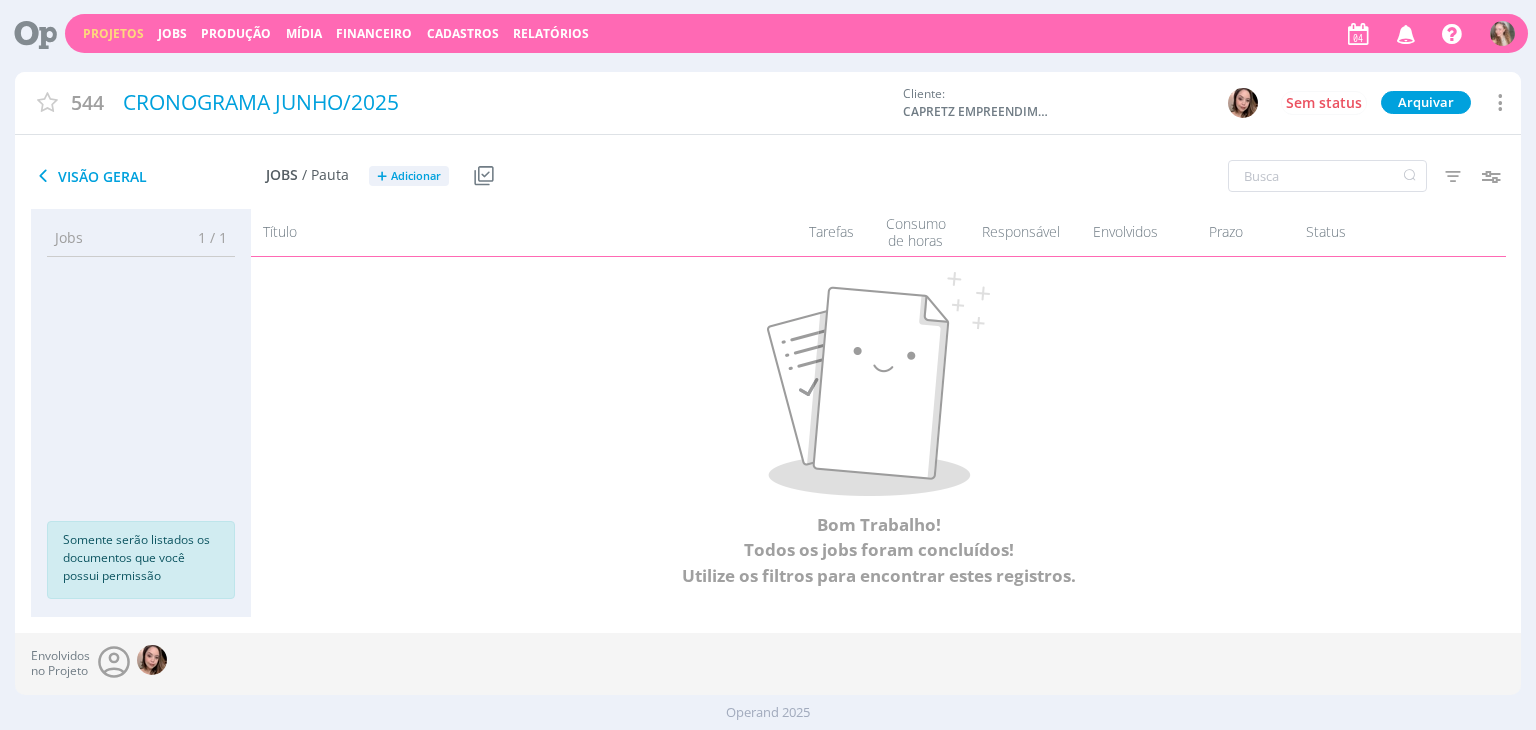click on "Projetos" at bounding box center [113, 33] 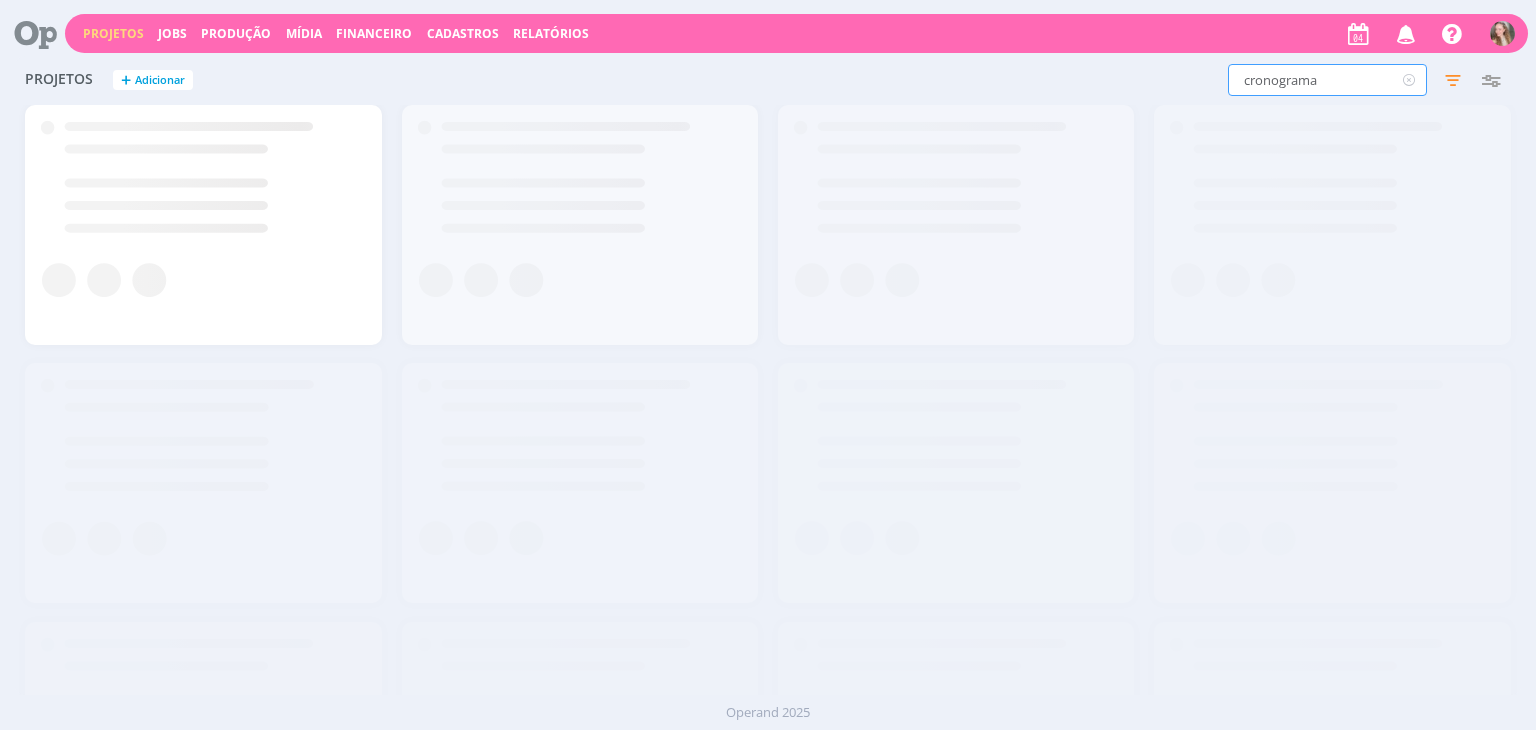 drag, startPoint x: 1289, startPoint y: 69, endPoint x: 1080, endPoint y: 90, distance: 210.05237 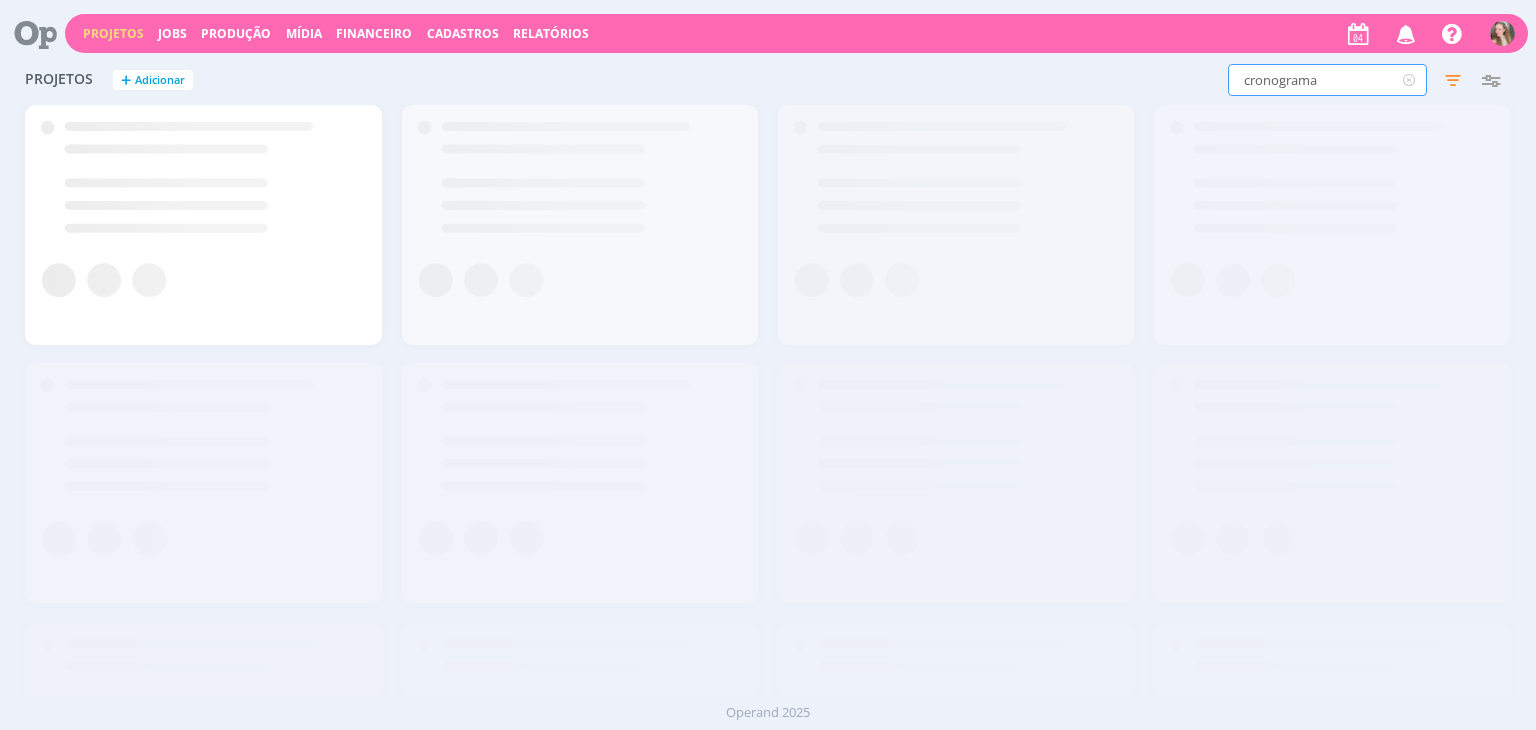 click on "cronograma Filtros Filtrar Limpar cronograma Status Clientes 3 selecionados Data de criação a Situação dos projetos Abertos Arquivados Cancelados Visibilidade Apenas ocultos Responsável Envolvidos Configurar exibição Ordenação Ordenação padrão Cliente Data criação Título Número do projeto Ordenação padrão Mais configurações" at bounding box center [1238, 80] 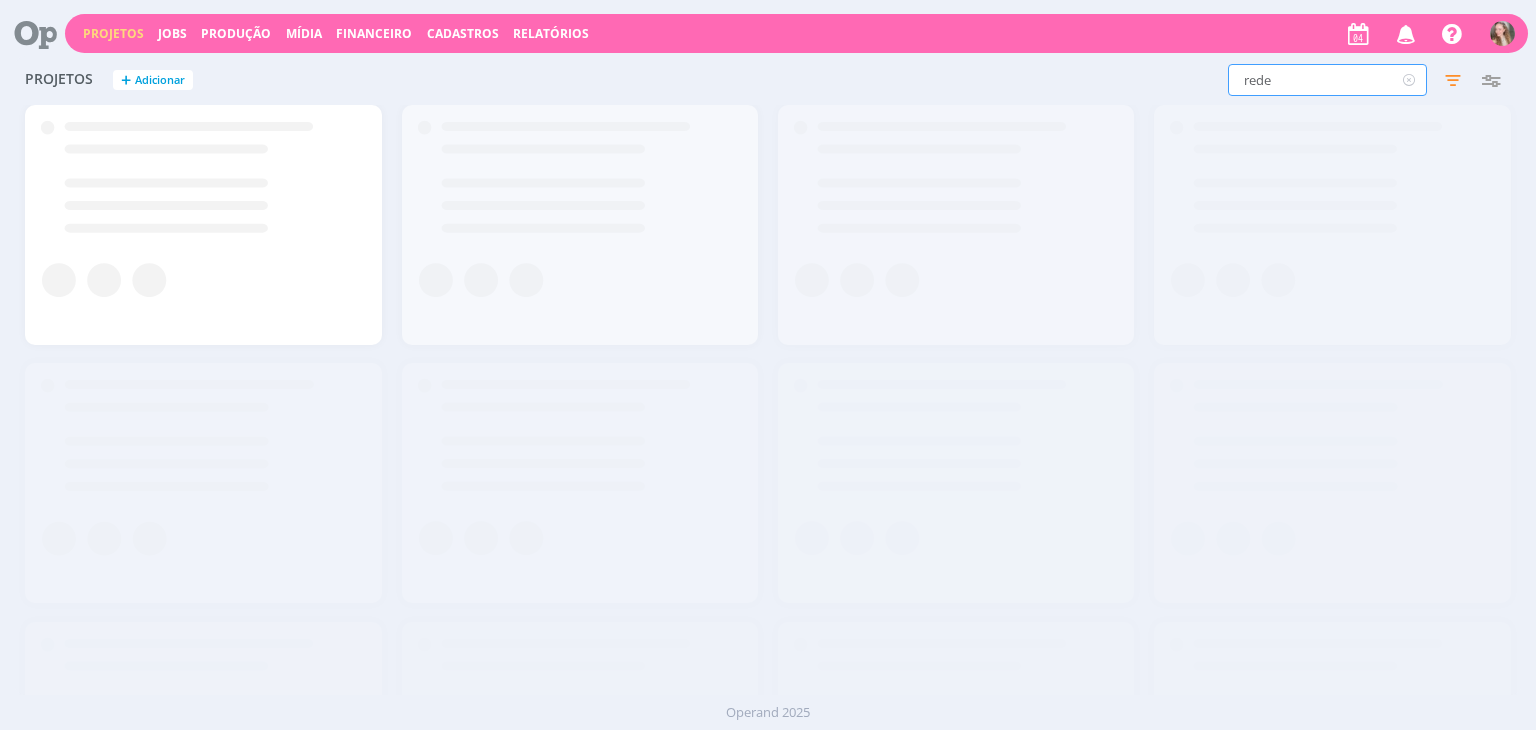 type on "rede" 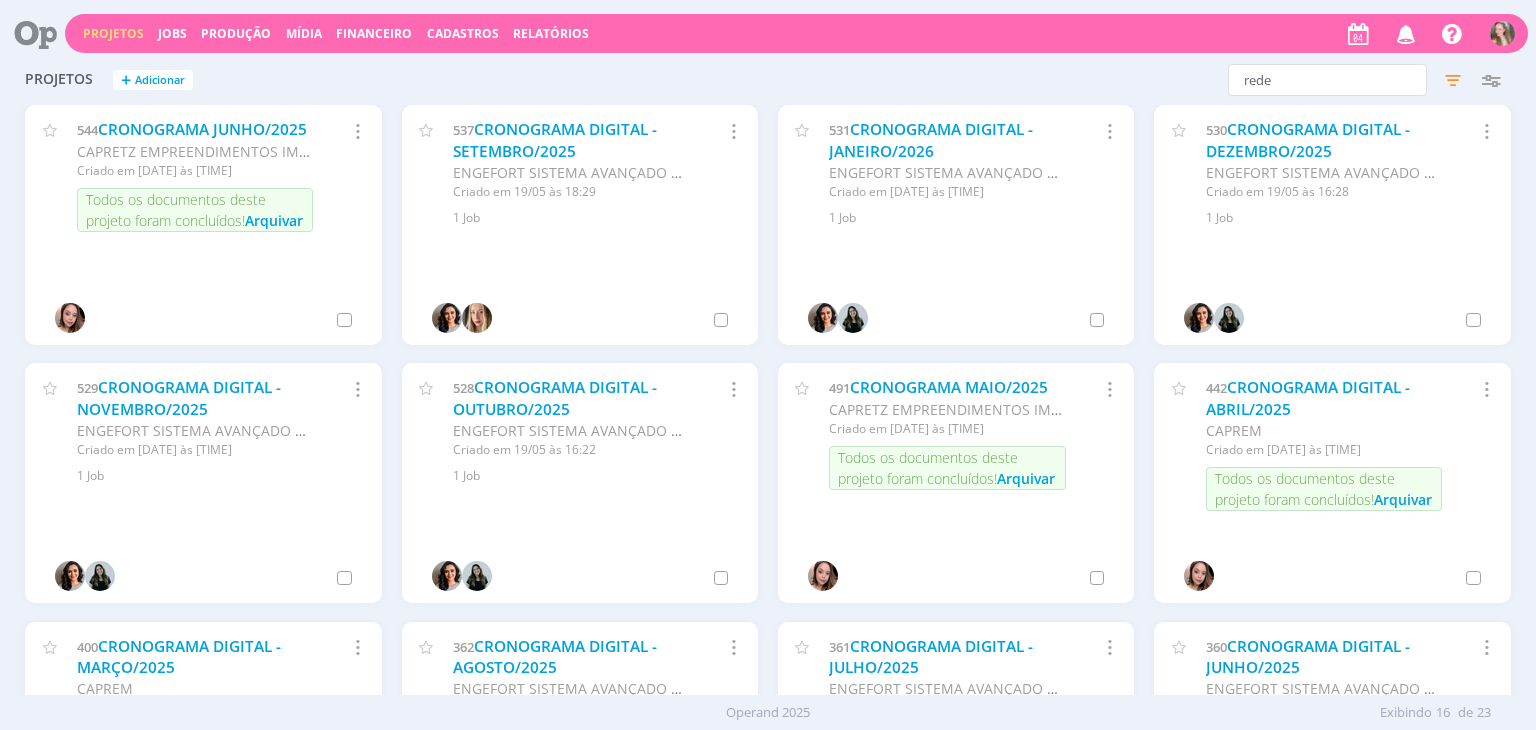 click at bounding box center [1332, 317] 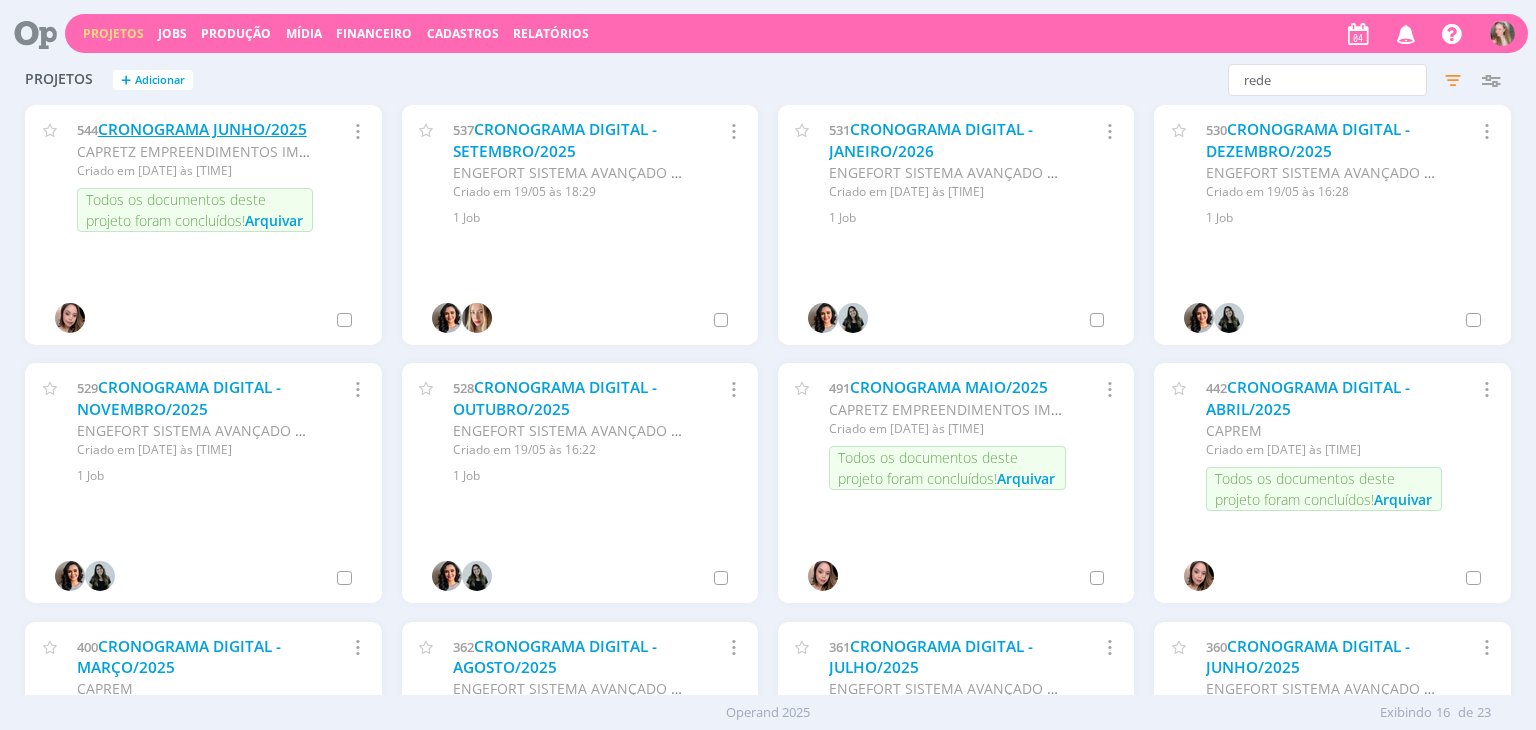 click on "CRONOGRAMA JUNHO/2025" at bounding box center [202, 129] 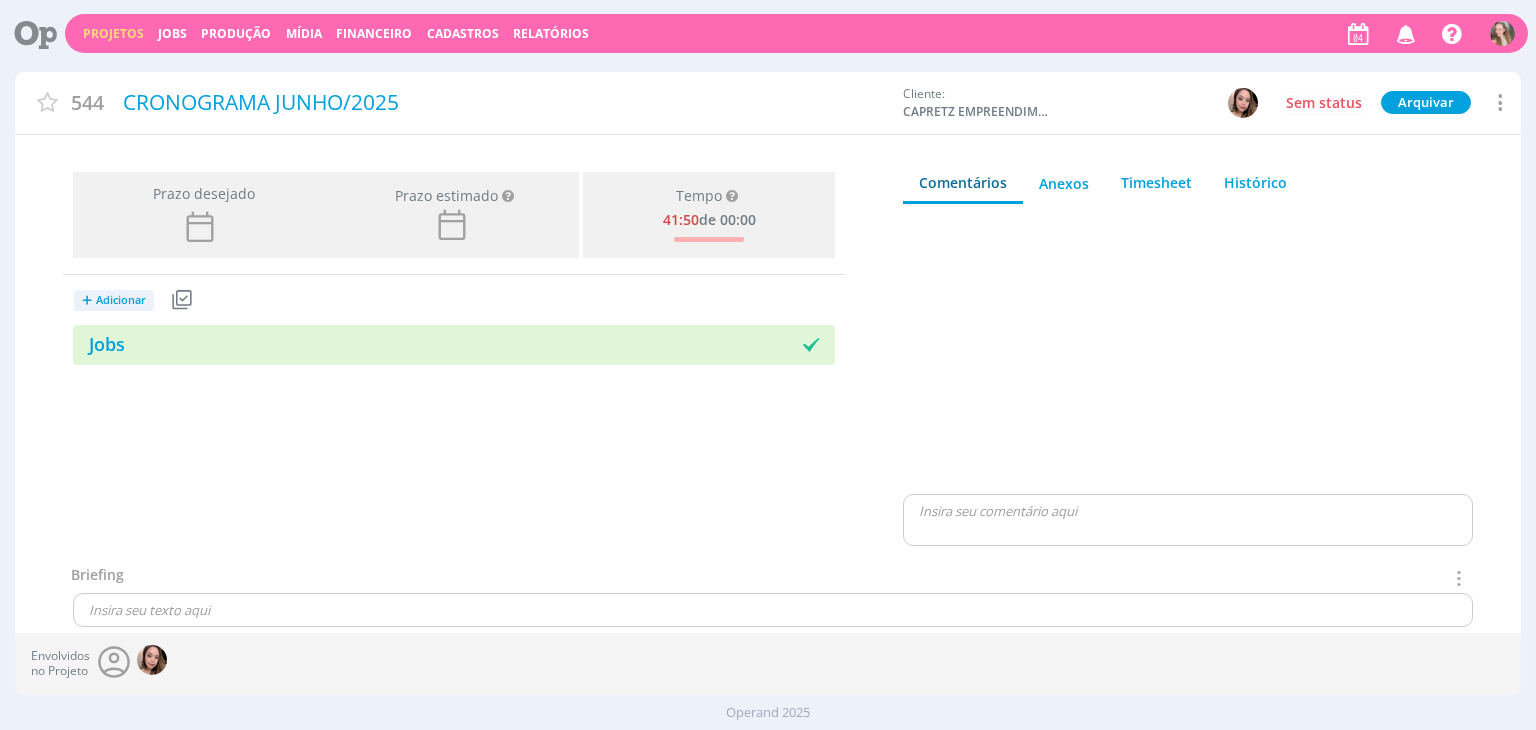 click at bounding box center (1499, 102) 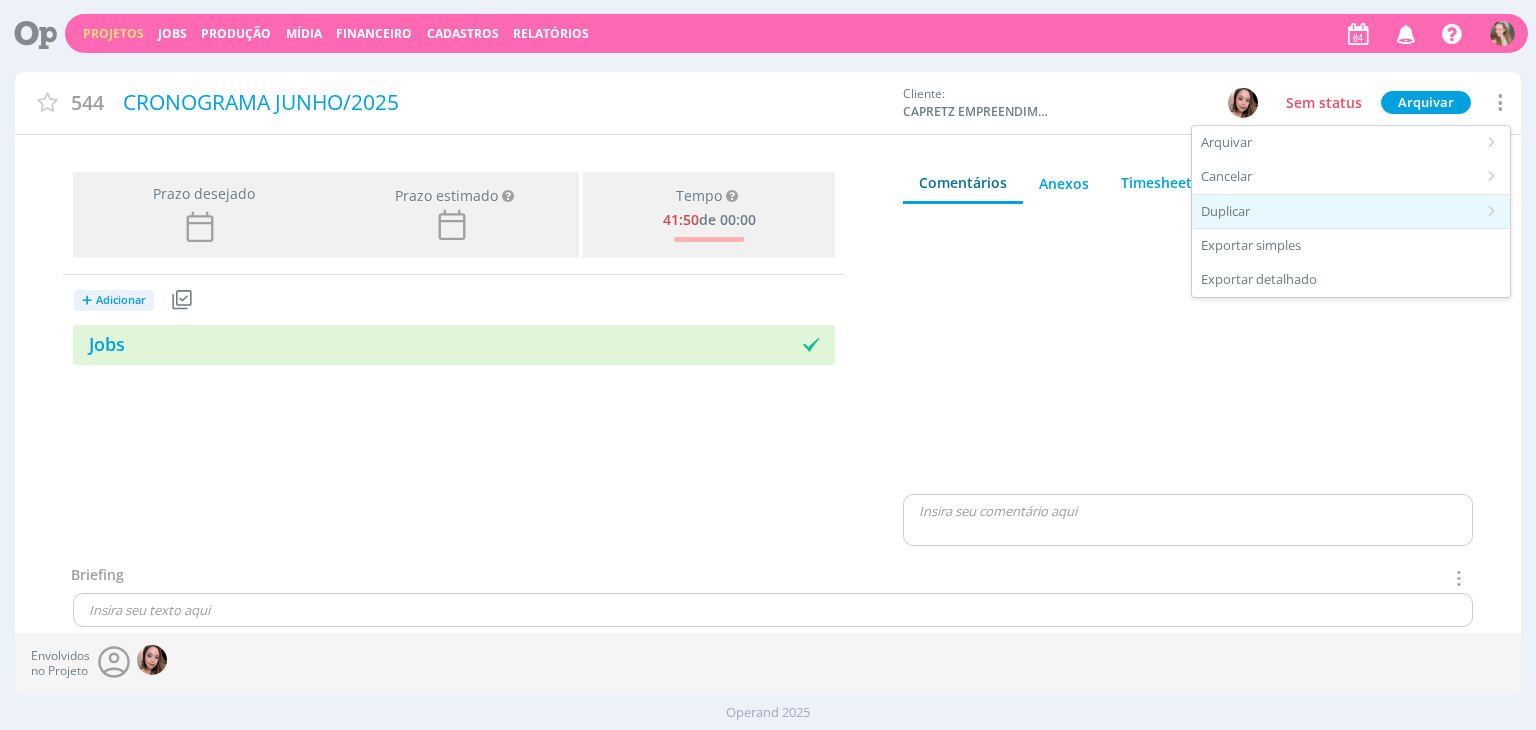 click on "Duplicar" at bounding box center (1351, 212) 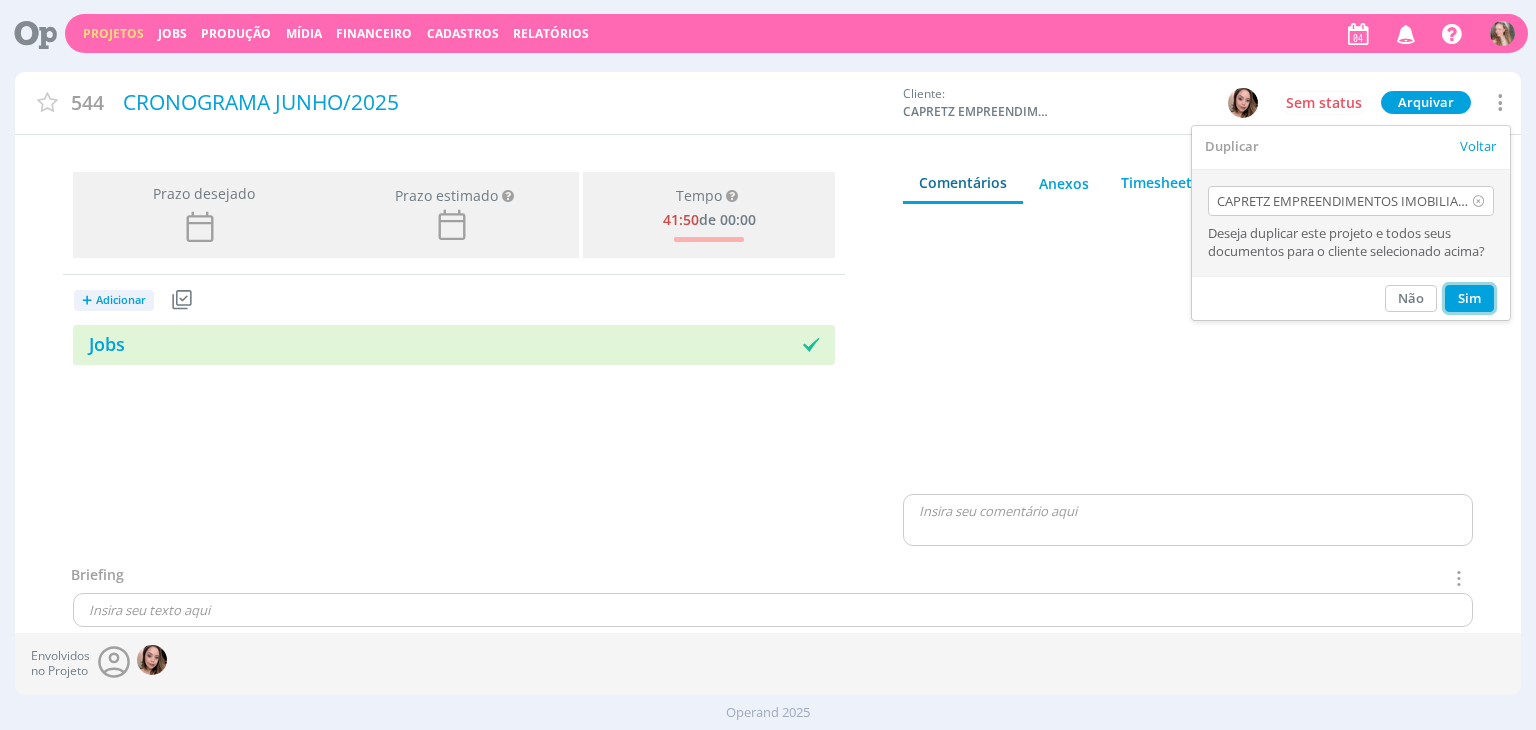 click on "Sim" at bounding box center [1469, 298] 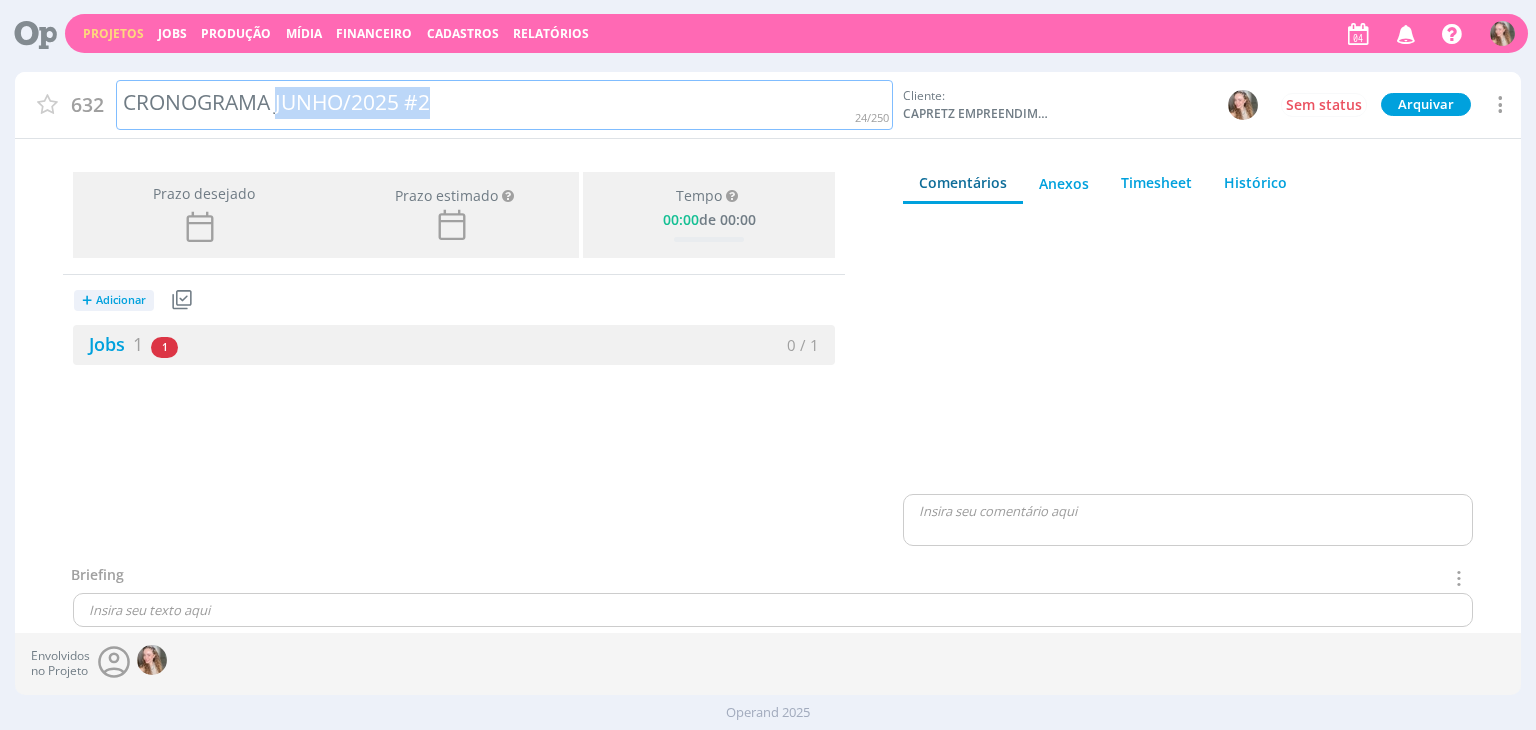 drag, startPoint x: 356, startPoint y: 113, endPoint x: 725, endPoint y: 123, distance: 369.13547 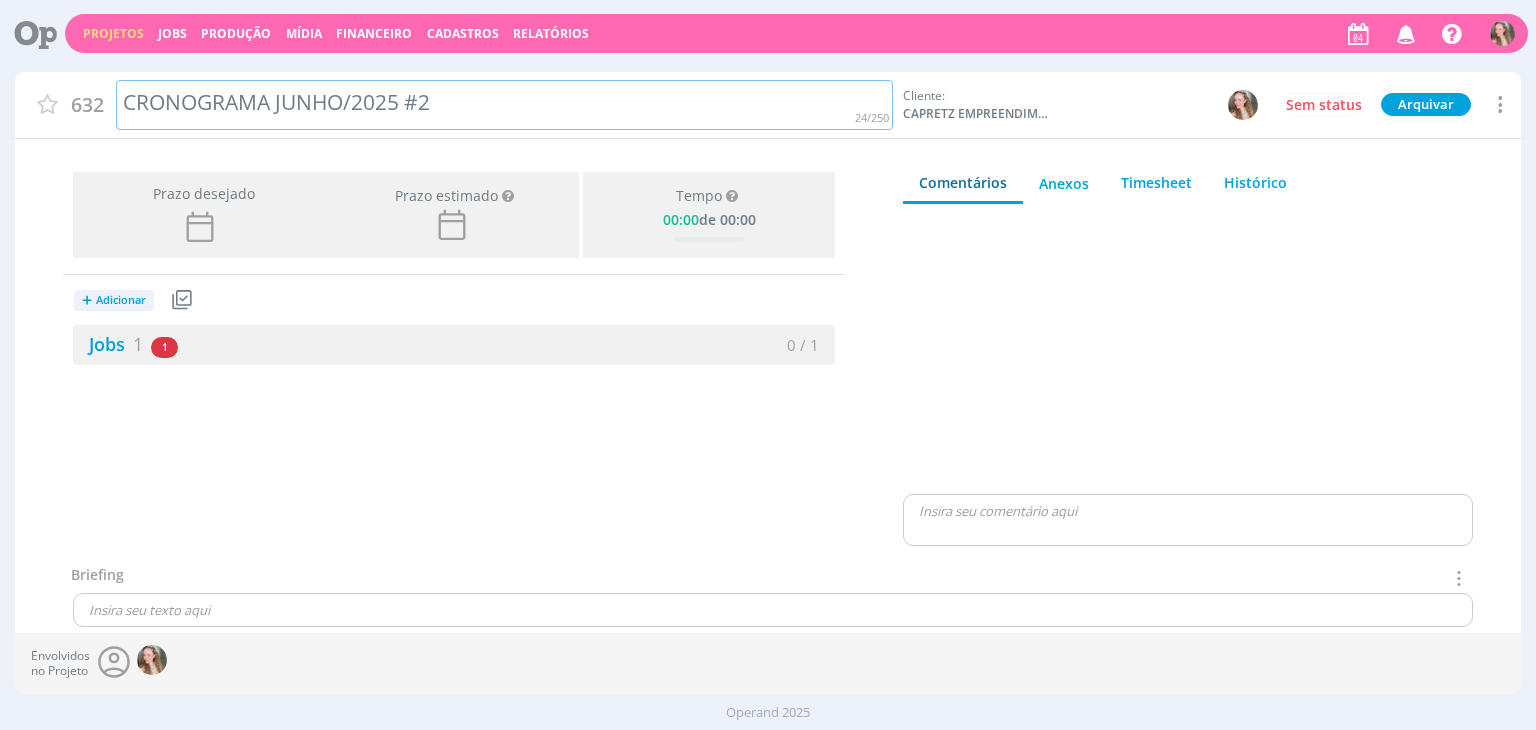 type 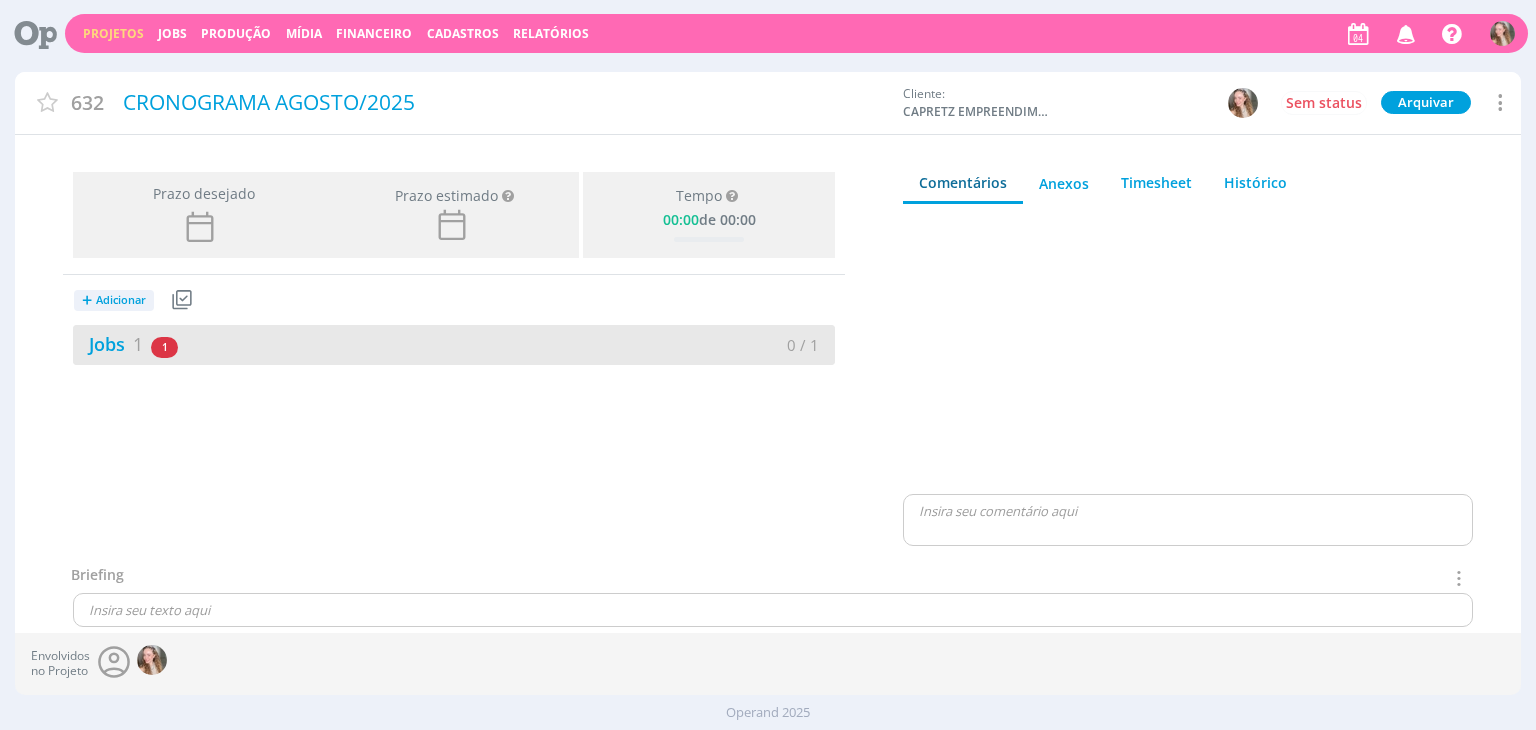 click on "Jobs 1 1 atrasado" at bounding box center [263, 344] 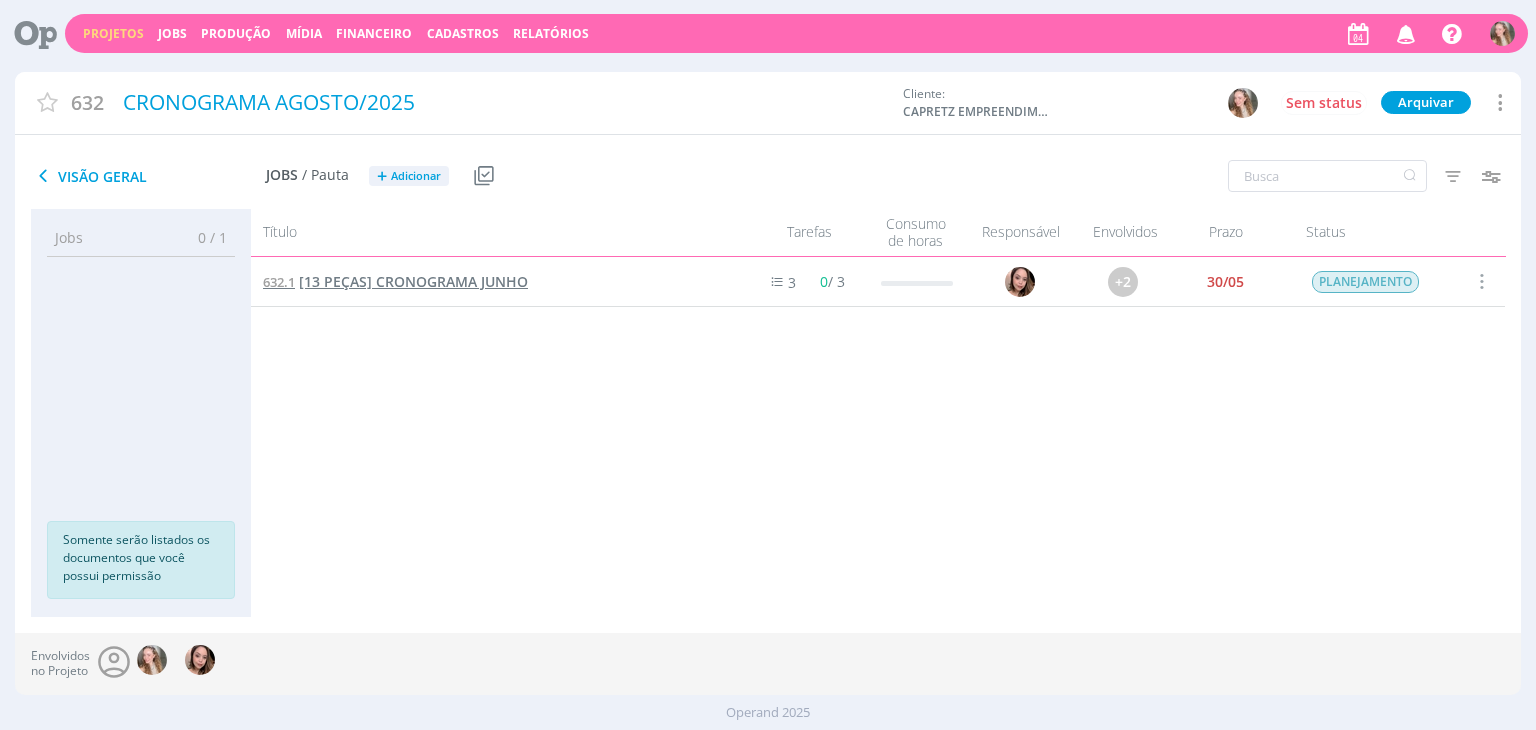click on "[13 PEÇAS] CRONOGRAMA JUNHO" at bounding box center (413, 281) 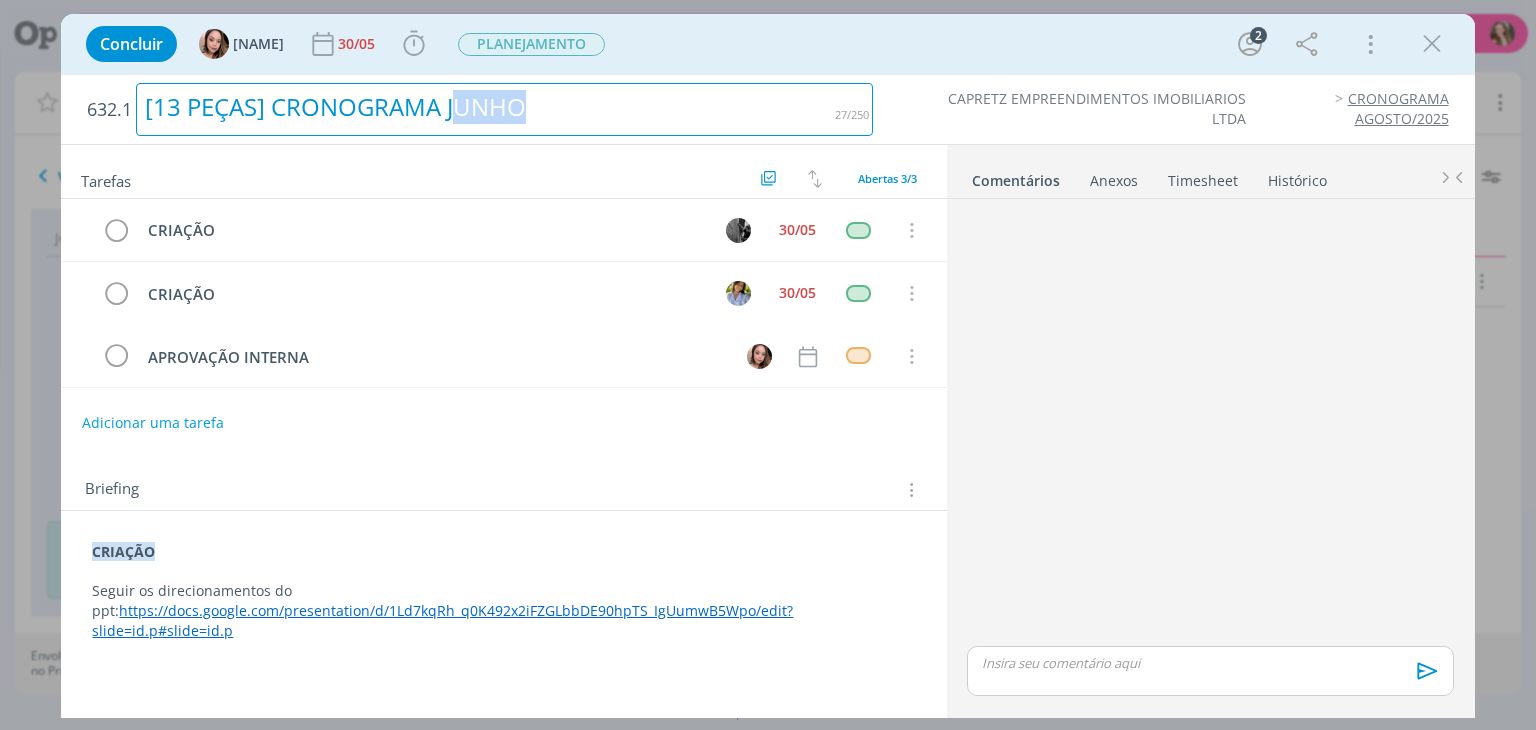 drag, startPoint x: 468, startPoint y: 104, endPoint x: 741, endPoint y: 105, distance: 273.00183 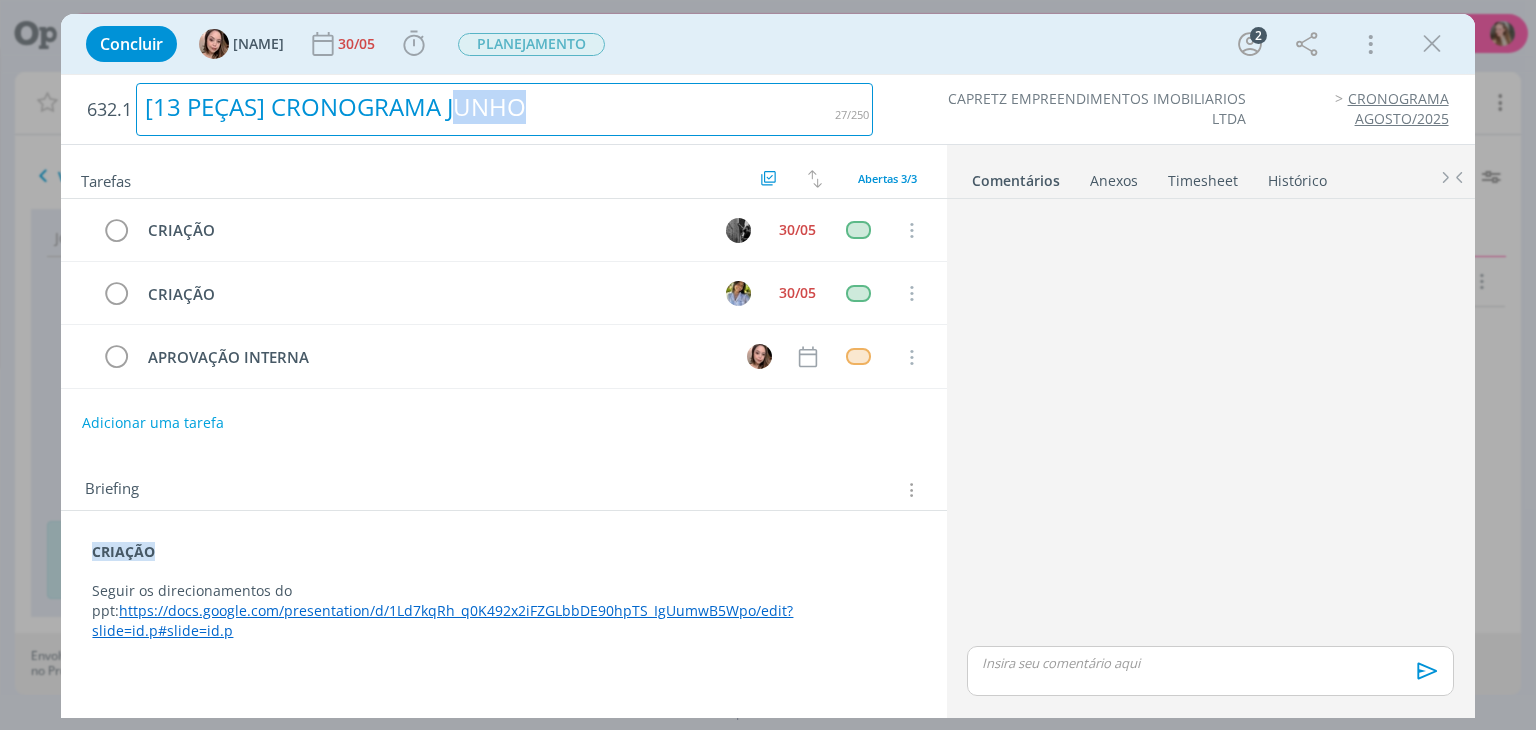 type 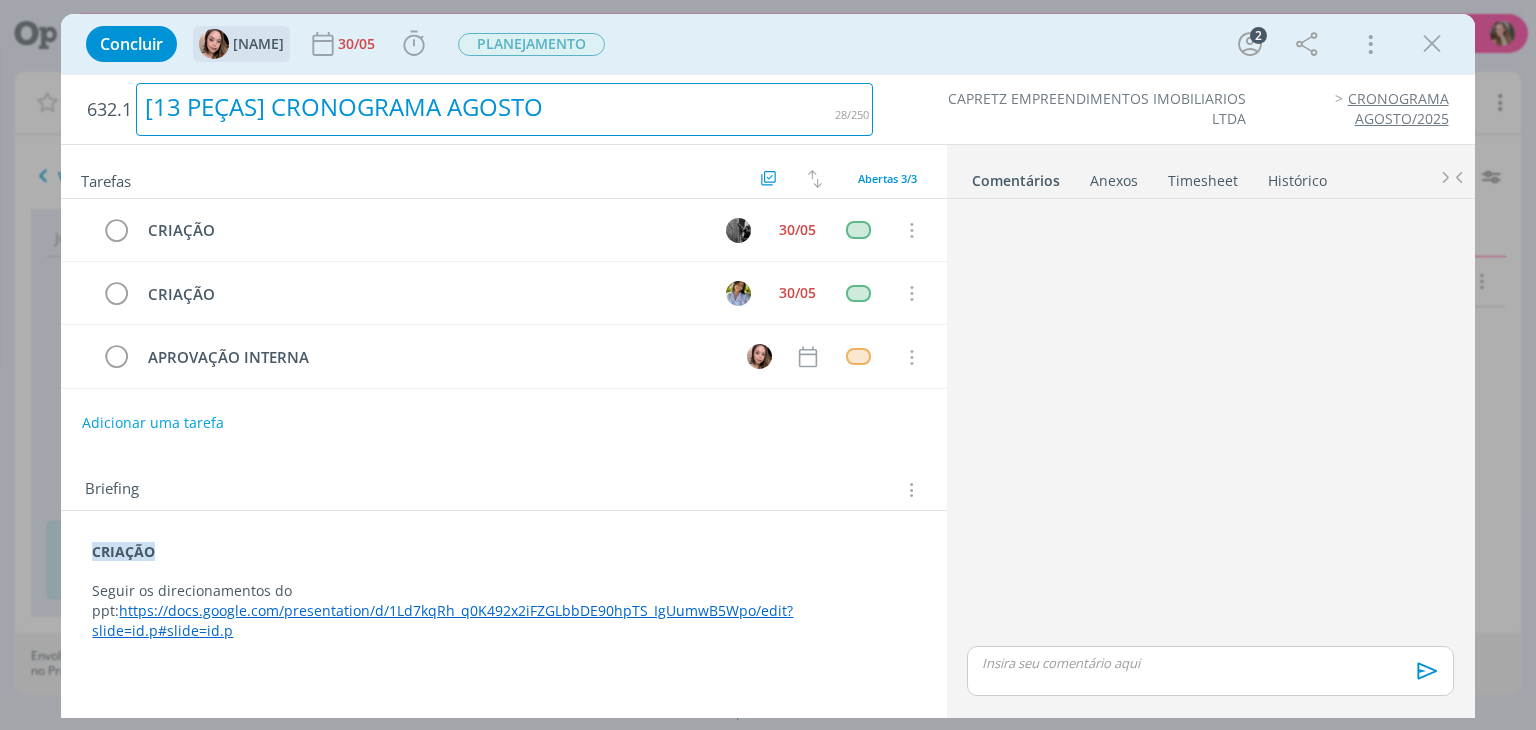 click on "[NAME]" at bounding box center [241, 44] 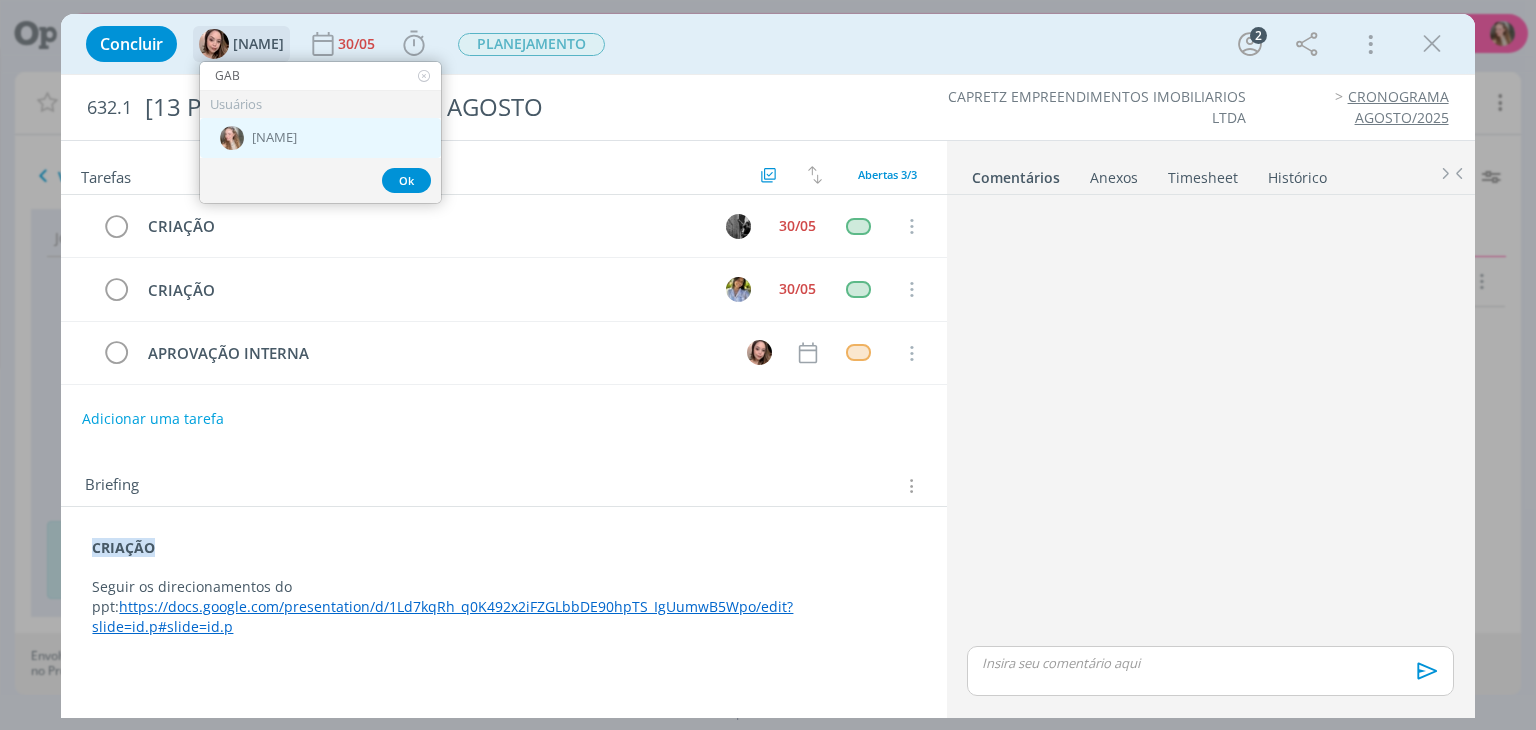 type on "[NAME]" 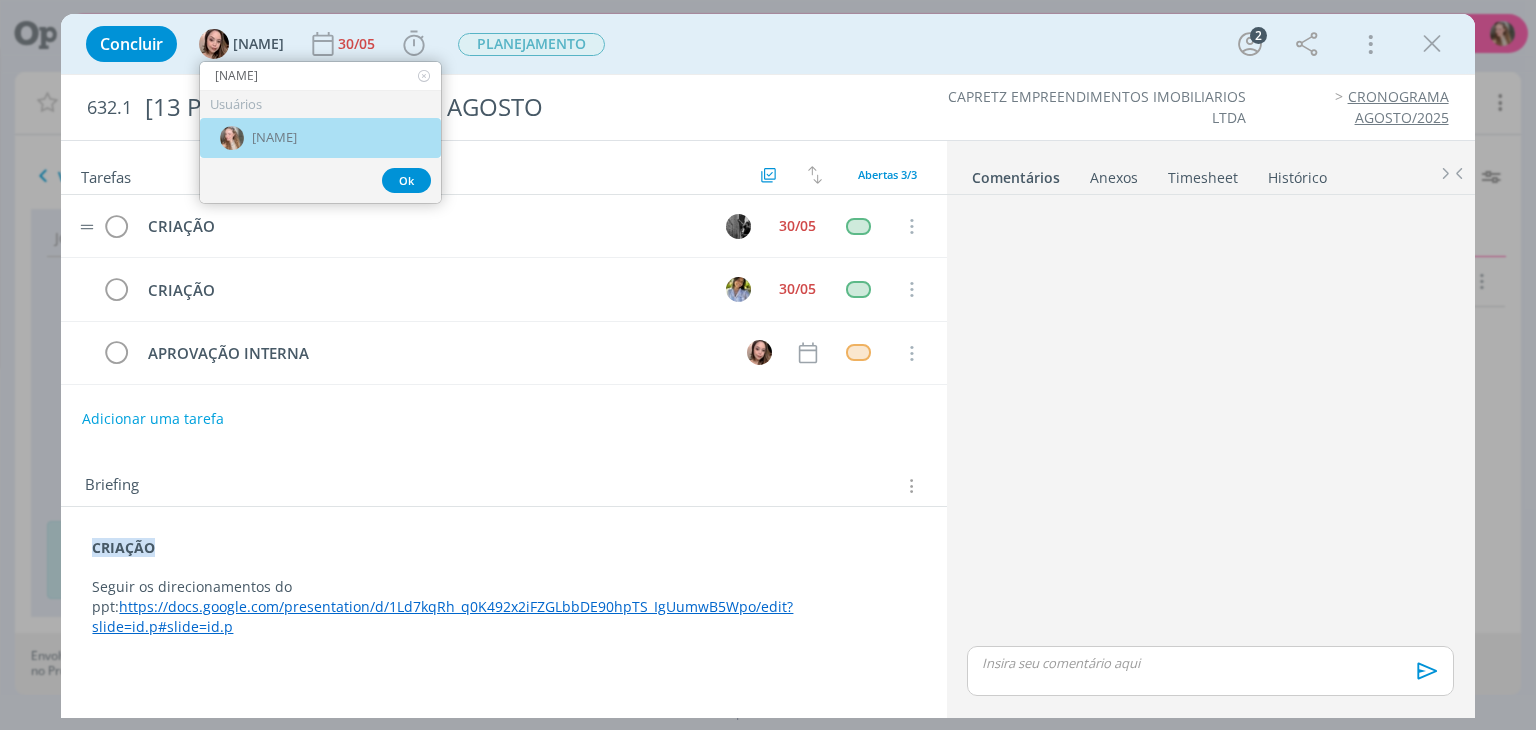 click on "[NAME]" at bounding box center [274, 138] 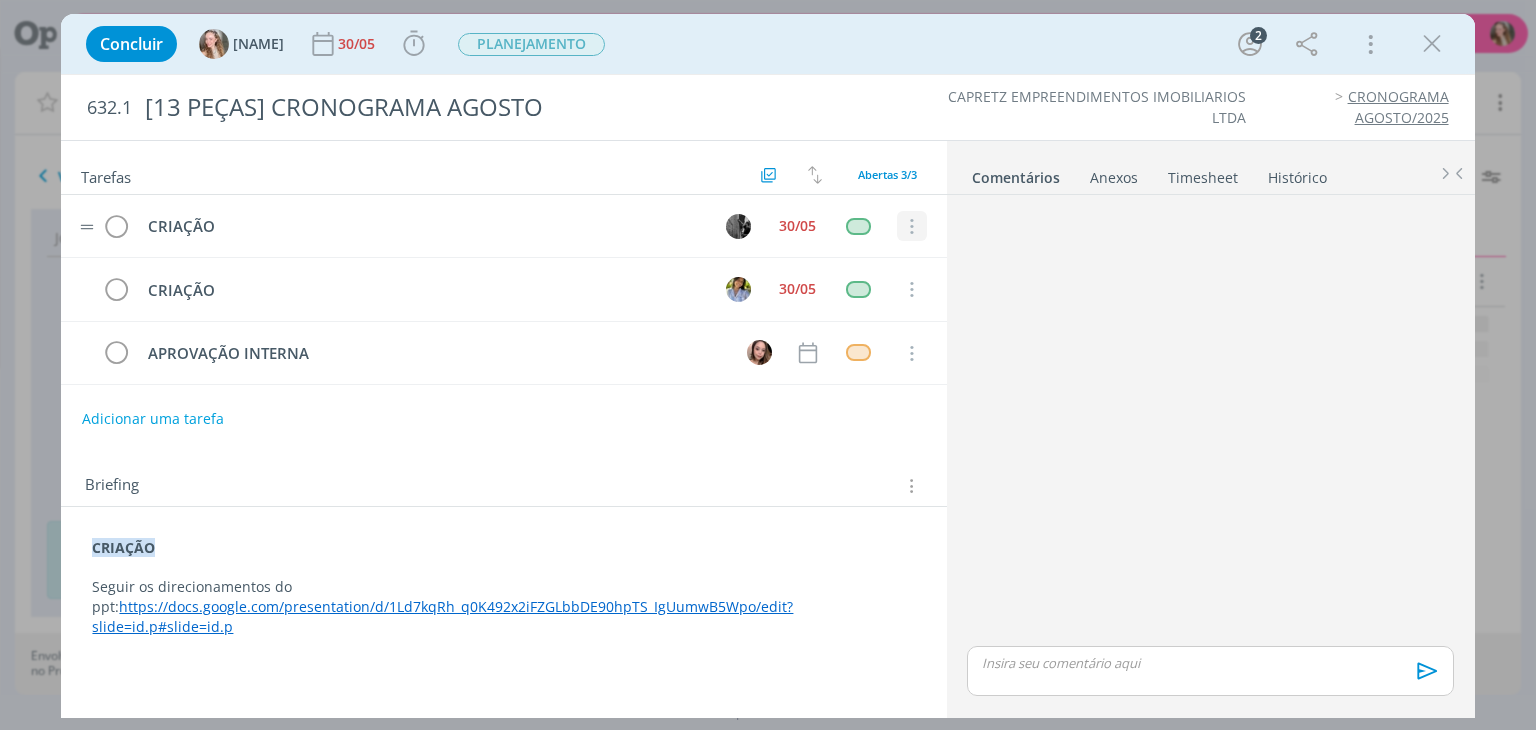 click at bounding box center [911, 227] 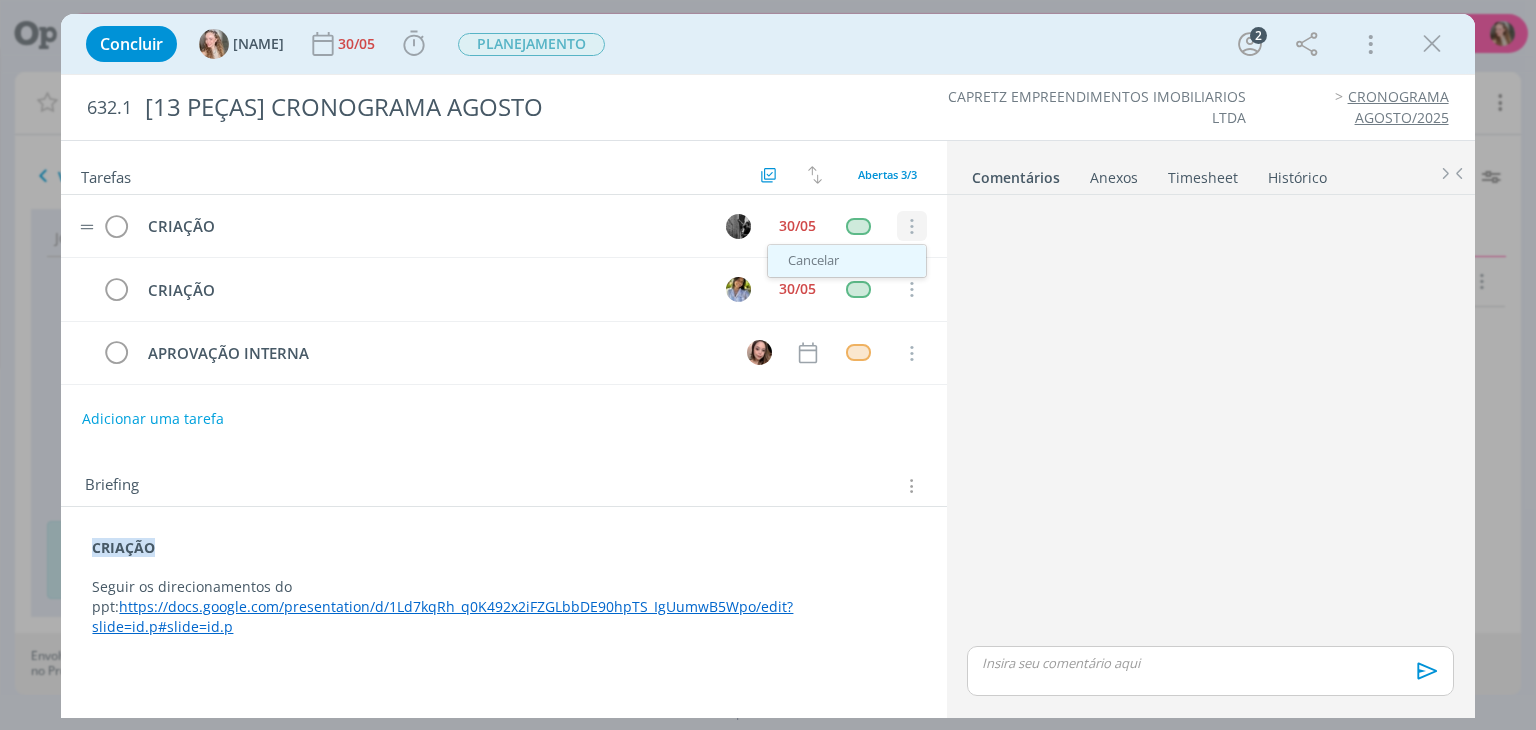 click on "Cancelar" at bounding box center [847, 261] 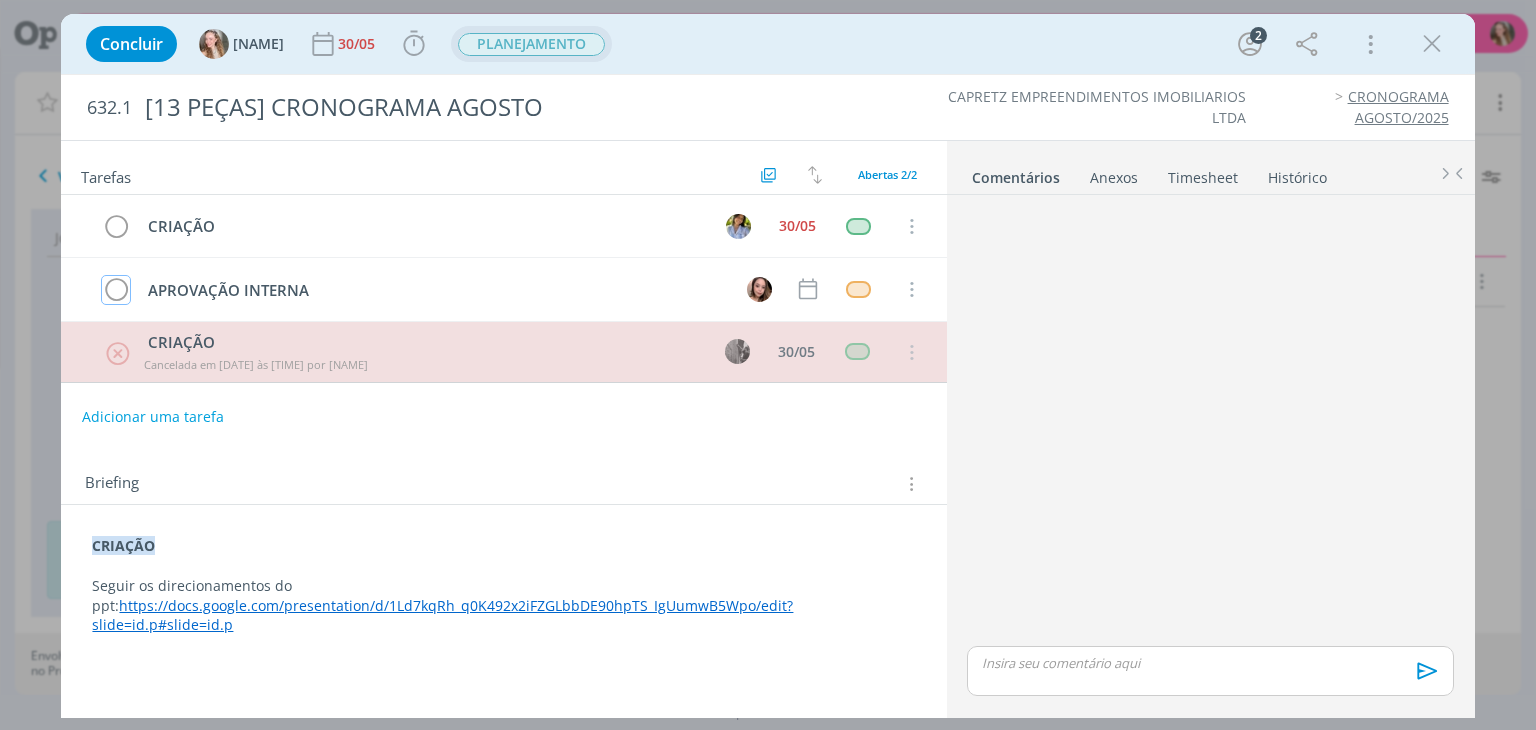 click on "PLANEJAMENTO" at bounding box center [531, 44] 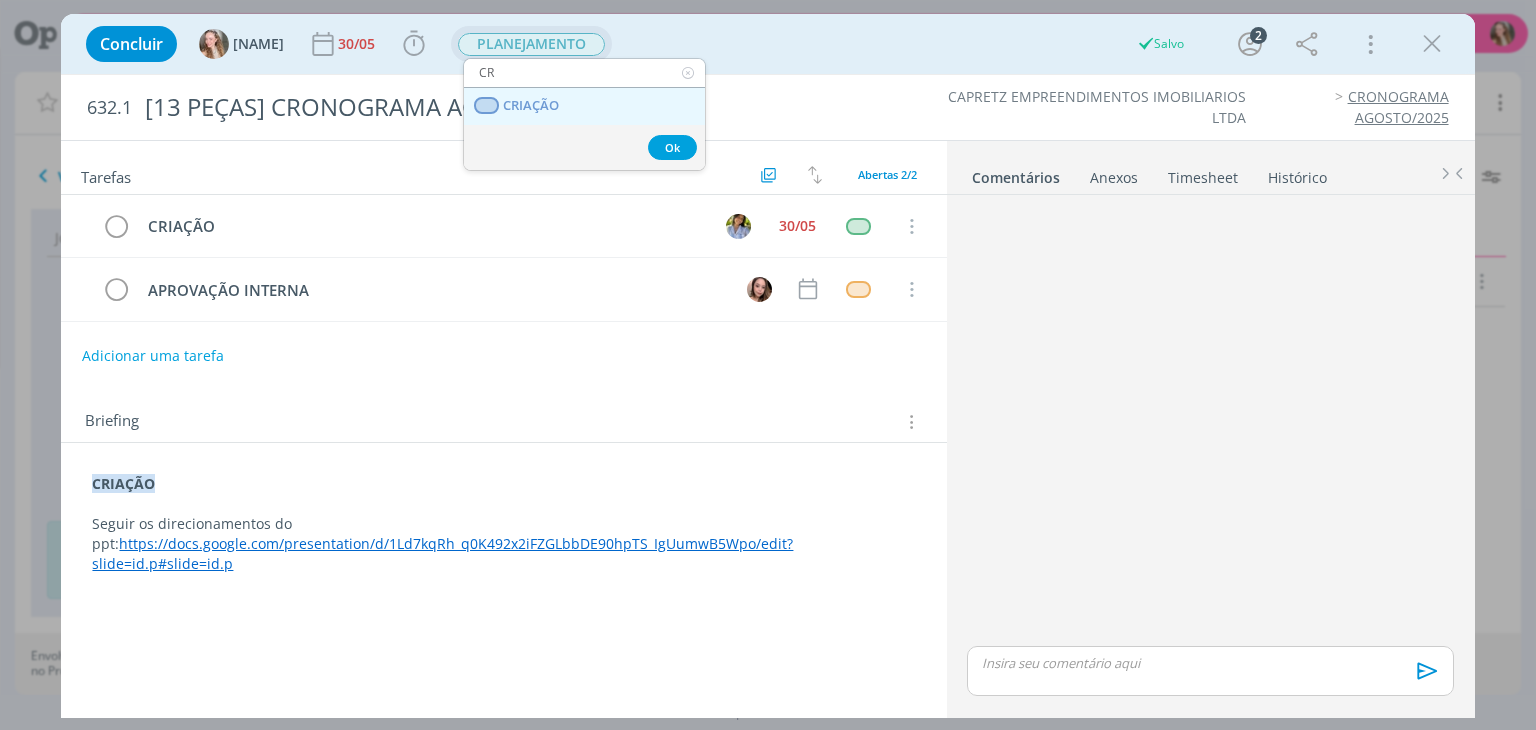 type on "CR" 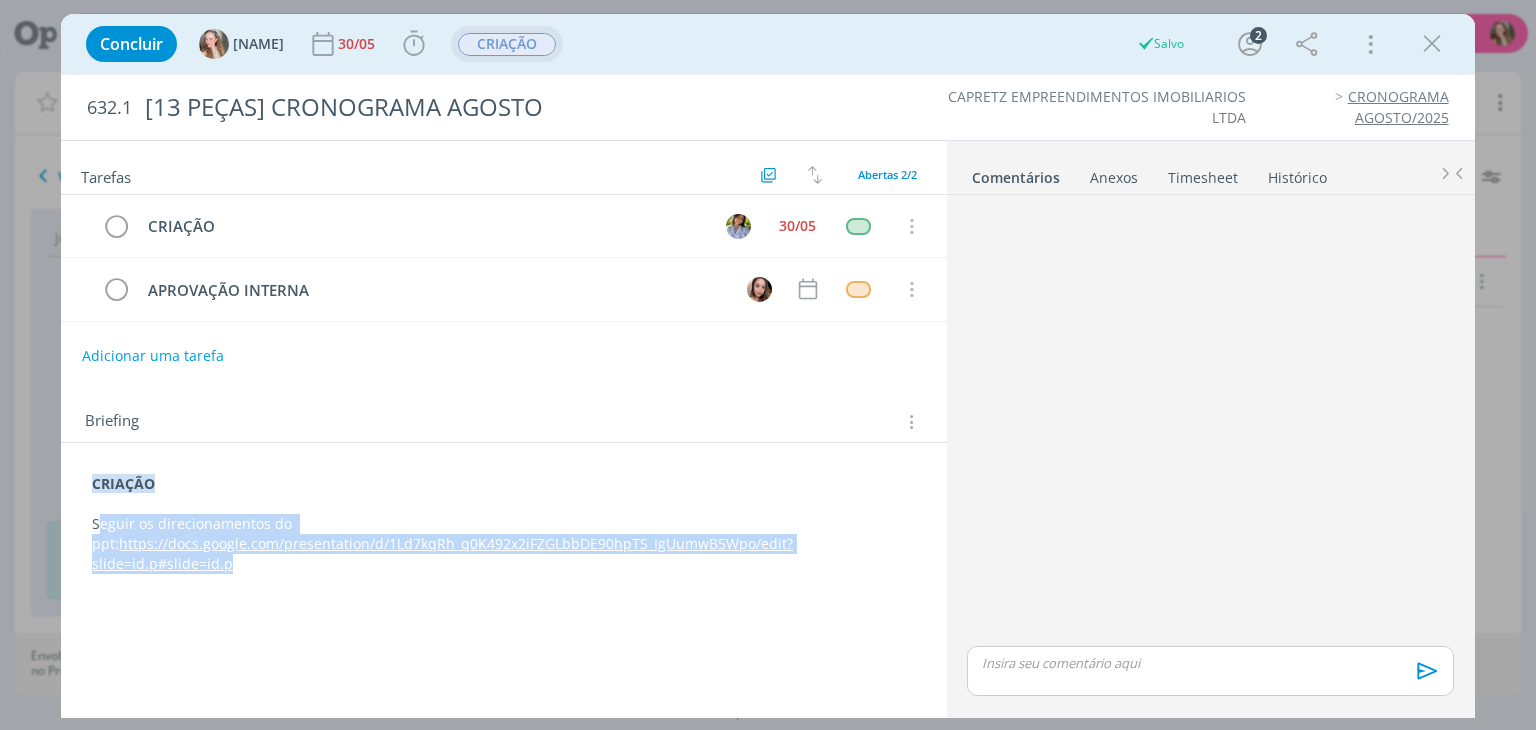 drag, startPoint x: 892, startPoint y: 543, endPoint x: 95, endPoint y: 541, distance: 797.0025 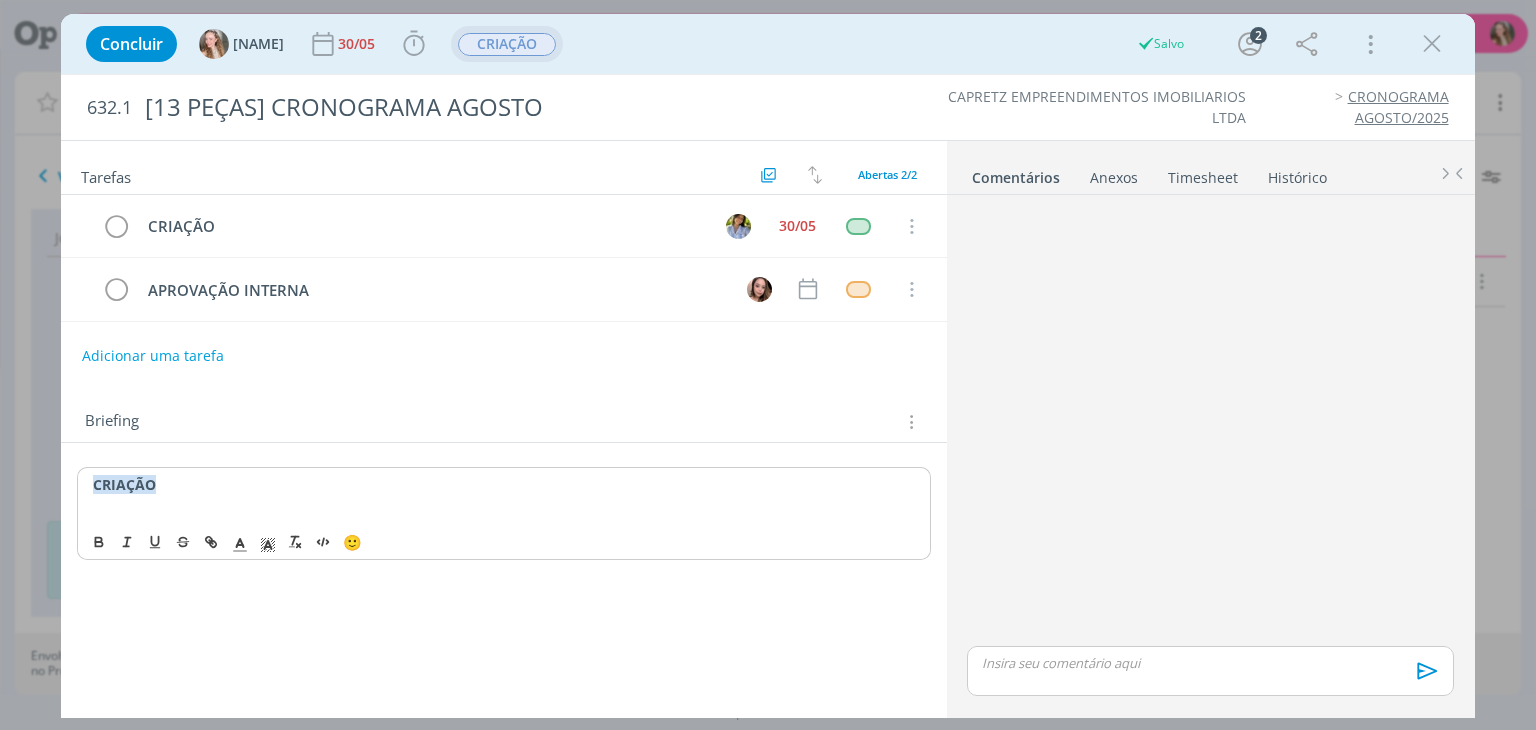 type 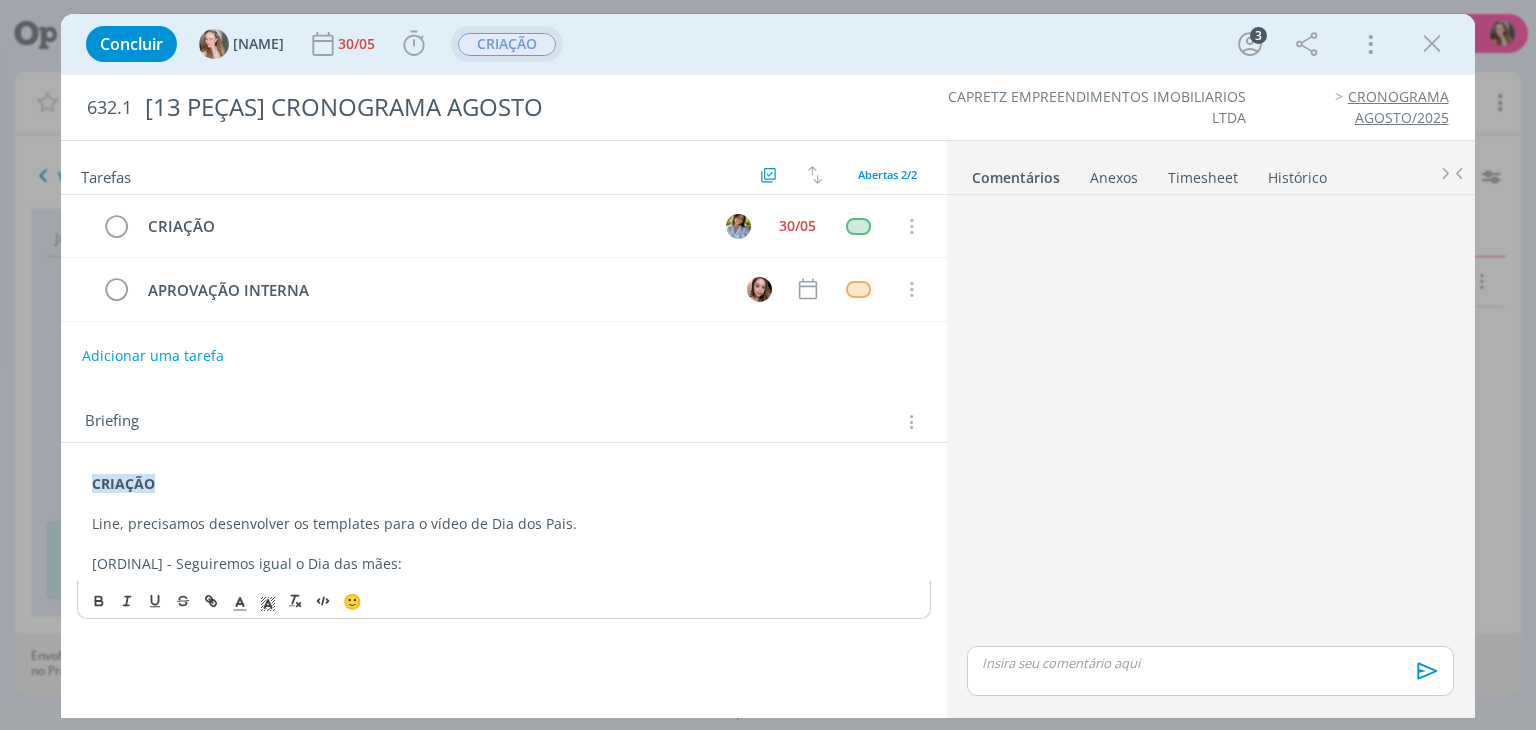 click on "[ORDINAL] - Seguiremos igual o Dia das mães:" at bounding box center (503, 564) 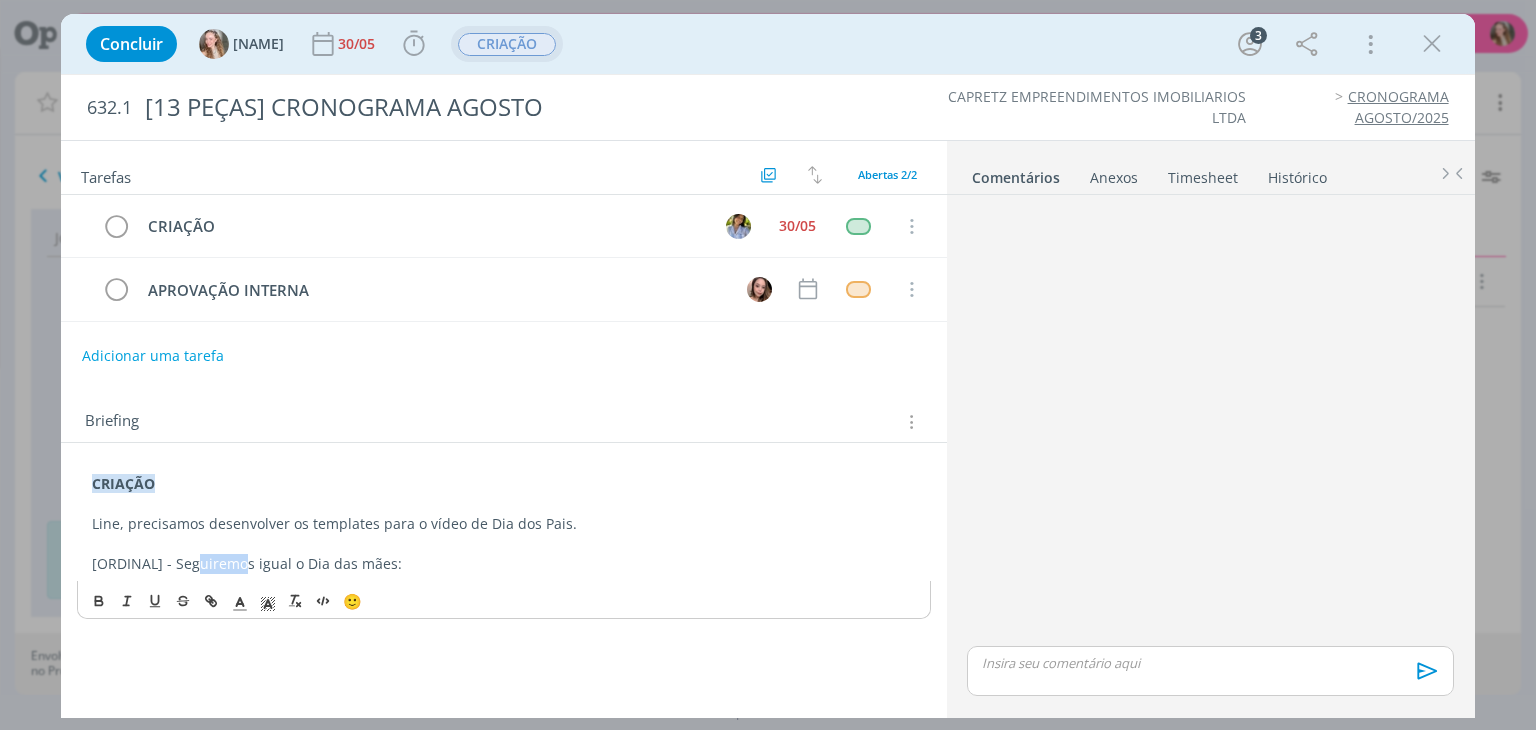 click on "[ORDINAL] - Seguiremos igual o Dia das mães:" at bounding box center (503, 564) 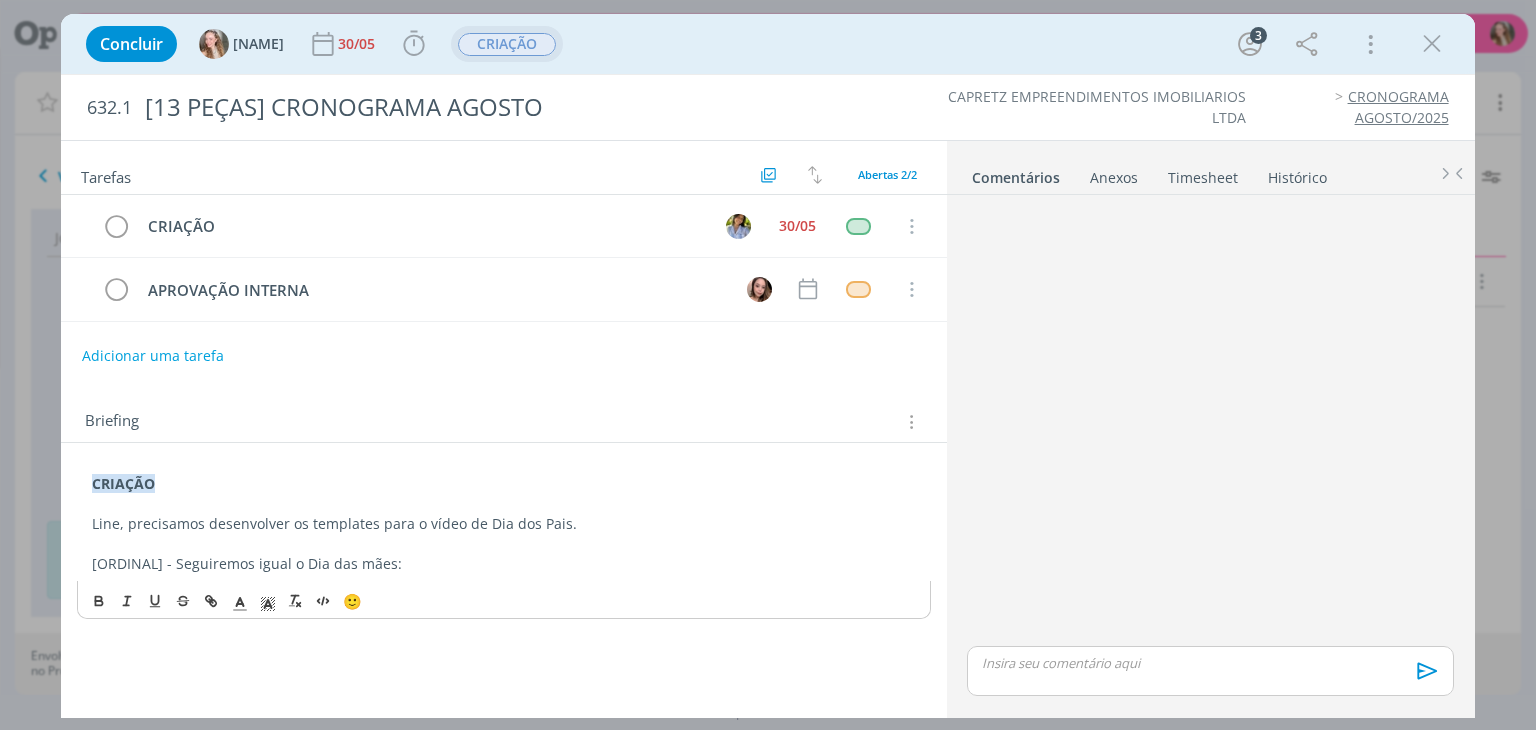 click on "[ORDINAL] - Seguiremos igual o Dia das mães:" at bounding box center (503, 564) 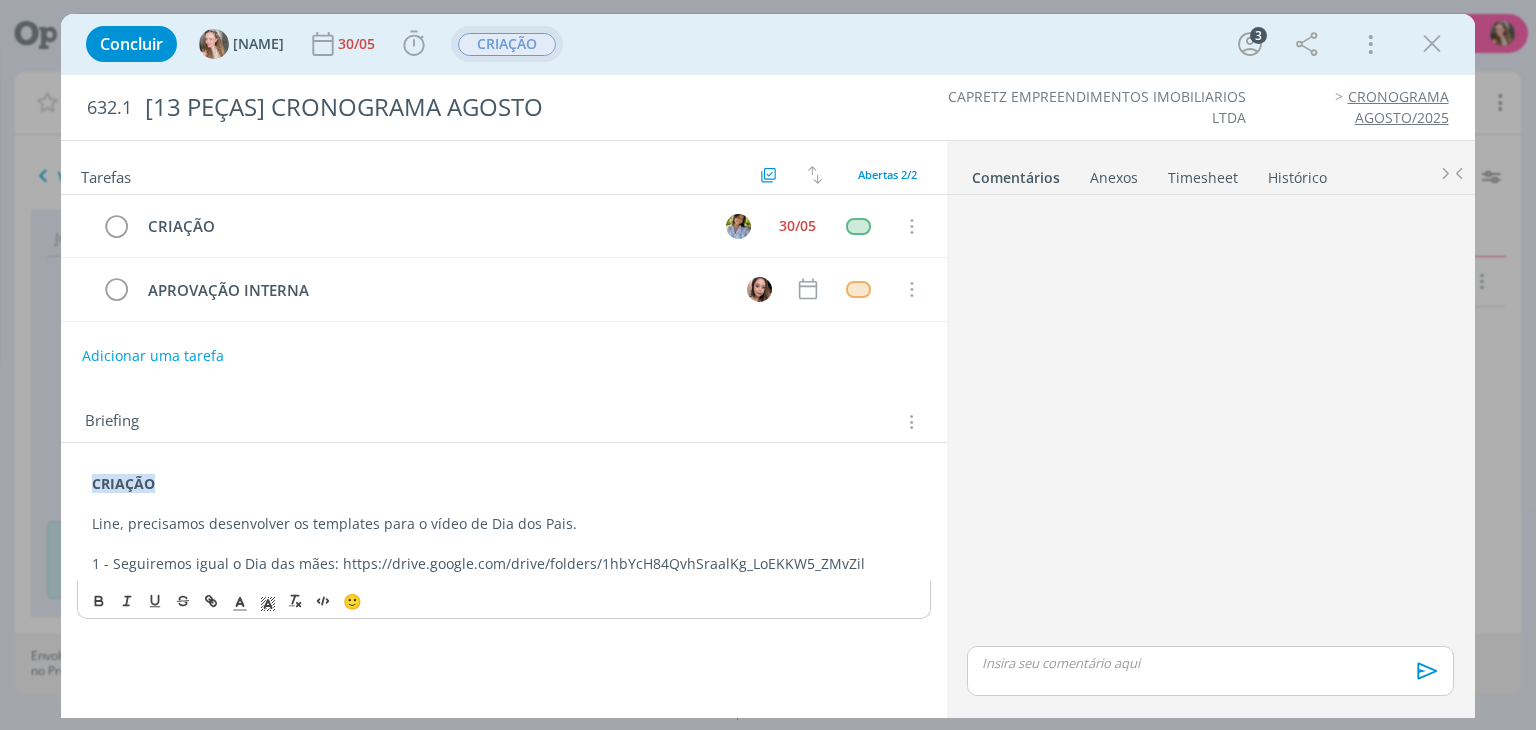 click on "1 - Seguiremos igual o Dia das mães: https://drive.google.com/drive/folders/1hbYcH84QvhSraalKg_LoEKKW5_ZMvZil" at bounding box center (503, 564) 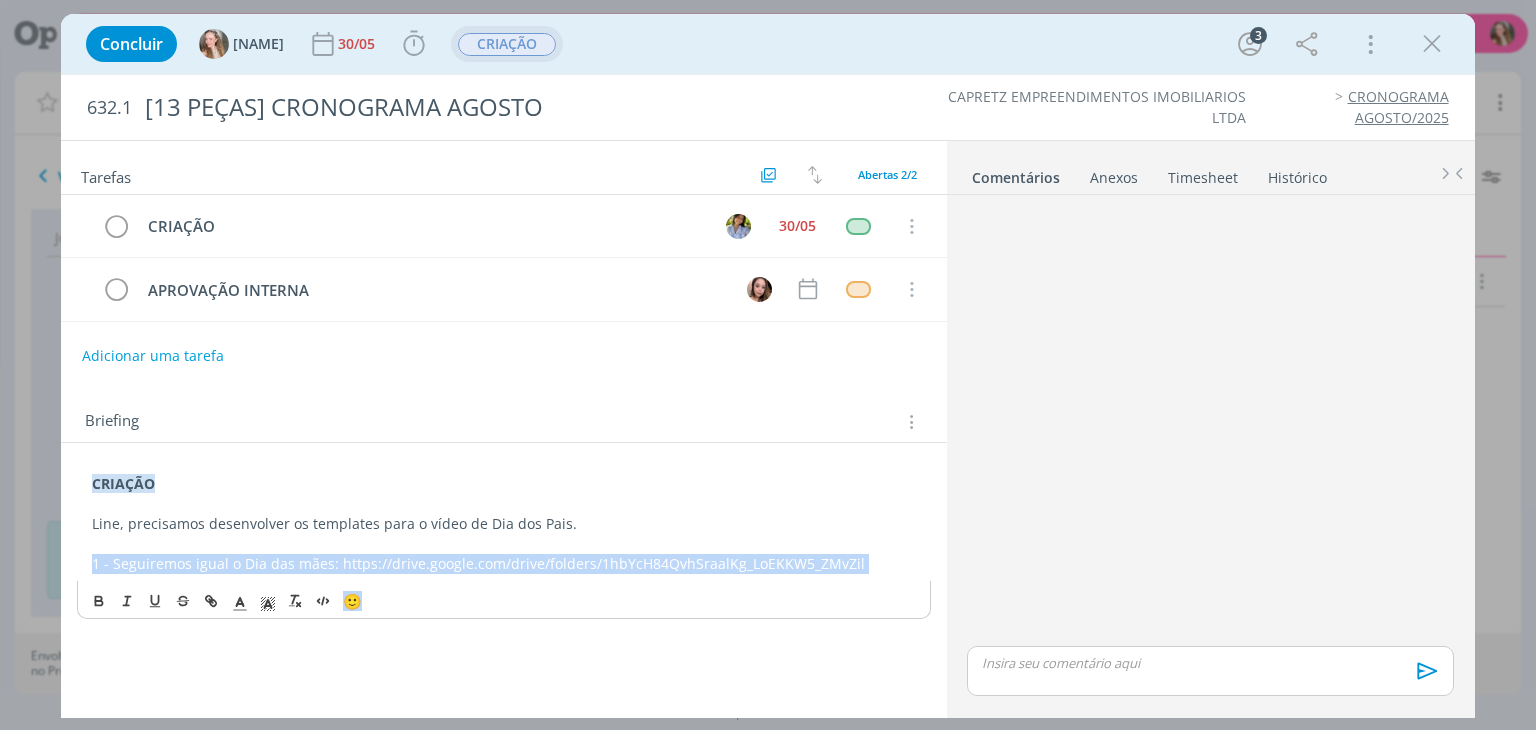 drag, startPoint x: 832, startPoint y: 591, endPoint x: 770, endPoint y: 549, distance: 74.88658 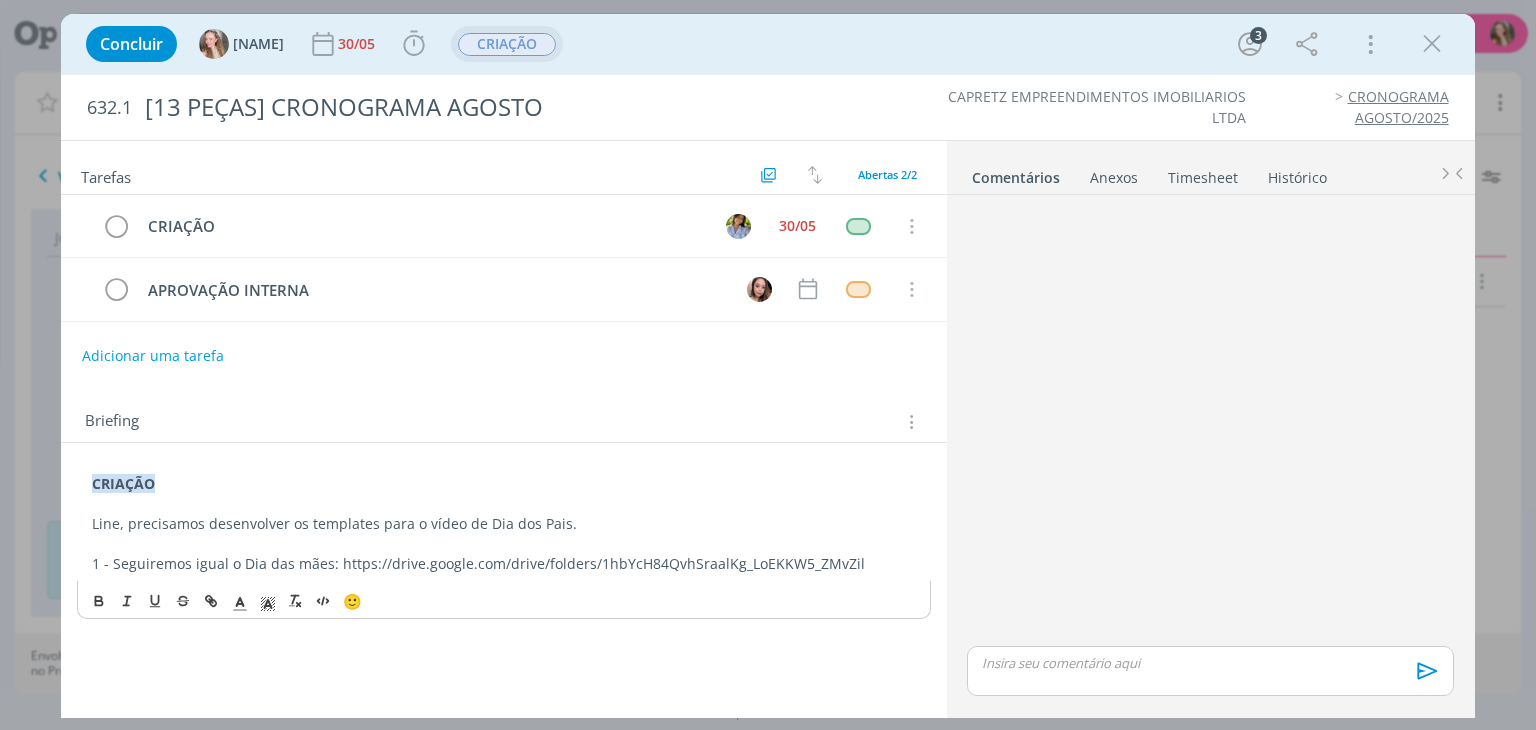 click on "1 - Seguiremos igual o Dia das mães: https://drive.google.com/drive/folders/1hbYcH84QvhSraalKg_LoEKKW5_ZMvZil" at bounding box center (503, 564) 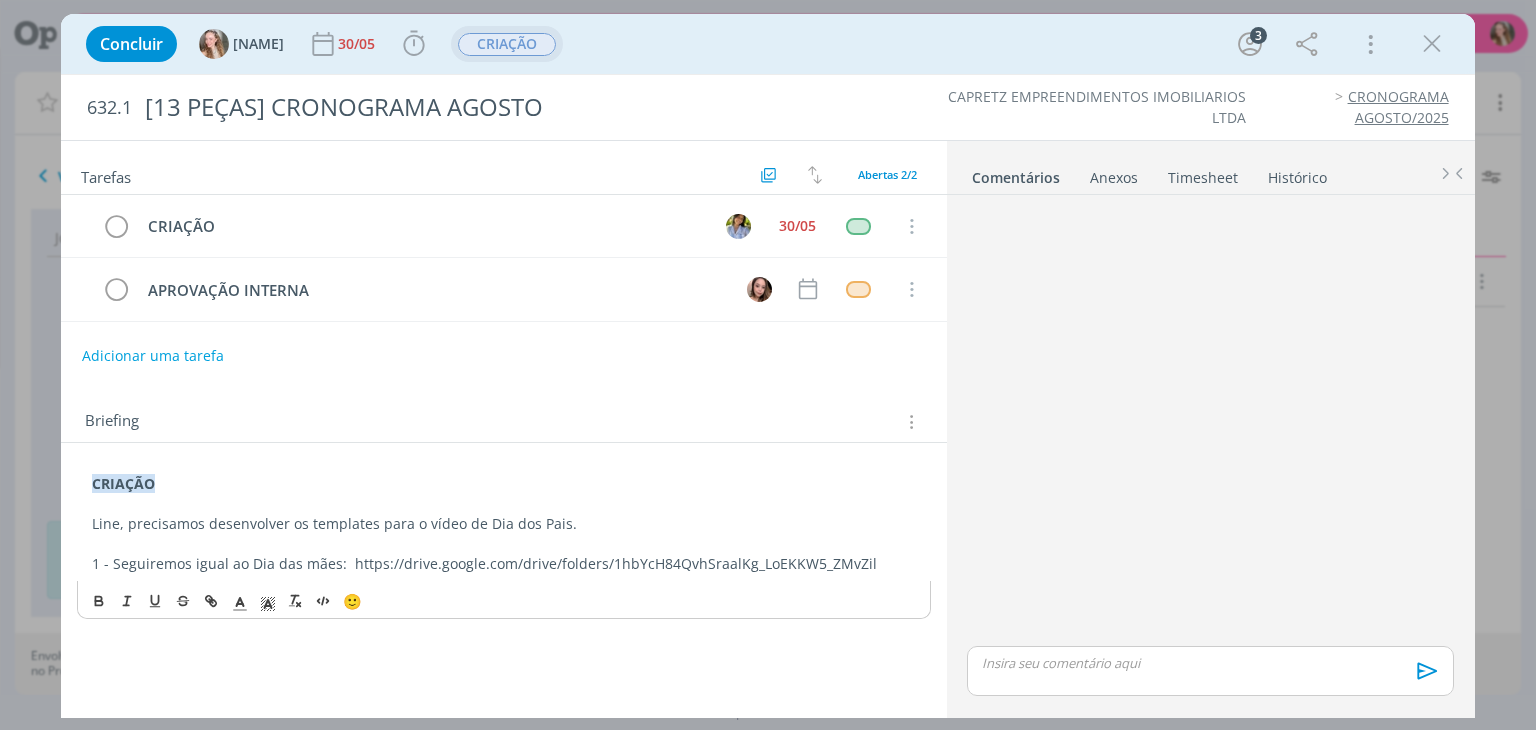 click on "🙂" at bounding box center (503, 599) 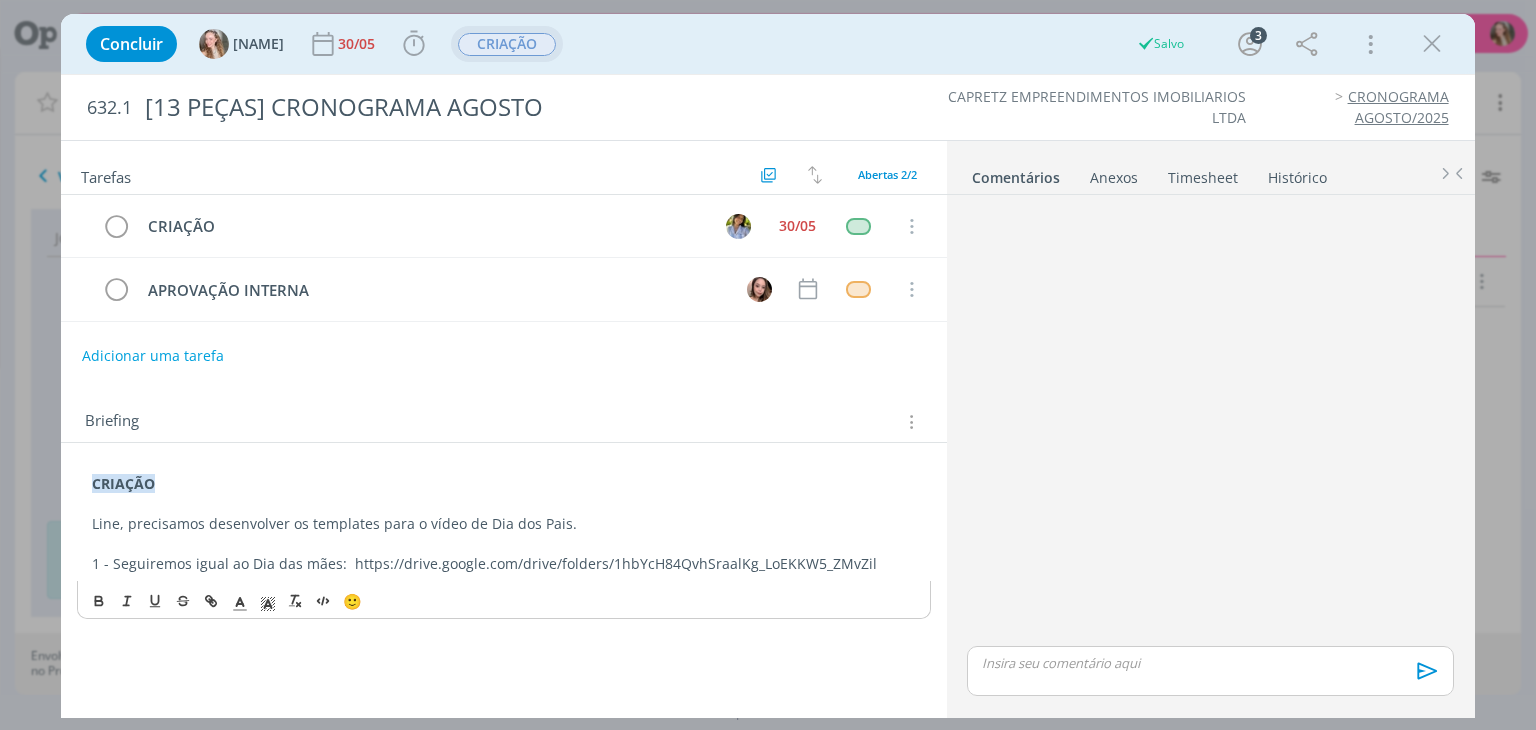 click on "1 - Seguiremos igual ao Dia das mães:  https://drive.google.com/drive/folders/1hbYcH84QvhSraalKg_LoEKKW5_ZMvZil" at bounding box center (503, 564) 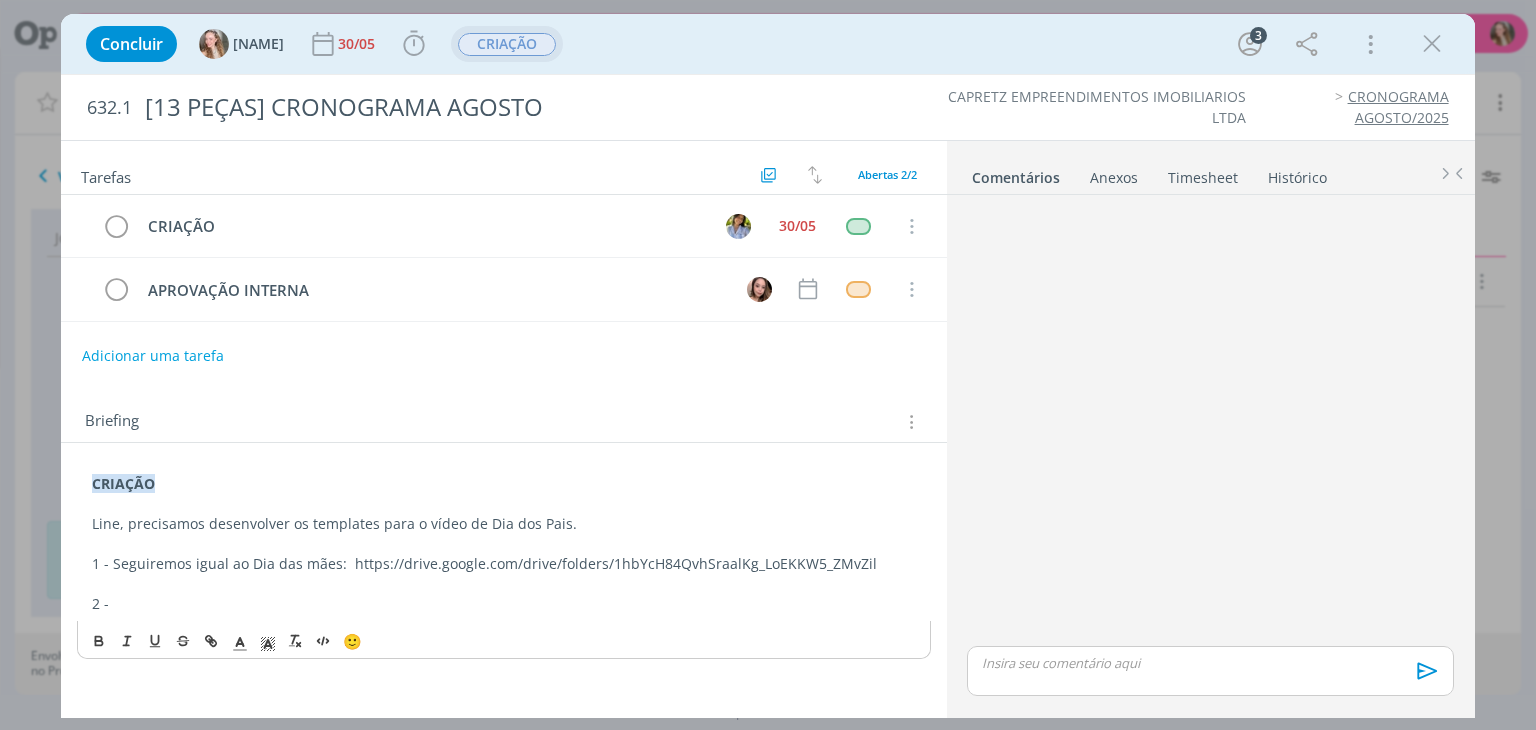 click on "CRIAÇÃO Line, precisamos desenvolver os templates para o vídeo de Dia dos Pais. 1 - Seguiremos igual ao Dia das mães: https://drive.google.com/drive/folders/1hbYcH84QvhSraalKg_LoEKKW5_ZMvZil 2 -" at bounding box center (503, 543) 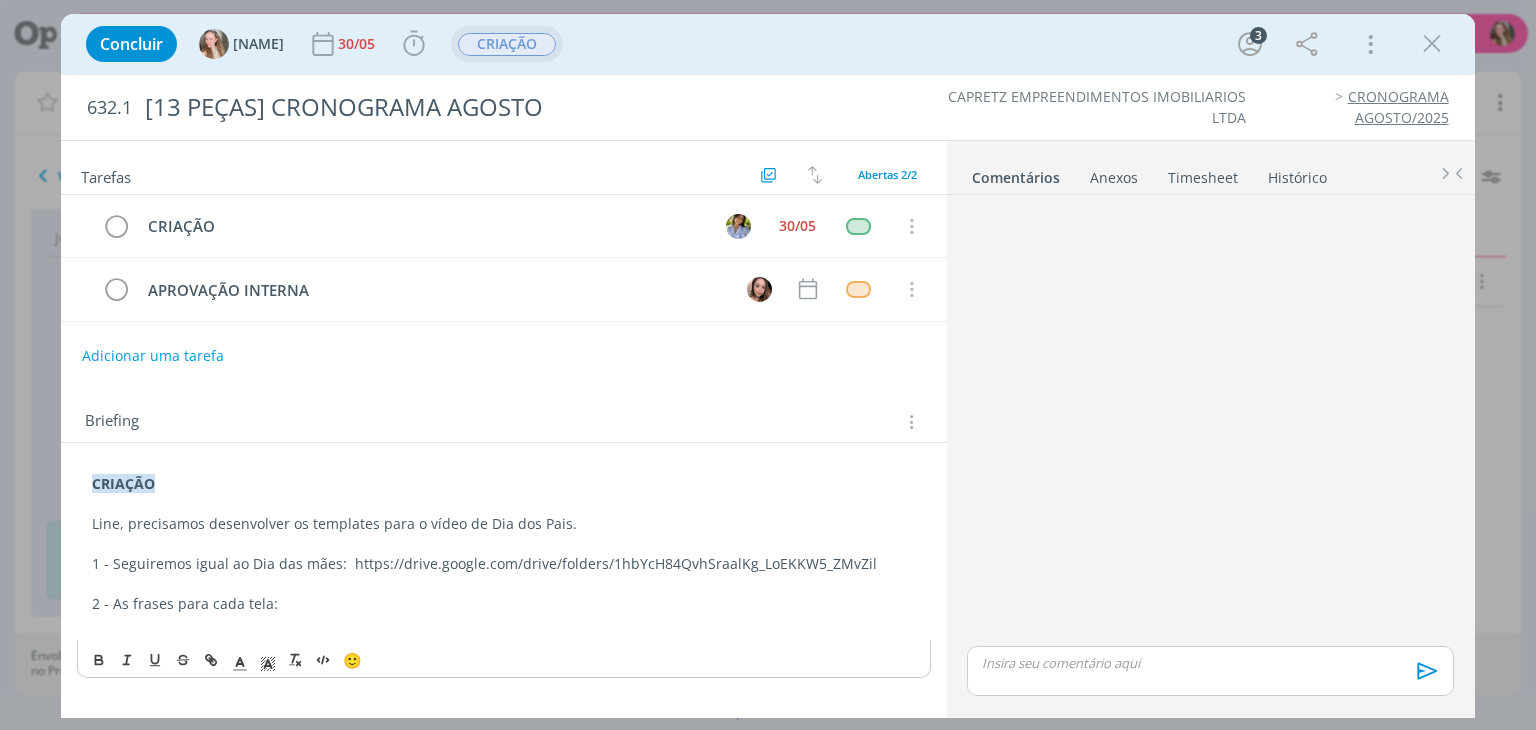 scroll, scrollTop: 122, scrollLeft: 0, axis: vertical 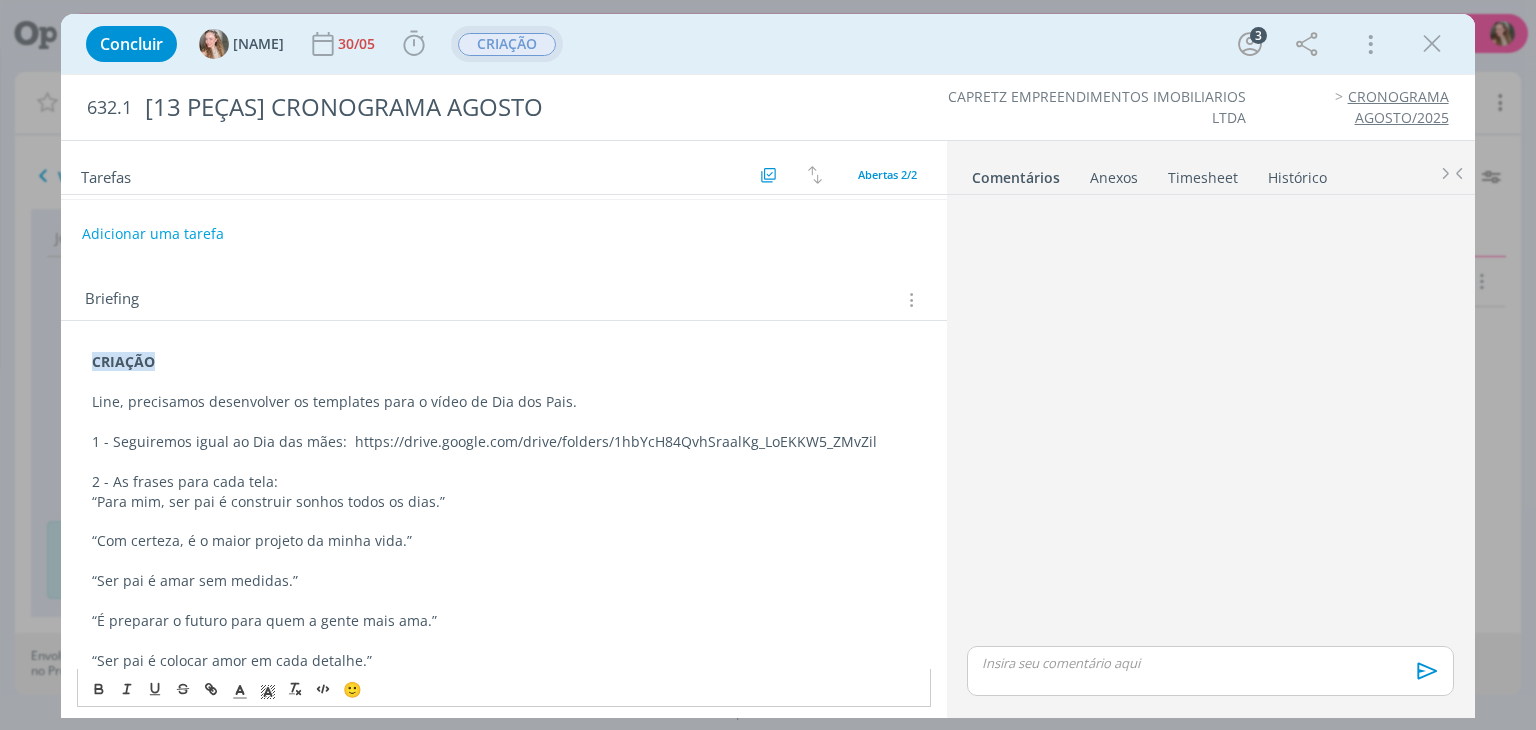 click on "2 - As frases para cada tela:" at bounding box center (503, 482) 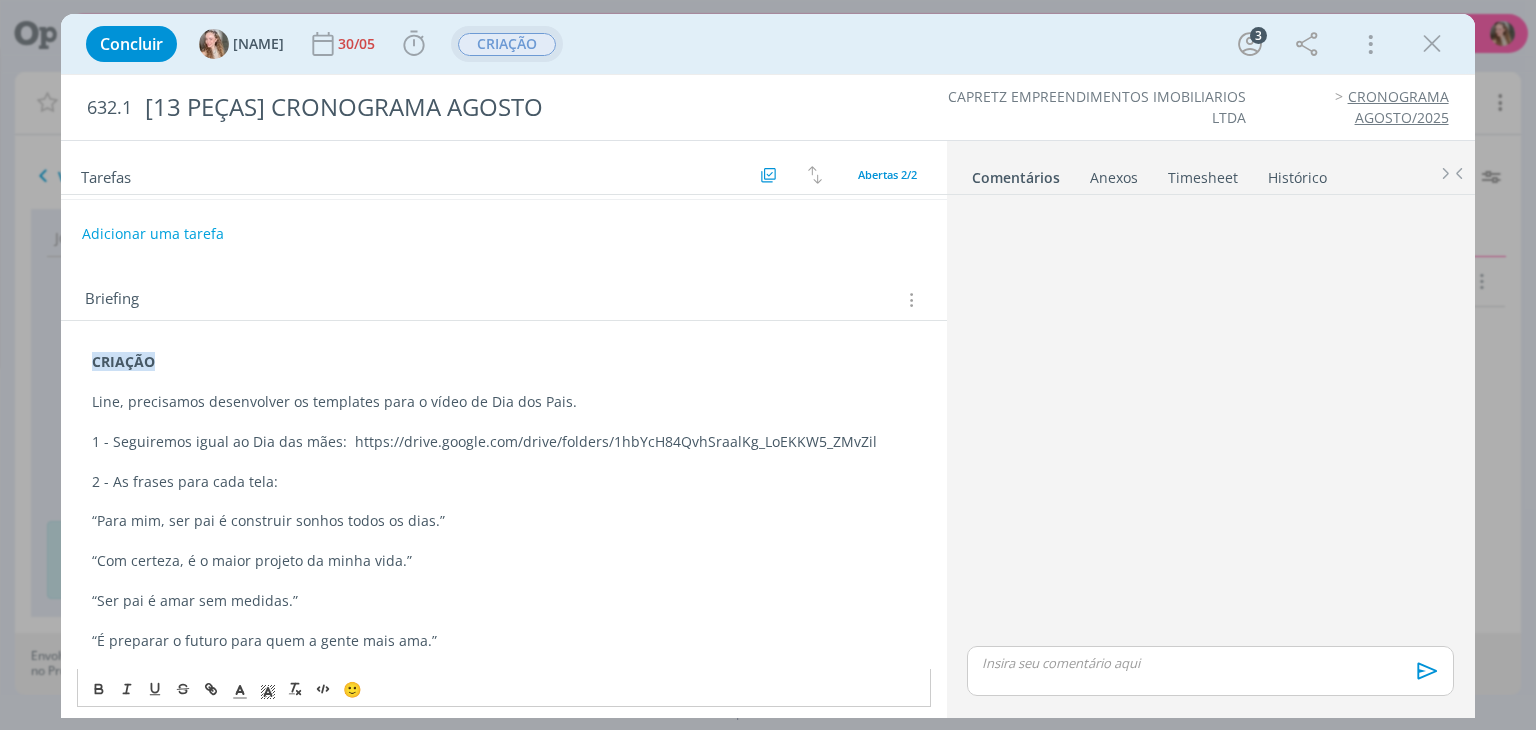 scroll, scrollTop: 195, scrollLeft: 0, axis: vertical 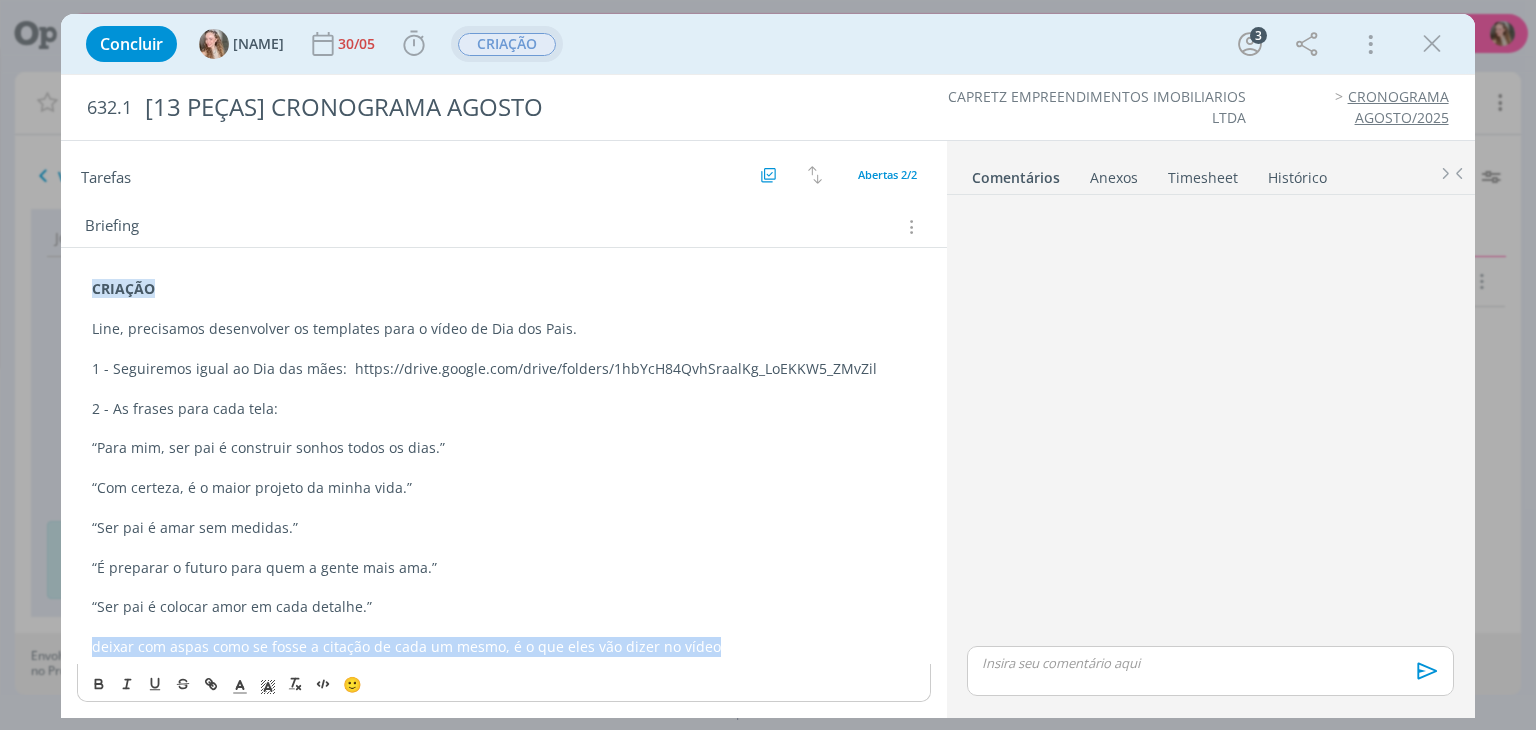 drag, startPoint x: 512, startPoint y: 641, endPoint x: 65, endPoint y: 646, distance: 447.02795 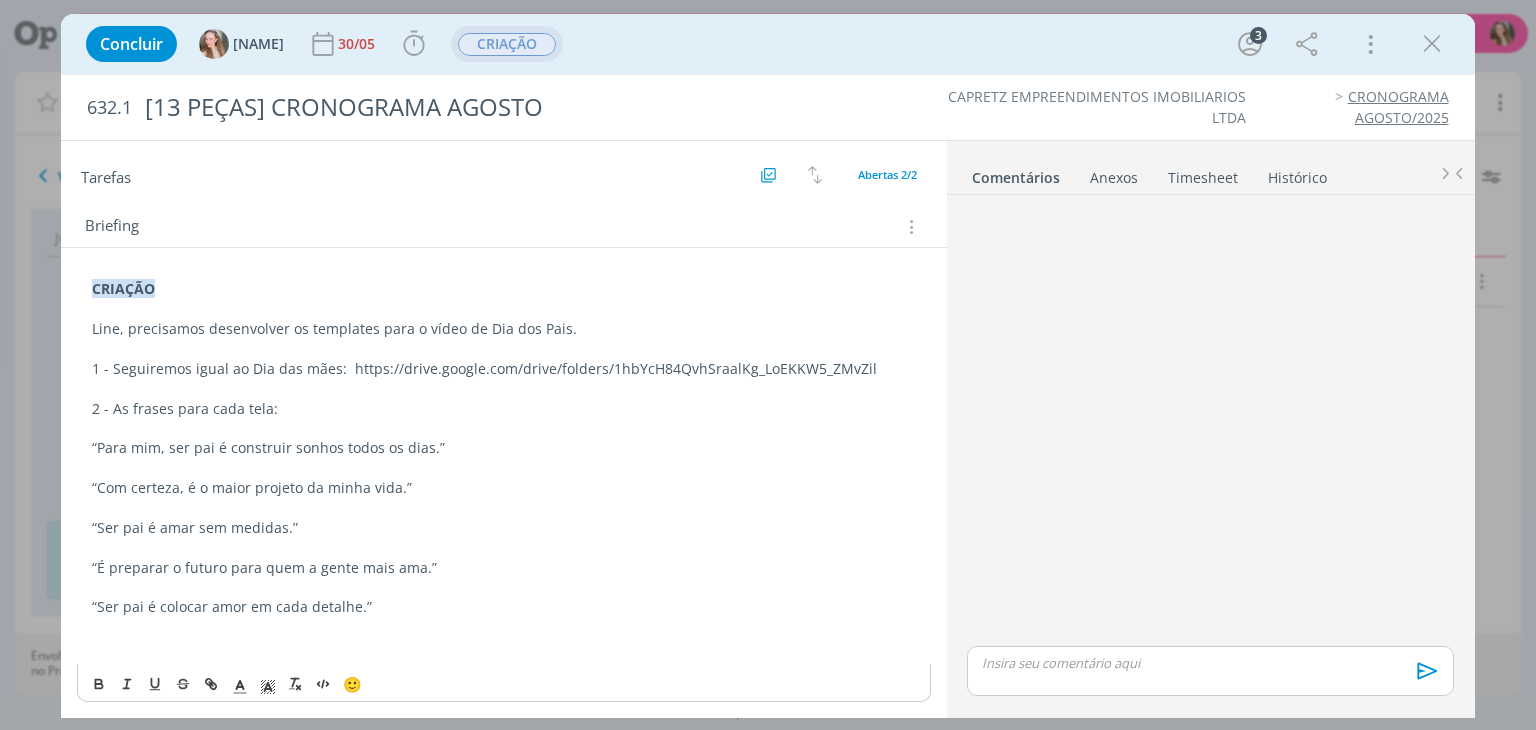 click on "2 - As frases para cada tela:" at bounding box center (503, 409) 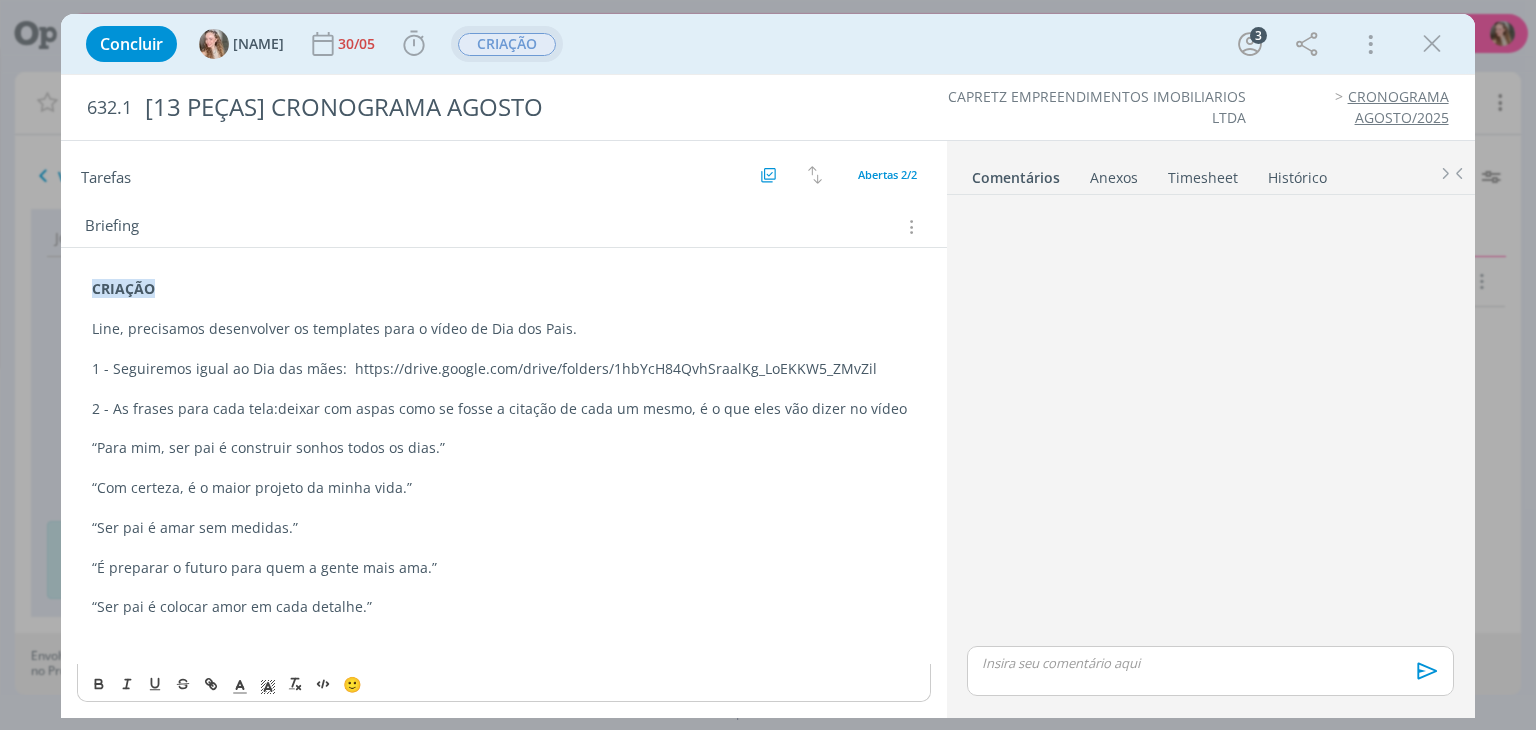 drag, startPoint x: 271, startPoint y: 409, endPoint x: 284, endPoint y: 413, distance: 13.601471 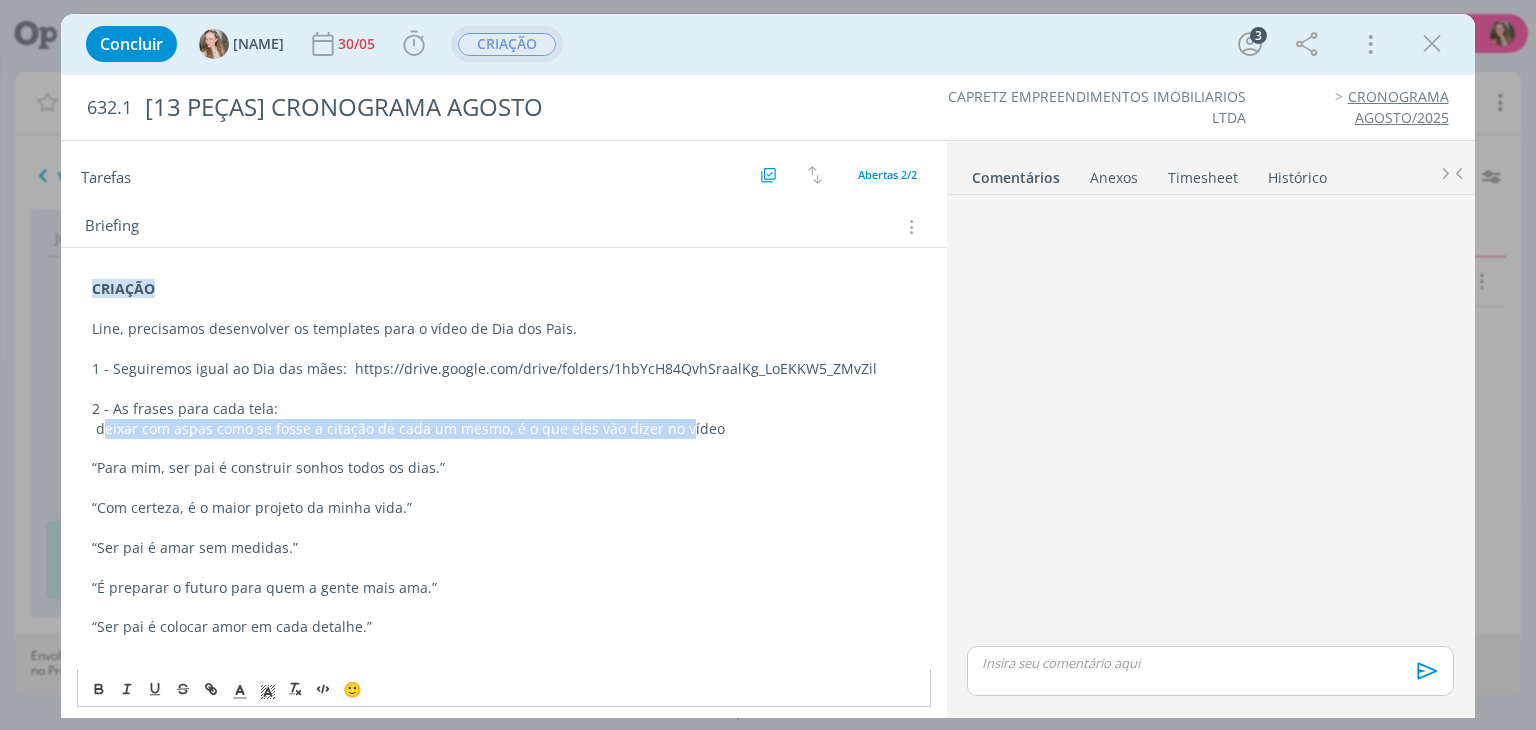 drag, startPoint x: 100, startPoint y: 423, endPoint x: 677, endPoint y: 429, distance: 577.0312 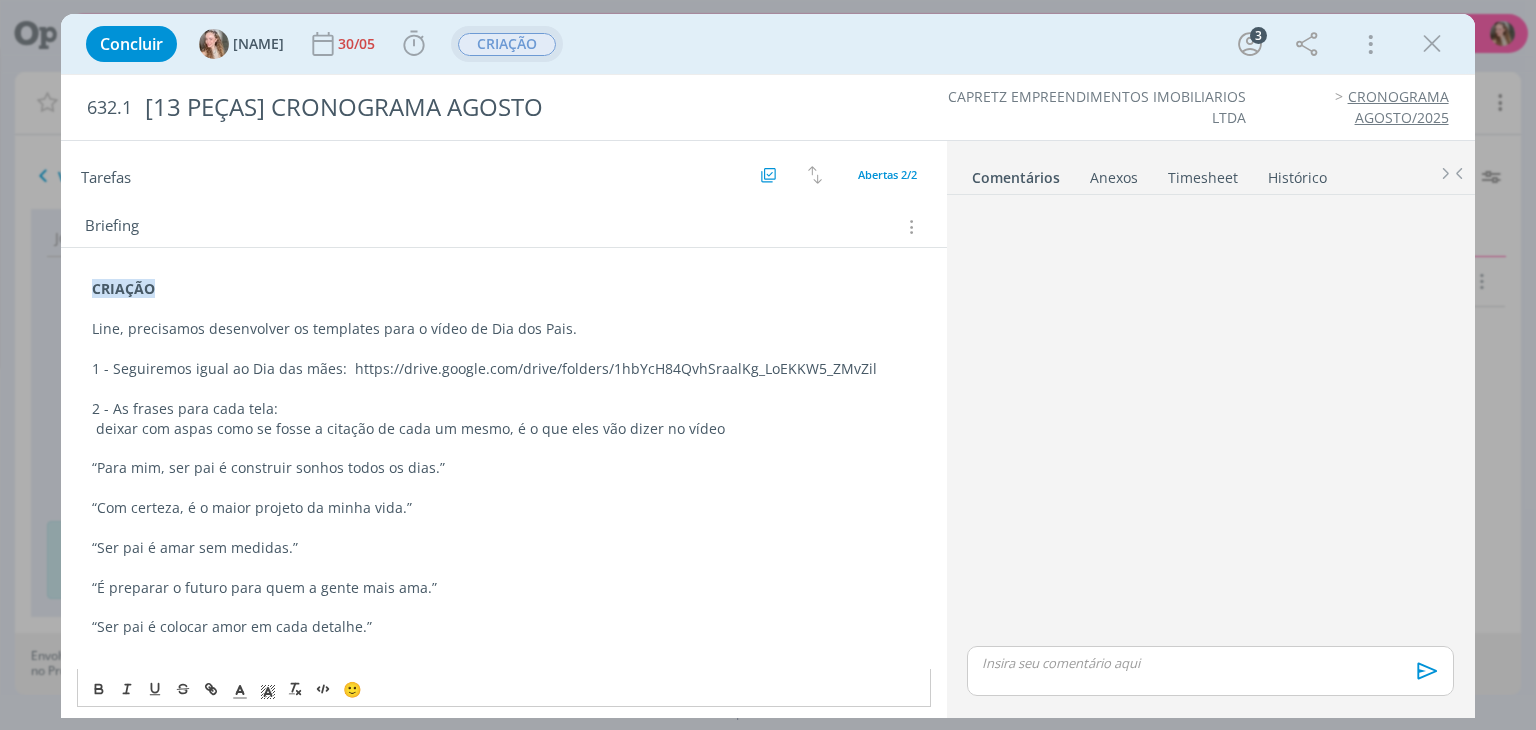 click on "deixar com aspas como se fosse a citação de cada um mesmo, é o que eles vão dizer no vídeo" at bounding box center (410, 428) 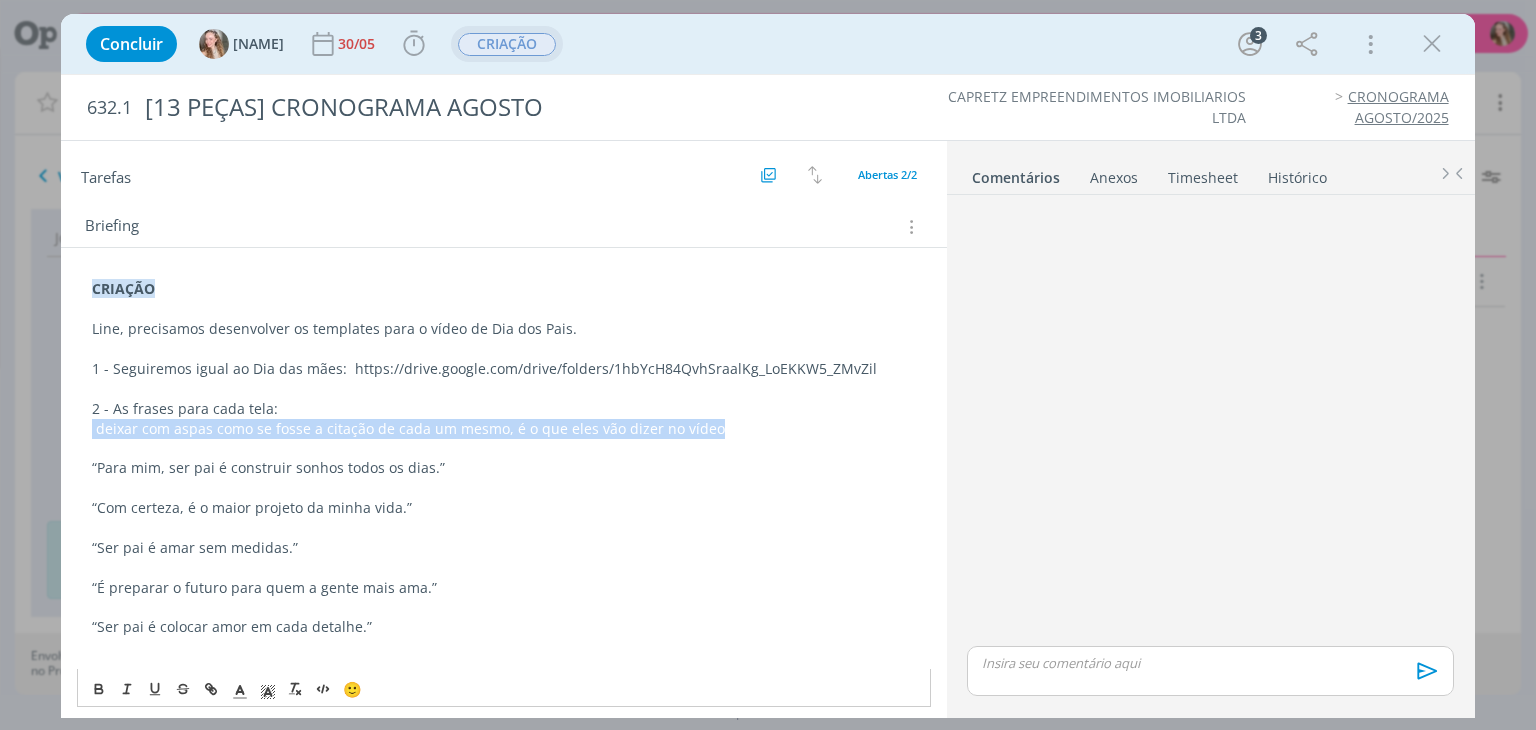 drag, startPoint x: 730, startPoint y: 423, endPoint x: 162, endPoint y: 326, distance: 576.223 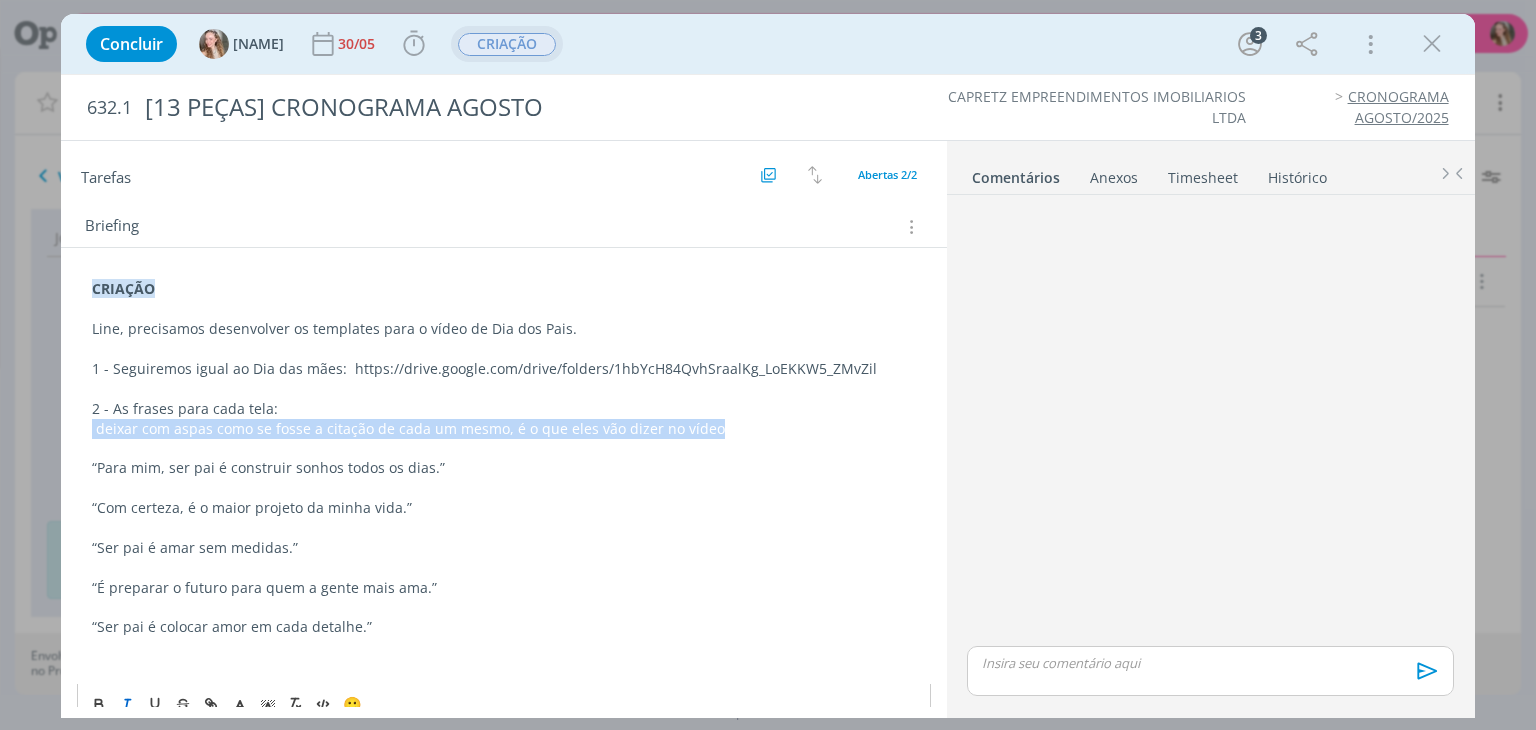click 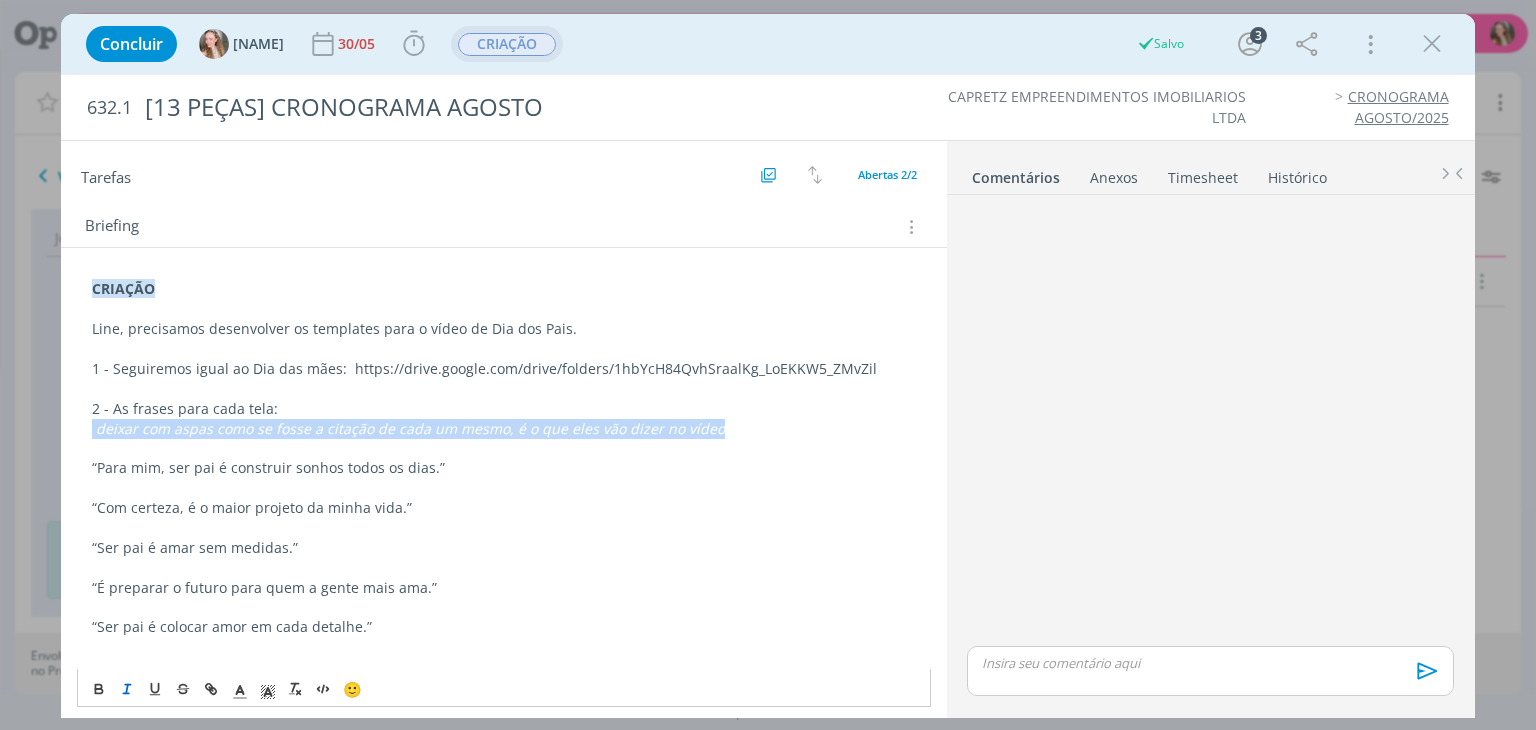 click at bounding box center (503, 448) 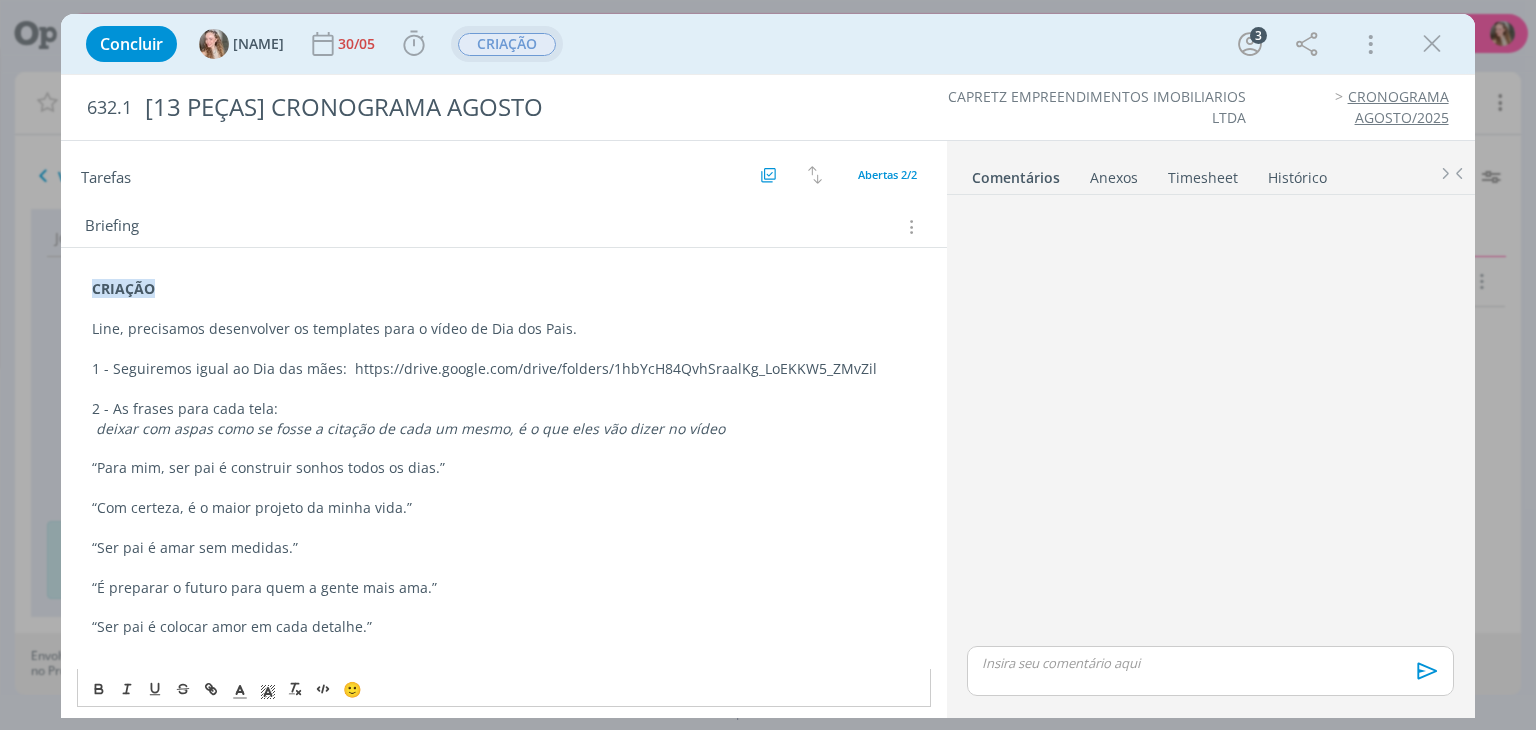 click on "deixar com aspas como se fosse a citação de cada um mesmo, é o que eles vão dizer no vídeo" at bounding box center [410, 428] 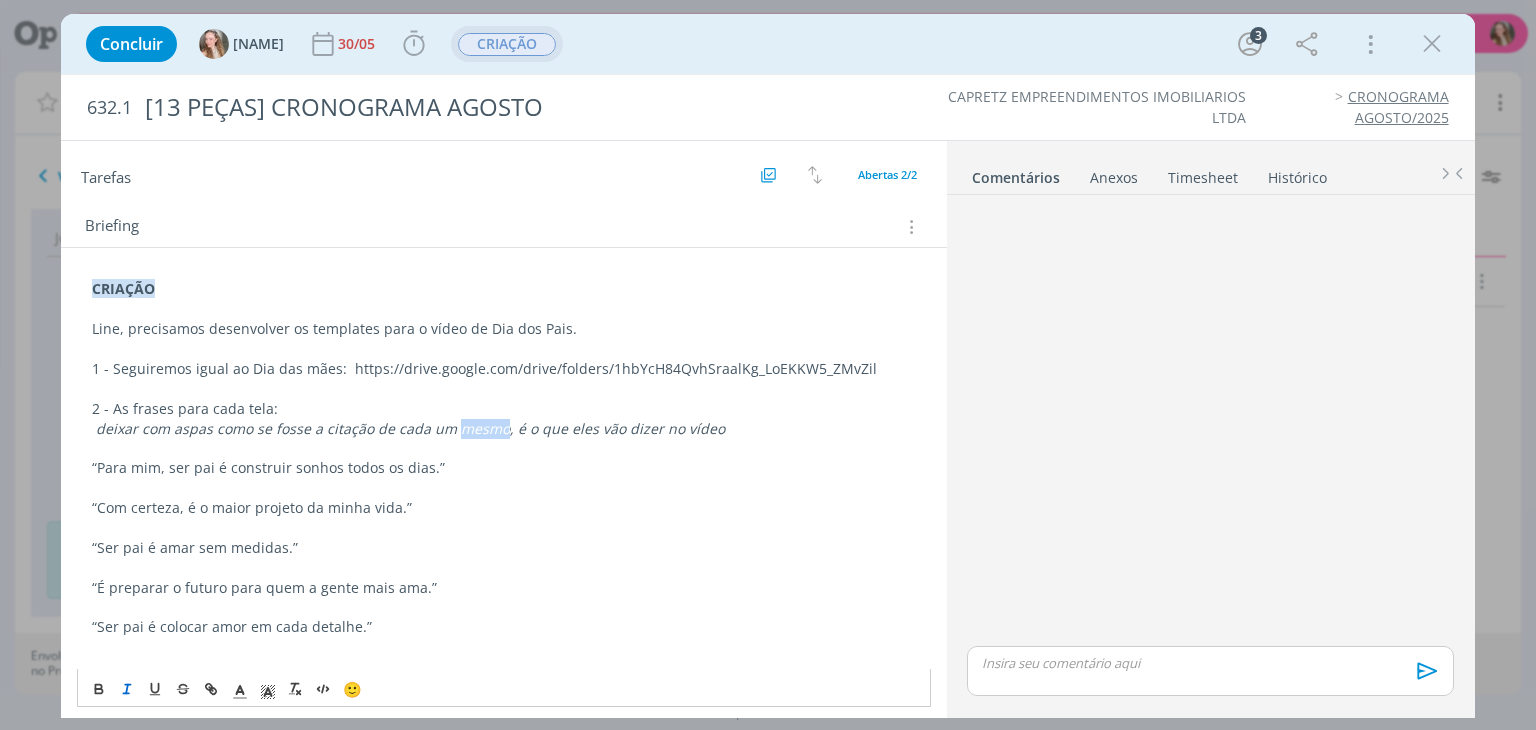 click on "deixar com aspas como se fosse a citação de cada um mesmo, é o que eles vão dizer no vídeo" at bounding box center [410, 428] 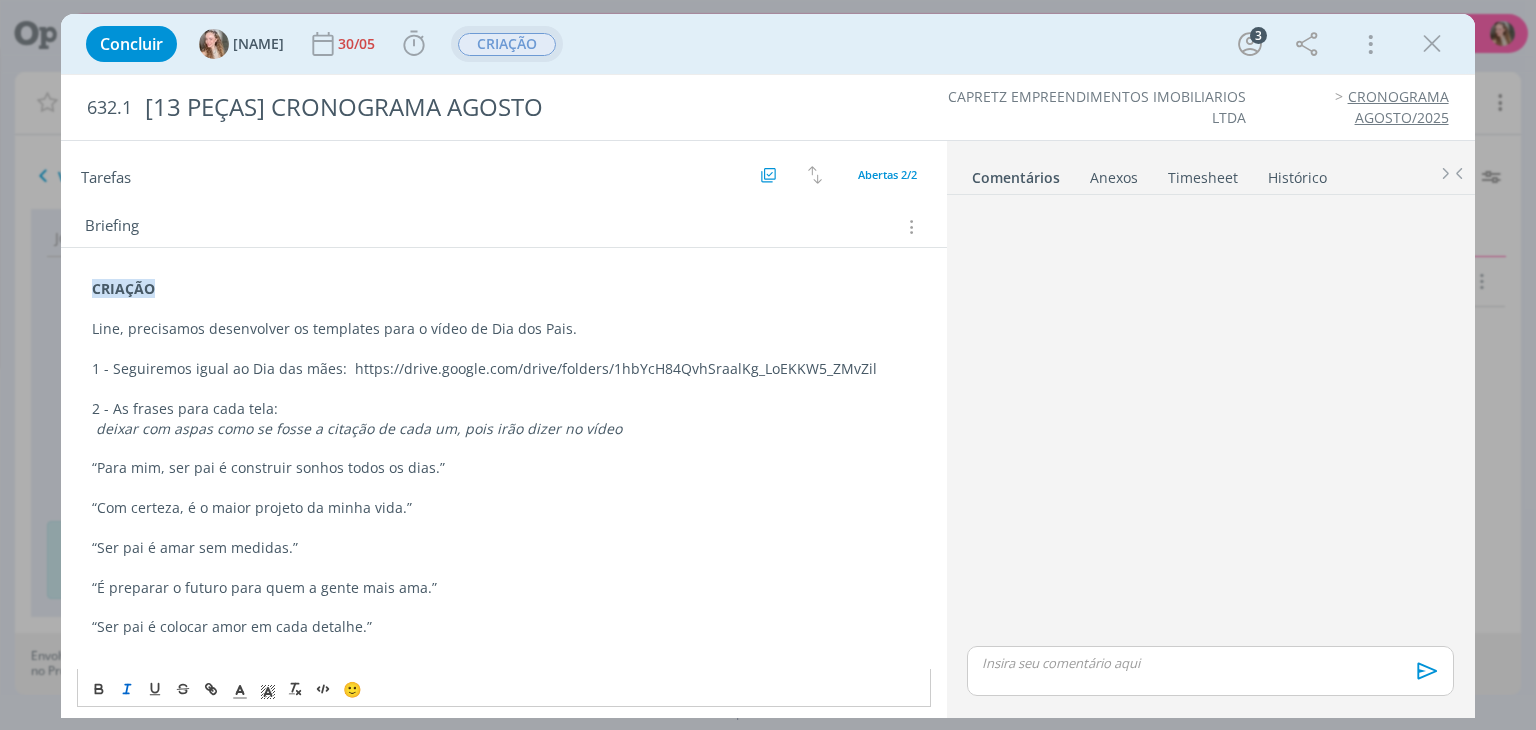 click on "CRIAÇÃO Line, precisamos desenvolver os templates para o vídeo de Dia dos Pais. 1 - Seguiremos igual ao Dia das mães: https://drive.google.com/drive/folders/1hbYcH84QvhSraalKg_LoEKKW5_ZMvZil 2 - As frases para cada tela: deixar com aspas como se fosse a citação de cada um, pois irão dizer no vídeo “Para mim, ser pai é construir sonhos todos os dias.” “Com certeza, é o maior projeto da minha vida.” “Ser pai é amar sem medidas.” “É preparar o futuro para quem a gente mais ama.” “Ser pai é colocar amor em cada detalhe.”" at bounding box center (503, 478) 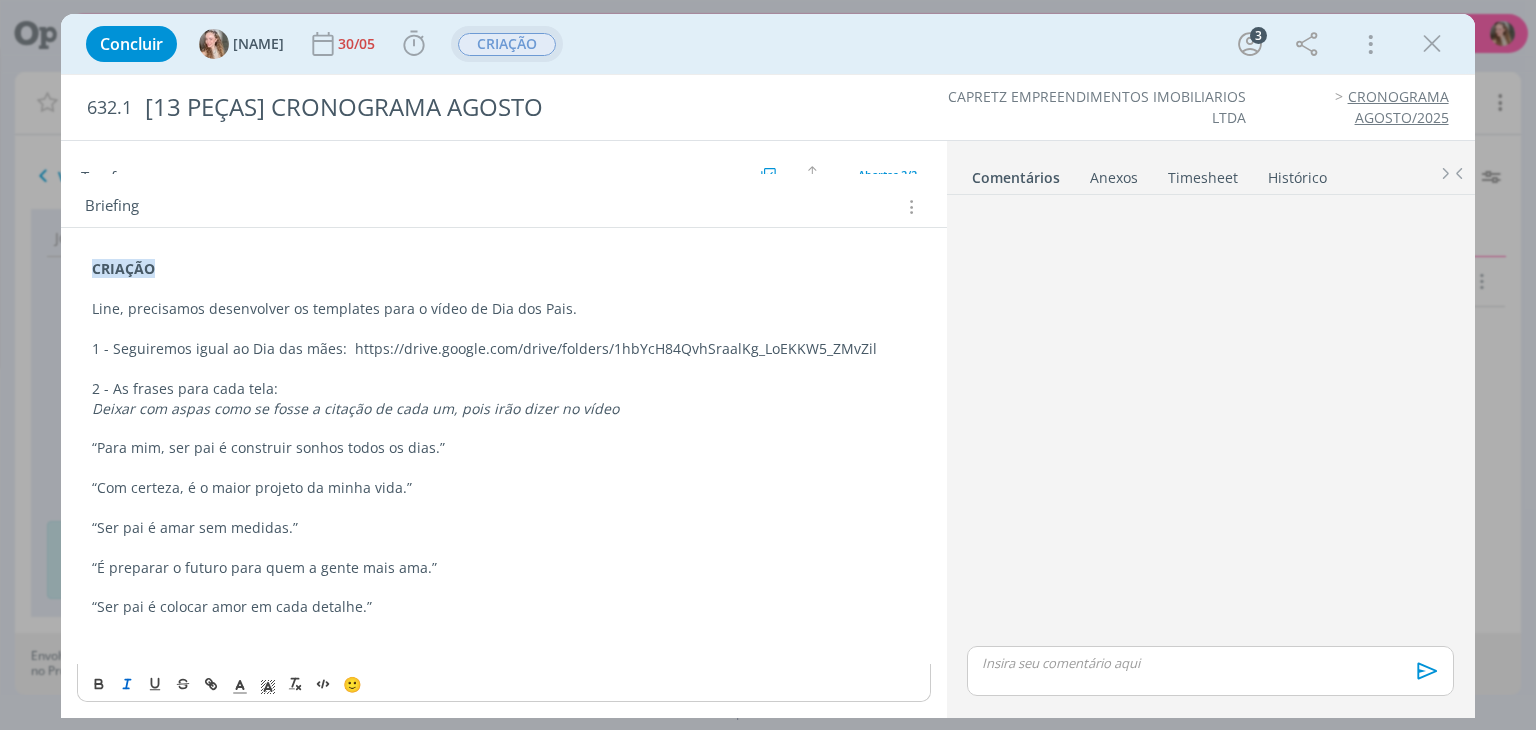 click on "CRIAÇÃO Line, precisamos desenvolver os templates para o vídeo de Dia dos Pais. 1 - Seguiremos igual ao Dia das mães: https://drive.google.com/drive/folders/1hbYcH84QvhSraalKg_LoEKKW5_ZMvZil 2 - As frases para cada tela: D eixar com aspas como se fosse a citação de cada um, pois irão dizer no vídeo “Para mim, ser pai é construir sonhos todos os dias.” “Com certeza, é o maior projeto da minha vida.” “Ser pai é amar sem medidas.” “É preparar o futuro para quem a gente mais ama.” “Ser pai é colocar amor em cada detalhe.” 🙂" at bounding box center (503, 469) 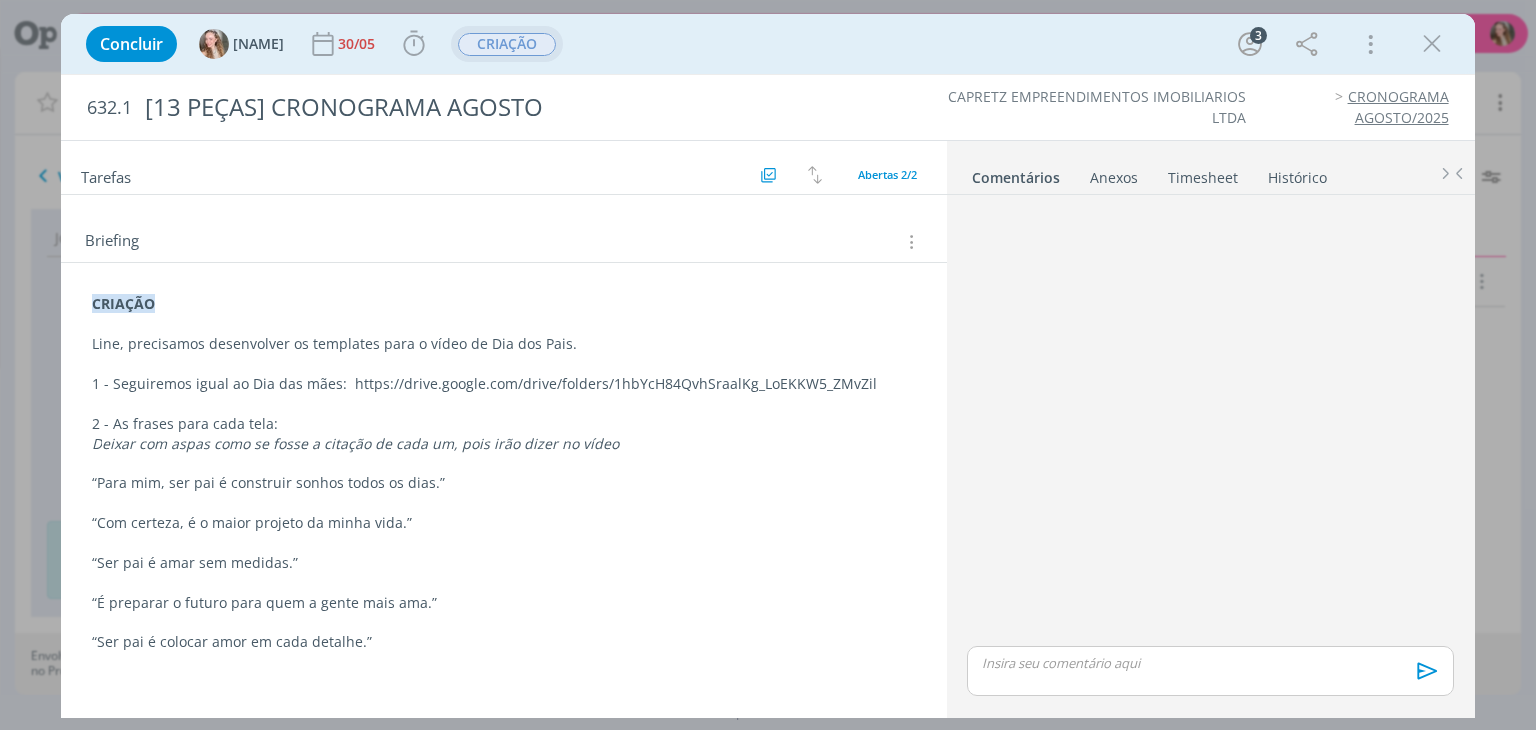 scroll, scrollTop: 177, scrollLeft: 0, axis: vertical 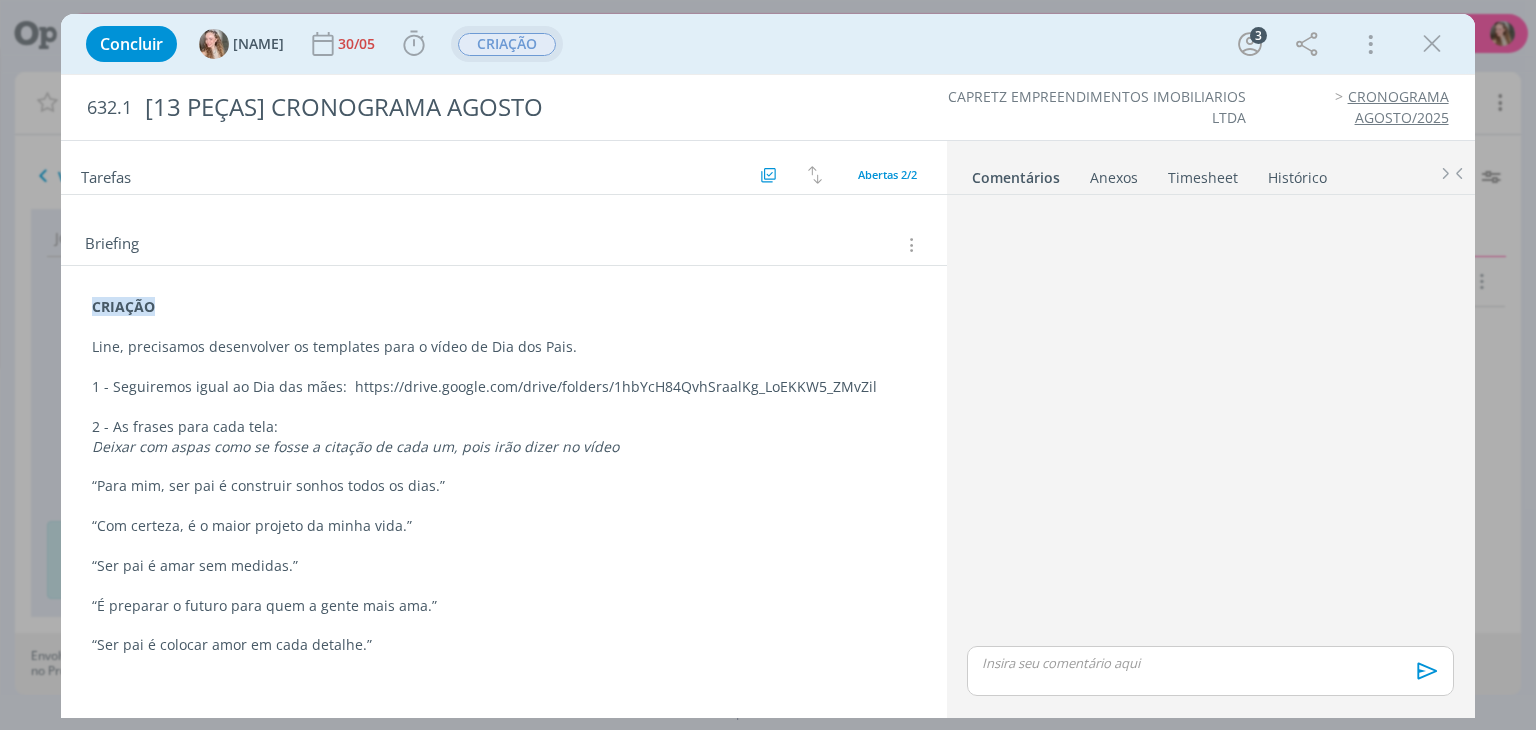 click on "CRIAÇÃO Line, precisamos desenvolver os templates para o vídeo de Dia dos Pais.  1 - Seguiremos igual ao Dia das mães:  https://drive.google.com/drive/folders/1hbYcH84QvhSraalKg_LoEKKW5_ZMvZil 2 - As frases para cada tela:  D eixar com aspas como se fosse a citação de cada um, pois irão dizer no vídeo “Para mim, ser pai é construir sonhos todos os dias.” “Com certeza, é o maior projeto da minha vida.” “Ser pai é amar sem medidas.” “É preparar o futuro para quem a gente mais ama.” “Ser pai é colocar amor em cada detalhe.”" at bounding box center (503, 496) 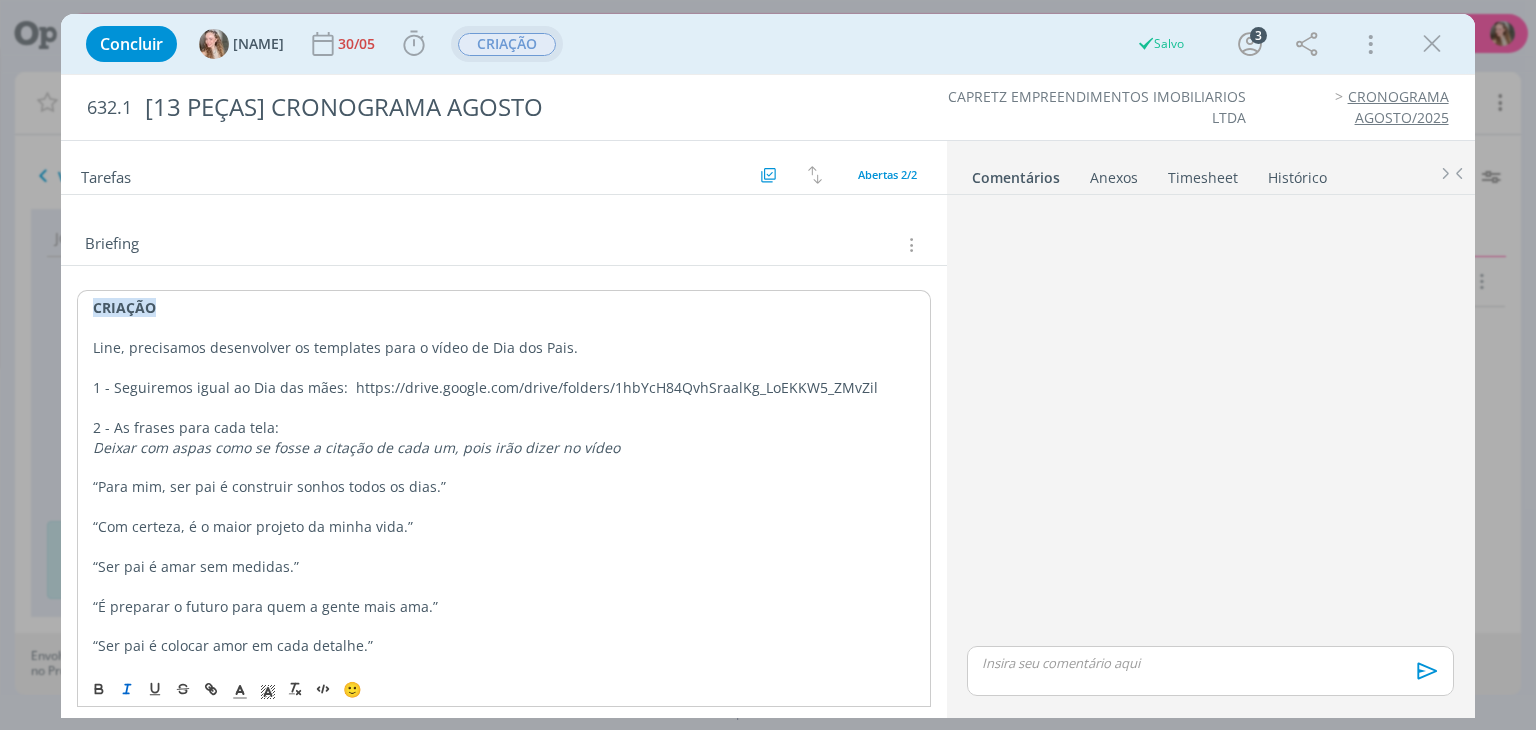 click on "CRIAÇÃO Line, precisamos desenvolver os templates para o vídeo de Dia dos Pais.  1 - Seguiremos igual ao Dia das mães:  https://drive.google.com/drive/folders/1hbYcH84QvhSraalKg_LoEKKW5_ZMvZil 2 - As frases para cada tela:  D eixar com aspas como se fosse a citação de cada um, pois irão dizer no vídeo “Para mim, ser pai é construir sonhos todos os dias.” “Com certeza, é o maior projeto da minha vida.” “Ser pai é amar sem medidas.” “É preparar o futuro para quem a gente mais ama.” “Ser pai é colocar amor em cada detalhe.”" at bounding box center [503, 496] 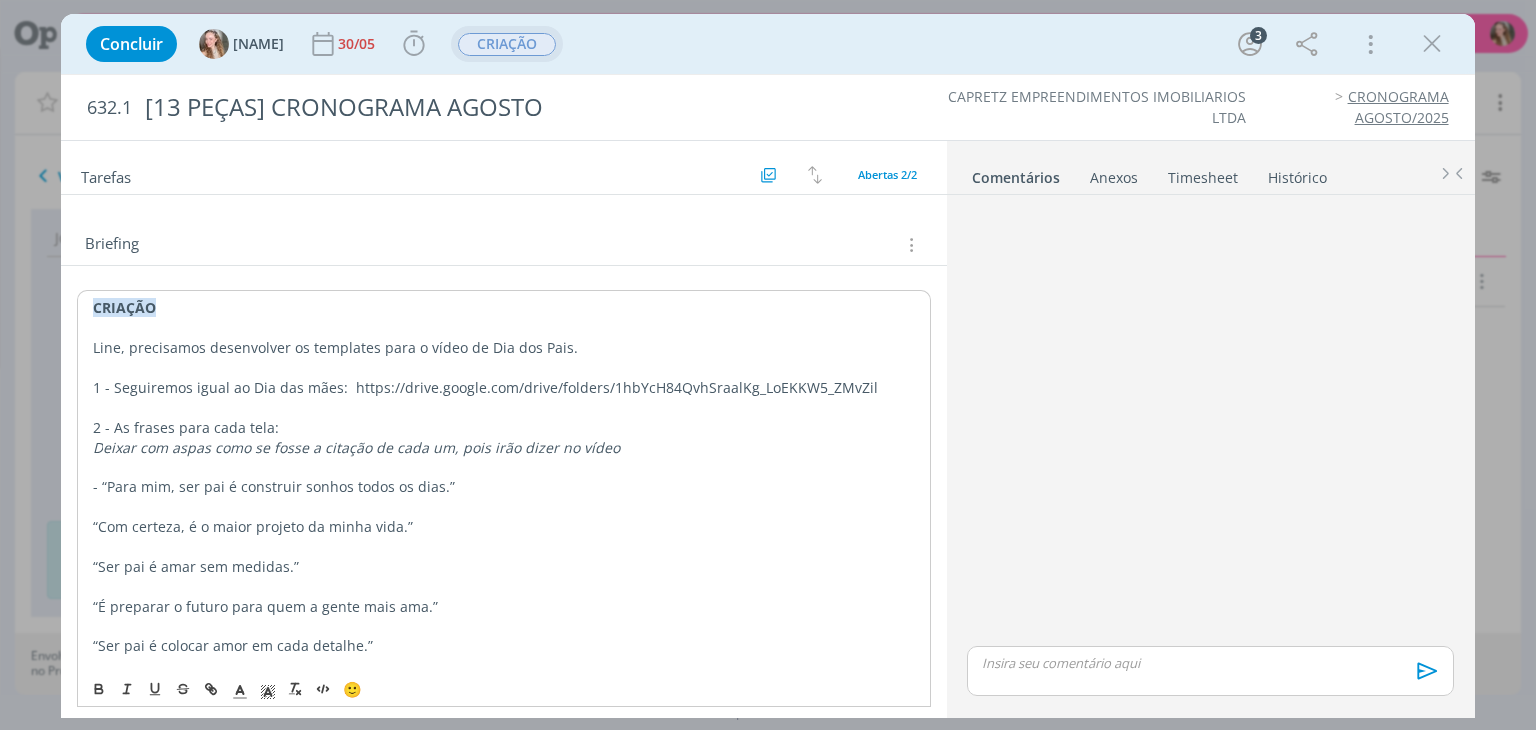 click on "CRIAÇÃO Line, precisamos desenvolver os templates para o vídeo de Dia dos Pais.  1 - Seguiremos igual ao Dia das mães:  https://drive.google.com/drive/folders/1hbYcH84QvhSraalKg_LoEKKW5_ZMvZil 2 - As frases para cada tela:  D eixar com aspas como se fosse a citação de cada um, pois irão dizer no vídeo - “Para mim, ser pai é construir sonhos todos os dias.” “Com certeza, é o maior projeto da minha vida.” “Ser pai é amar sem medidas.” “É preparar o futuro para quem a gente mais ama.” “Ser pai é colocar amor em cada detalhe.”" at bounding box center [503, 496] 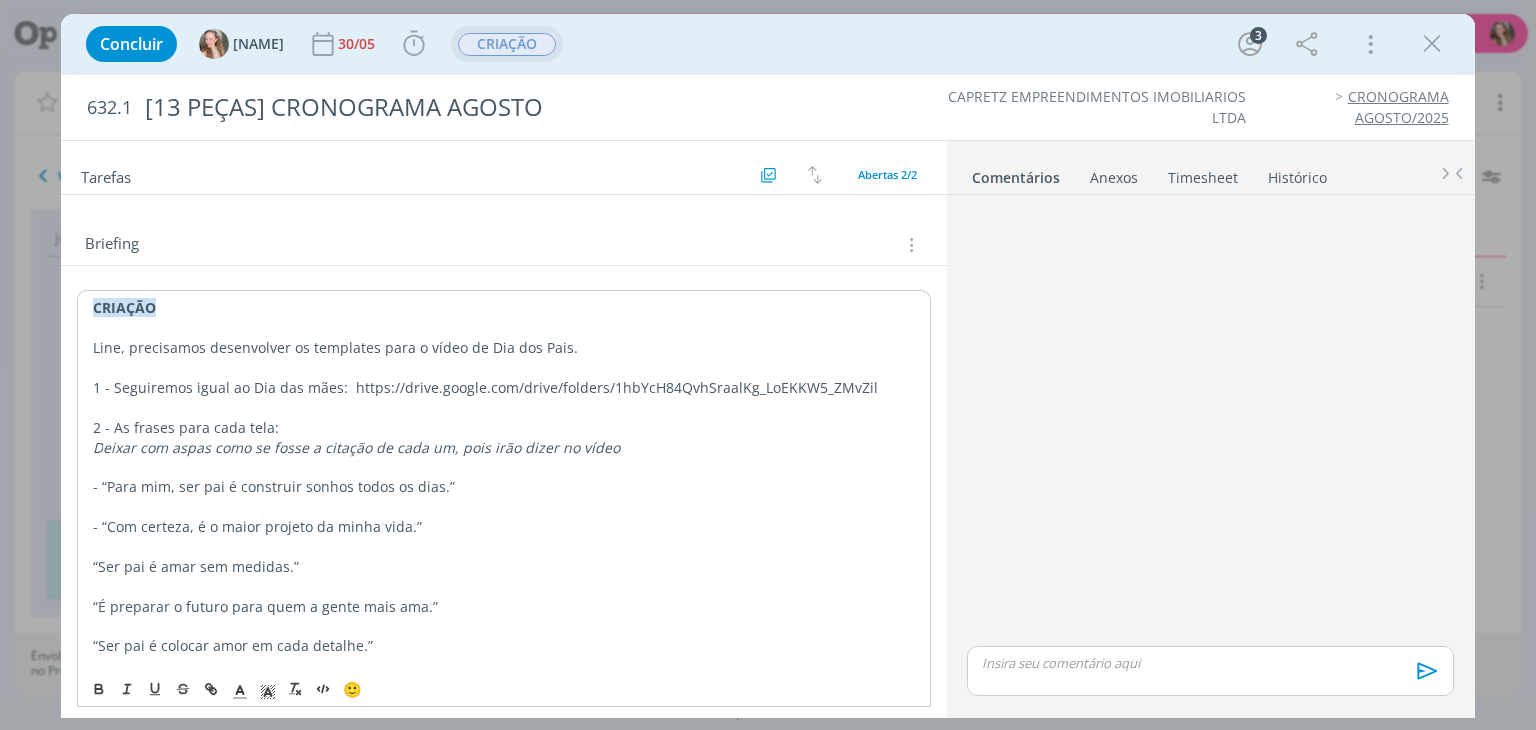 click on "CRIAÇÃO Line, precisamos desenvolver os templates para o vídeo de Dia dos Pais. 1 - Seguiremos igual ao Dia das mães: https://drive.google.com/drive/folders/1hbYcH84QvhSraalKg_LoEKKW5_ZMvZil 2 - As frases para cada tela: D eixar com aspas como se fosse a citação de cada um, pois irão dizer no vídeo - “Para mim, ser pai é construir sonhos todos os dias.” - “Com certeza, é o maior projeto da minha vida.” “Ser pai é amar sem medidas.” “É preparar o futuro para quem a gente mais ama.” “Ser pai é colocar amor em cada detalhe.”" at bounding box center (503, 496) 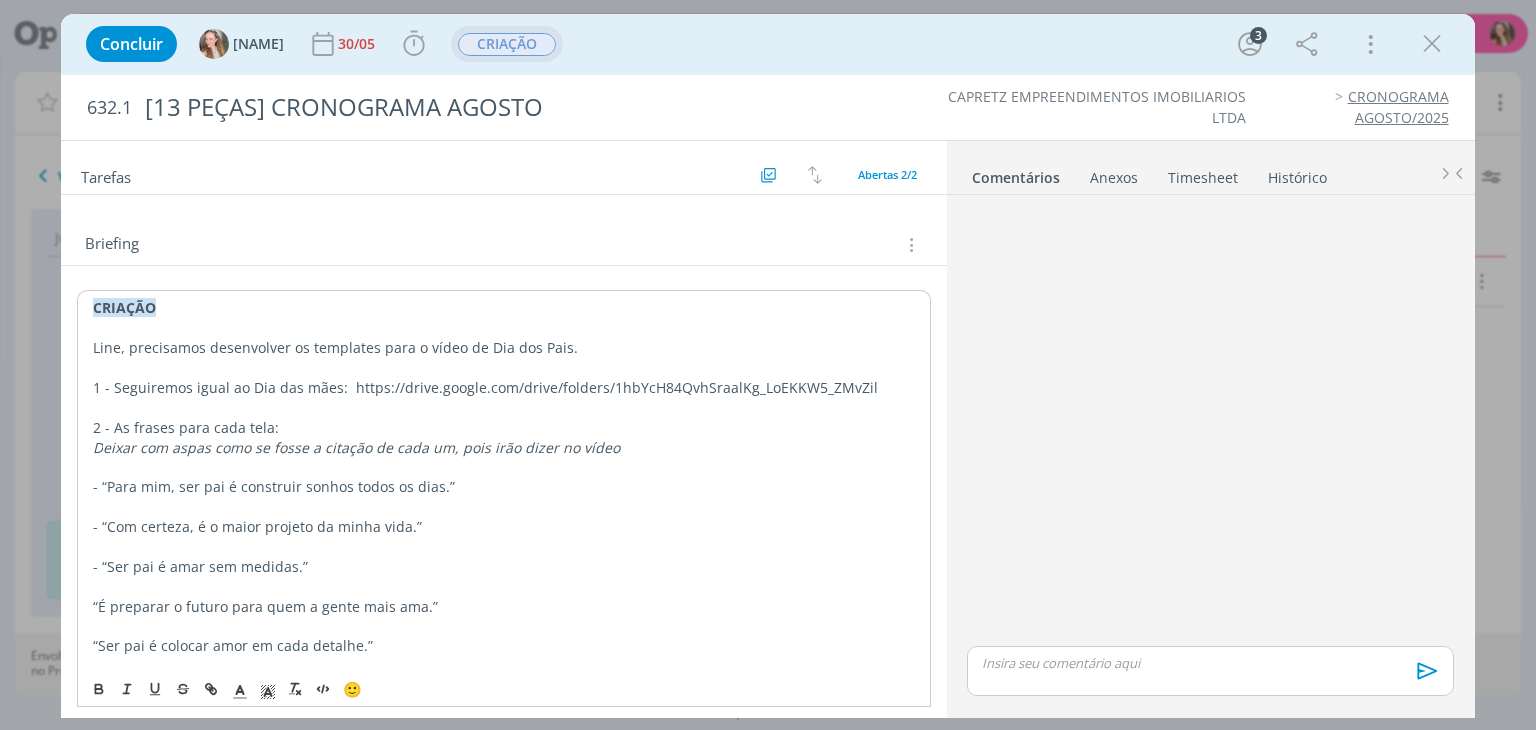 click on "CRIAÇÃO Line, precisamos desenvolver os templates para o vídeo de Dia dos Pais.  1 - Seguiremos igual ao Dia das mães:  https://drive.google.com/drive/folders/1hbYcH84QvhSraalKg_LoEKKW5_ZMvZil 2 - As frases para cada tela:  D eixar com aspas como se fosse a citação de cada um, pois irão dizer no vídeo - “Com certeza, é o maior projeto da minha vida.” - “Ser pai é amar sem medidas.” “É preparar o futuro para quem a gente mais ama.” “Ser pai é colocar amor em cada detalhe.”" at bounding box center (503, 496) 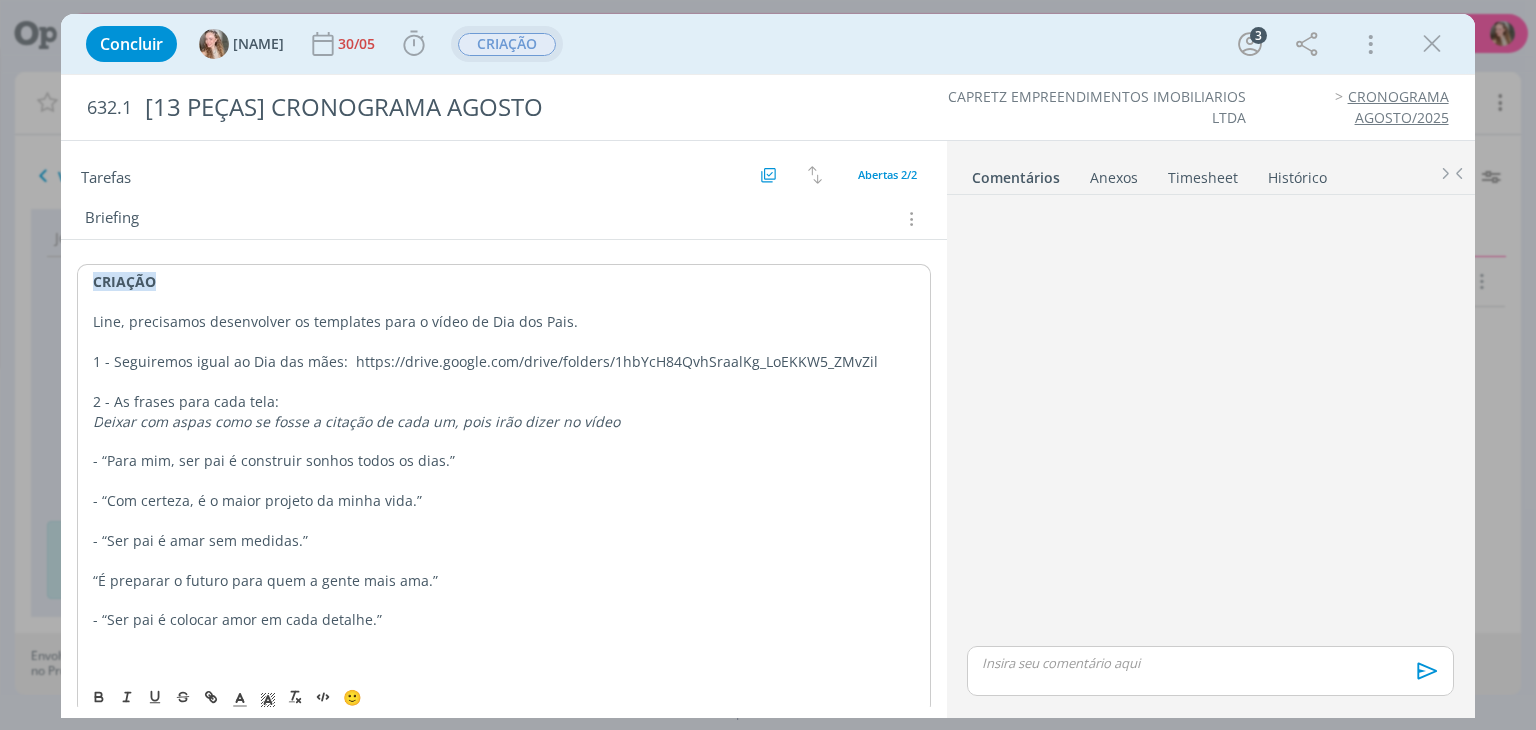scroll, scrollTop: 216, scrollLeft: 0, axis: vertical 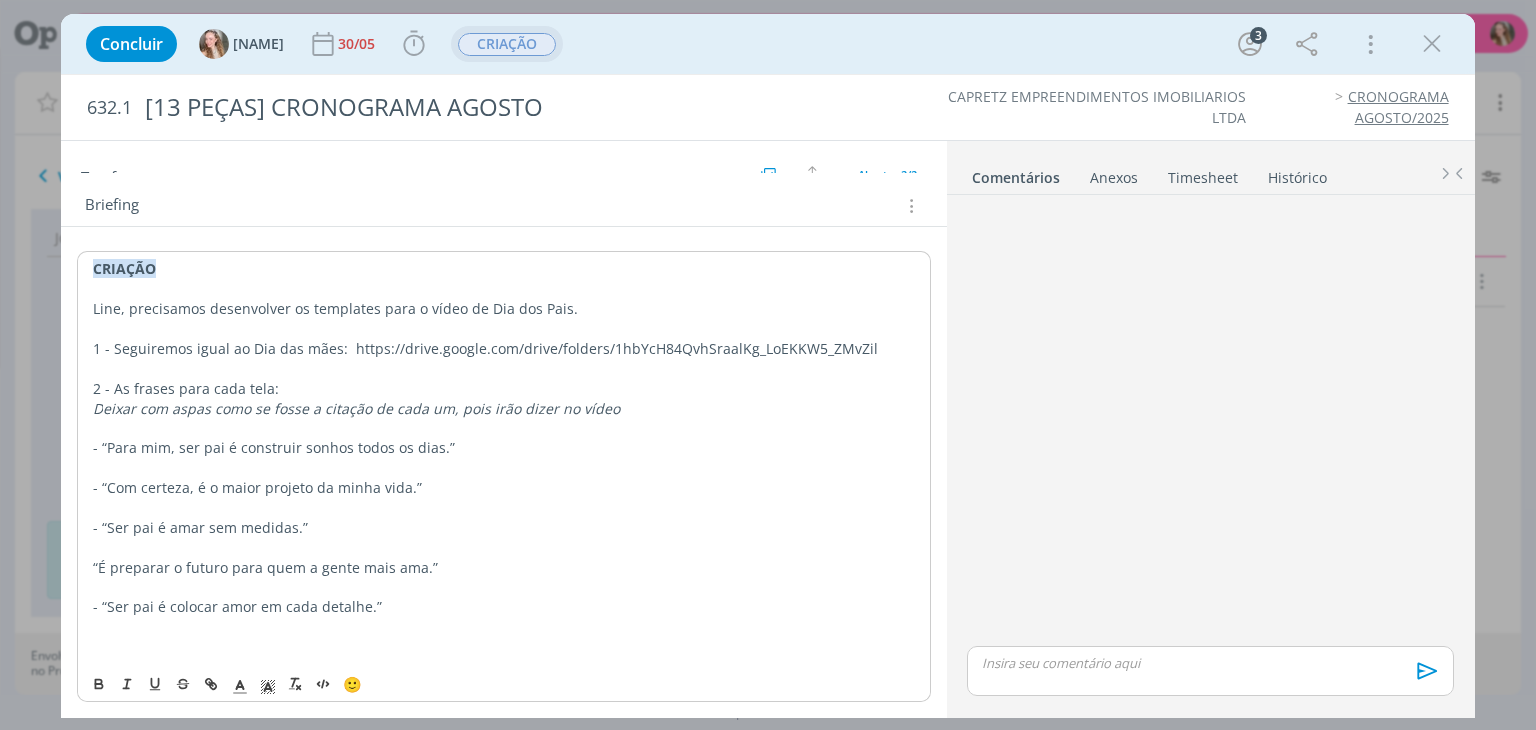 click on "D eixar com aspas como se fosse a citação de cada um, pois irão dizer no vídeo" at bounding box center [503, 409] 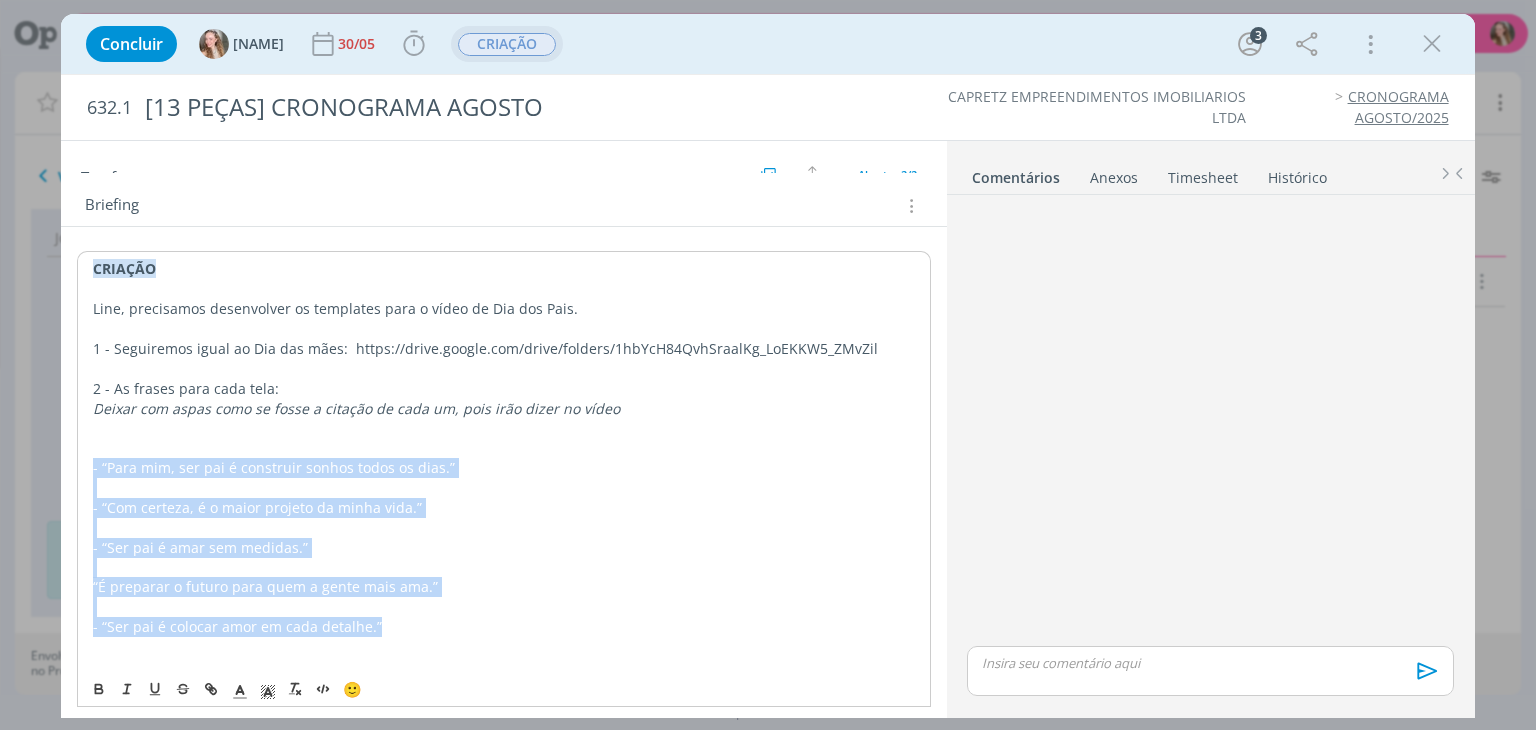drag, startPoint x: 400, startPoint y: 629, endPoint x: 88, endPoint y: 458, distance: 355.78787 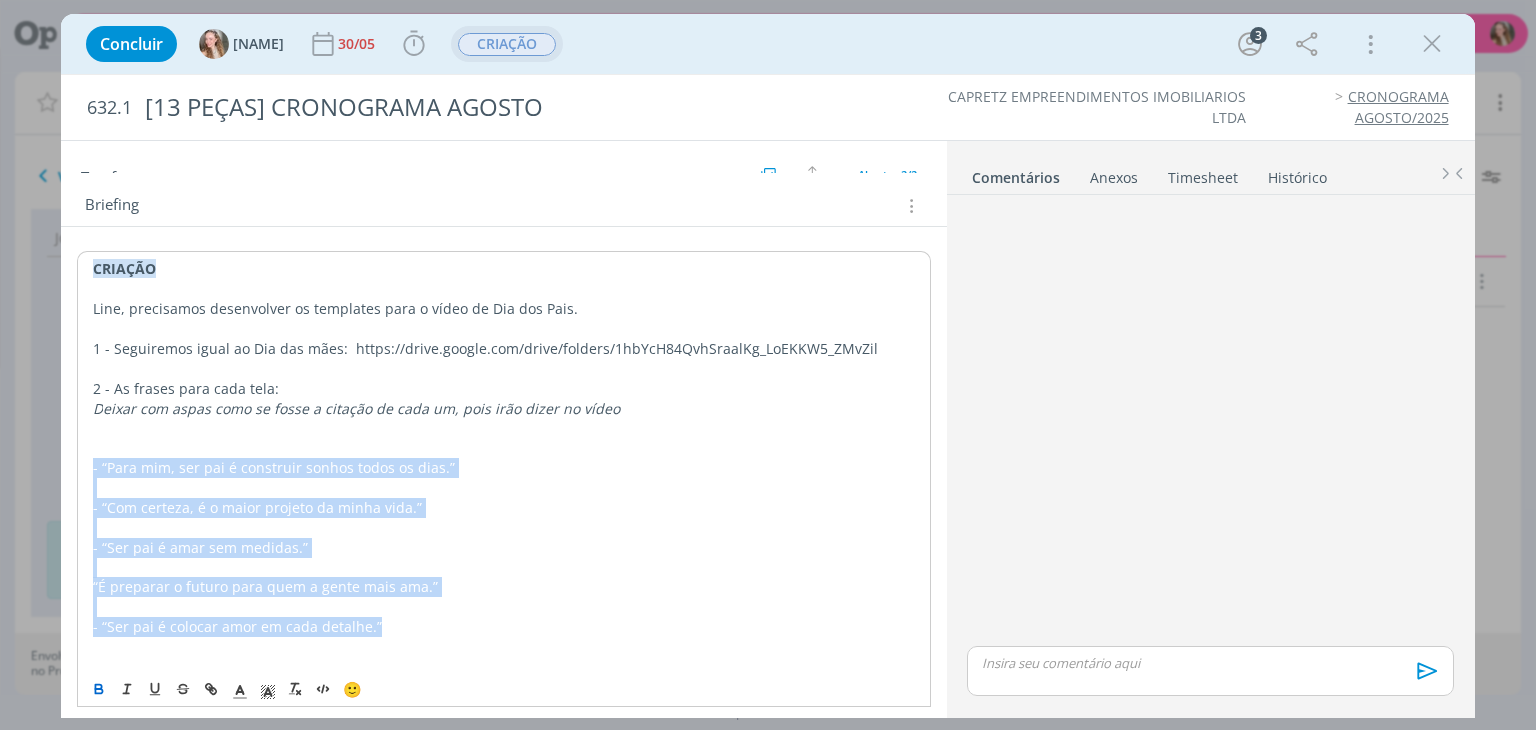 click 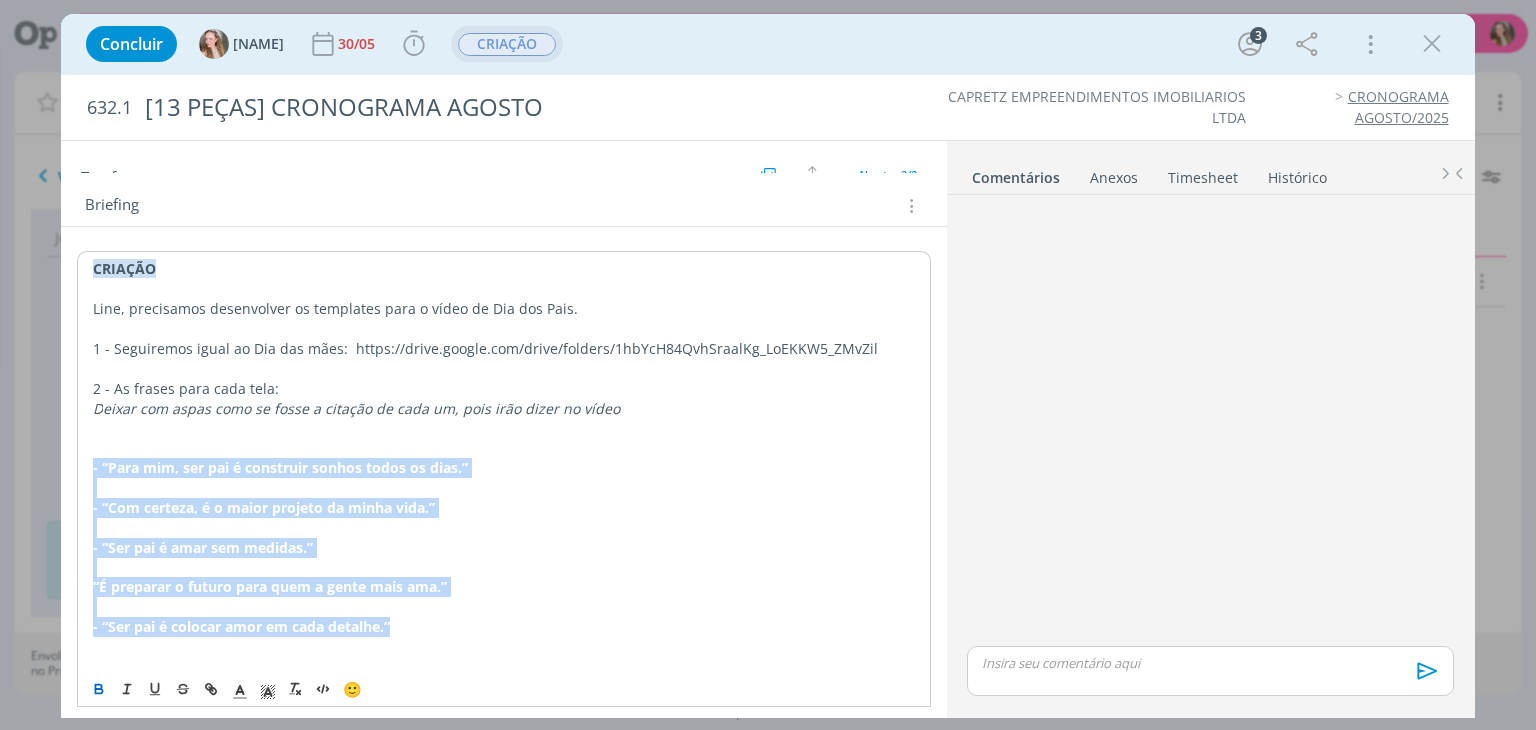 click on "- “Ser pai é colocar amor em cada detalhe.”" at bounding box center [503, 627] 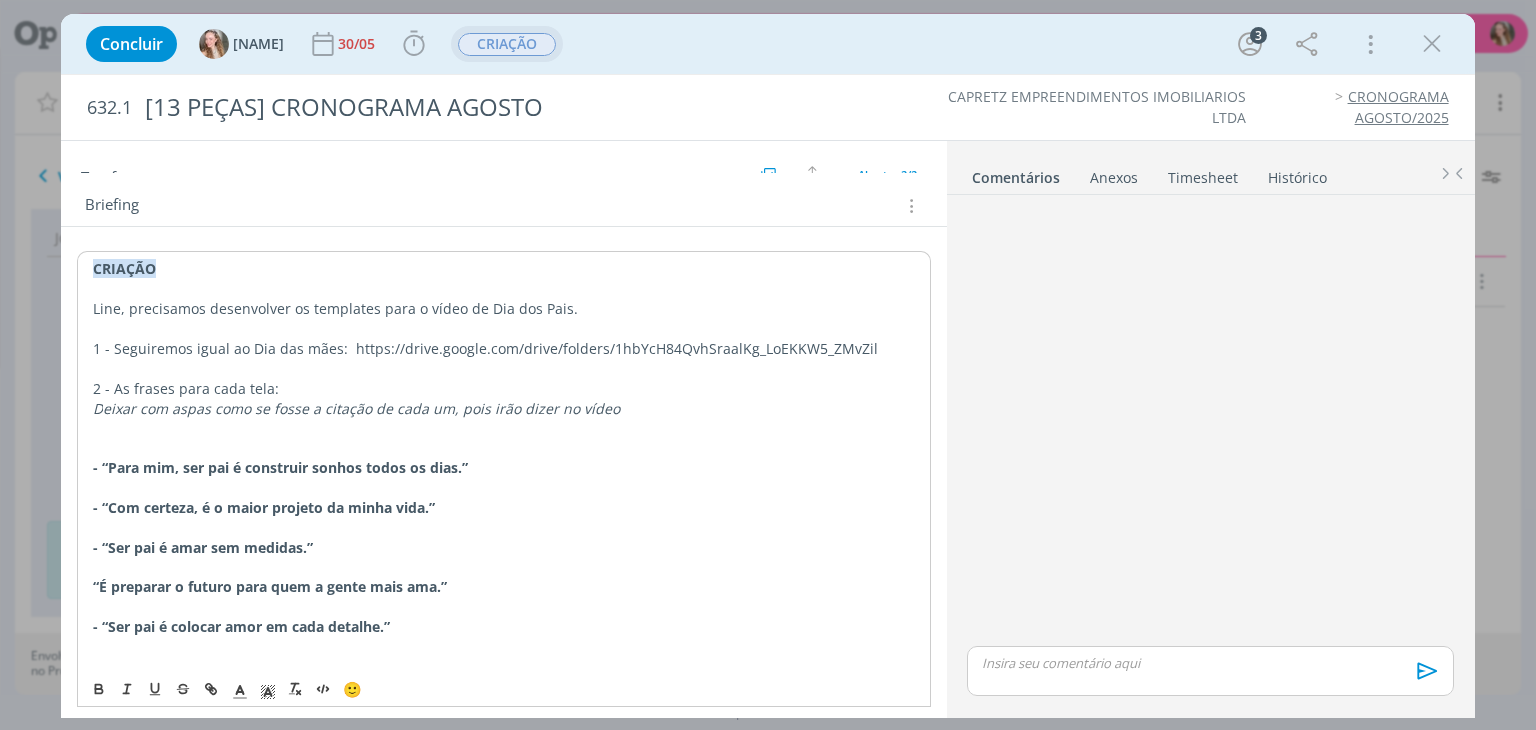 scroll, scrollTop: 276, scrollLeft: 0, axis: vertical 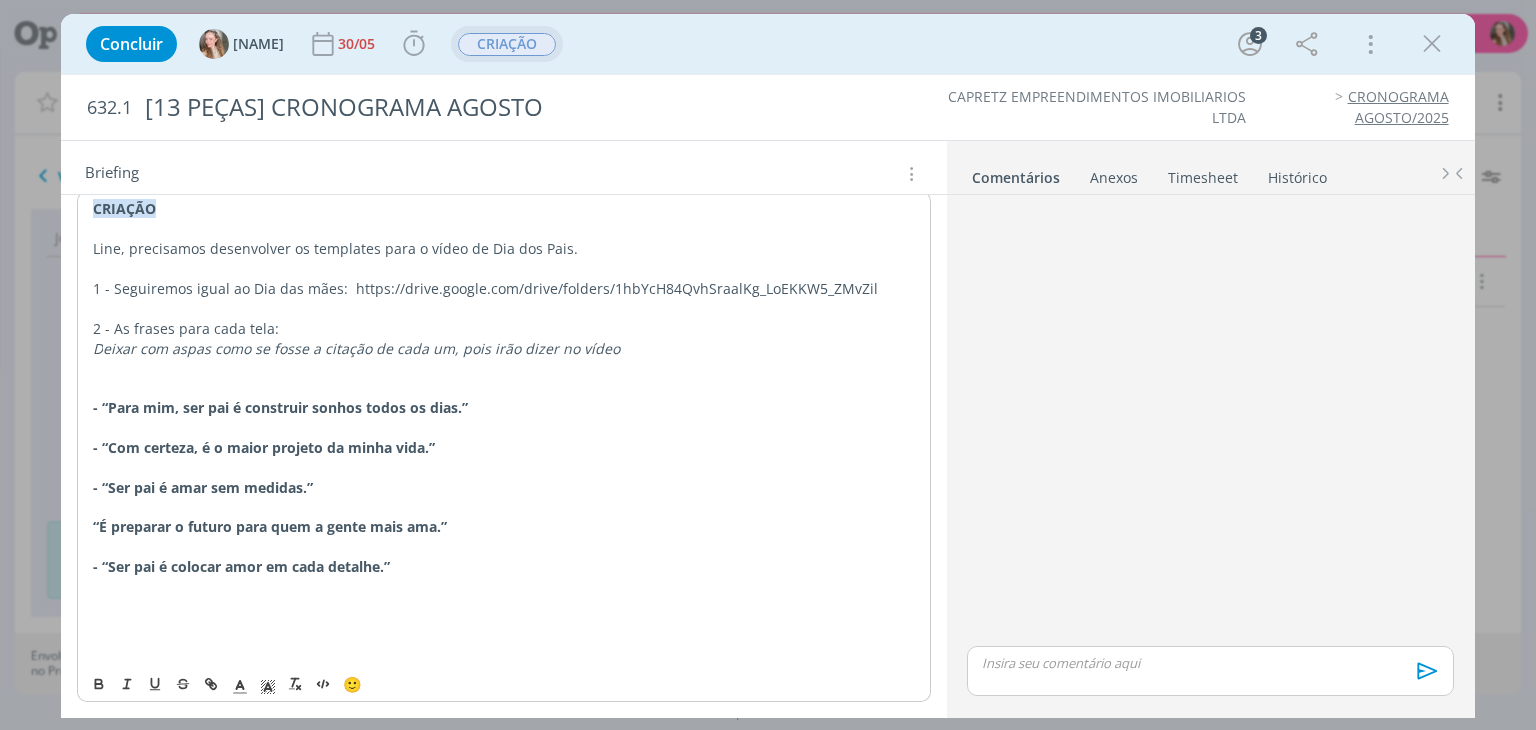 drag, startPoint x: 164, startPoint y: 565, endPoint x: 156, endPoint y: 608, distance: 43.737854 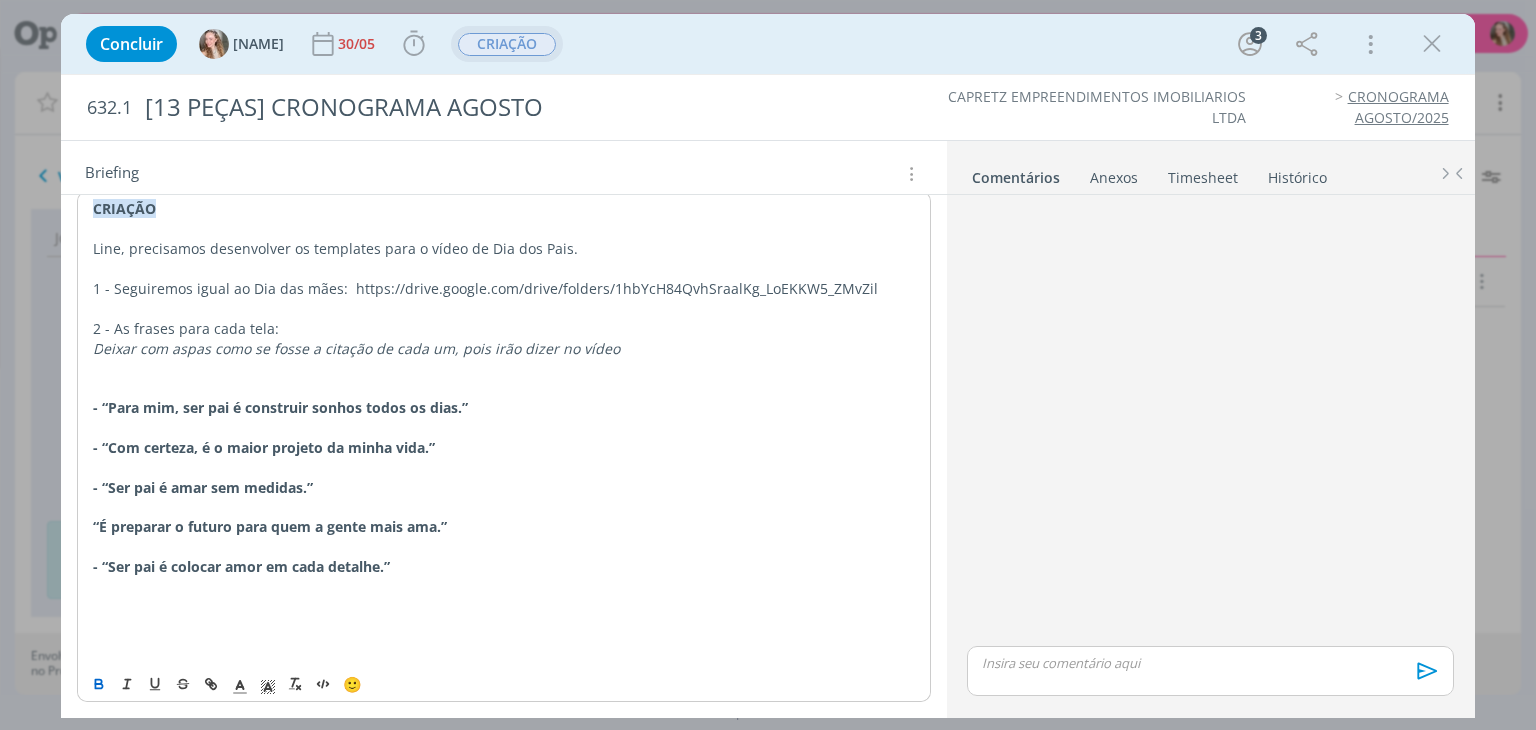 click at bounding box center (503, 627) 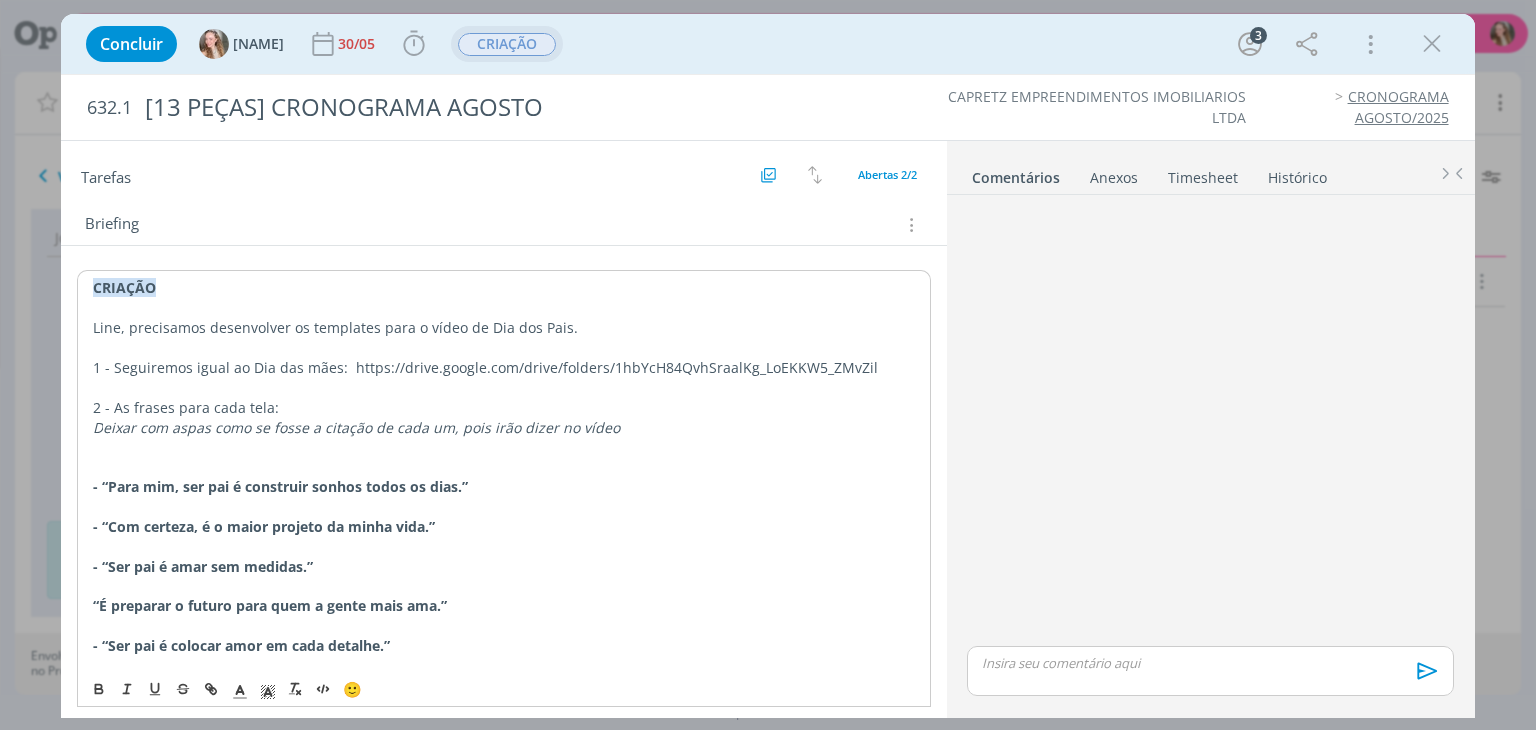 scroll, scrollTop: 0, scrollLeft: 0, axis: both 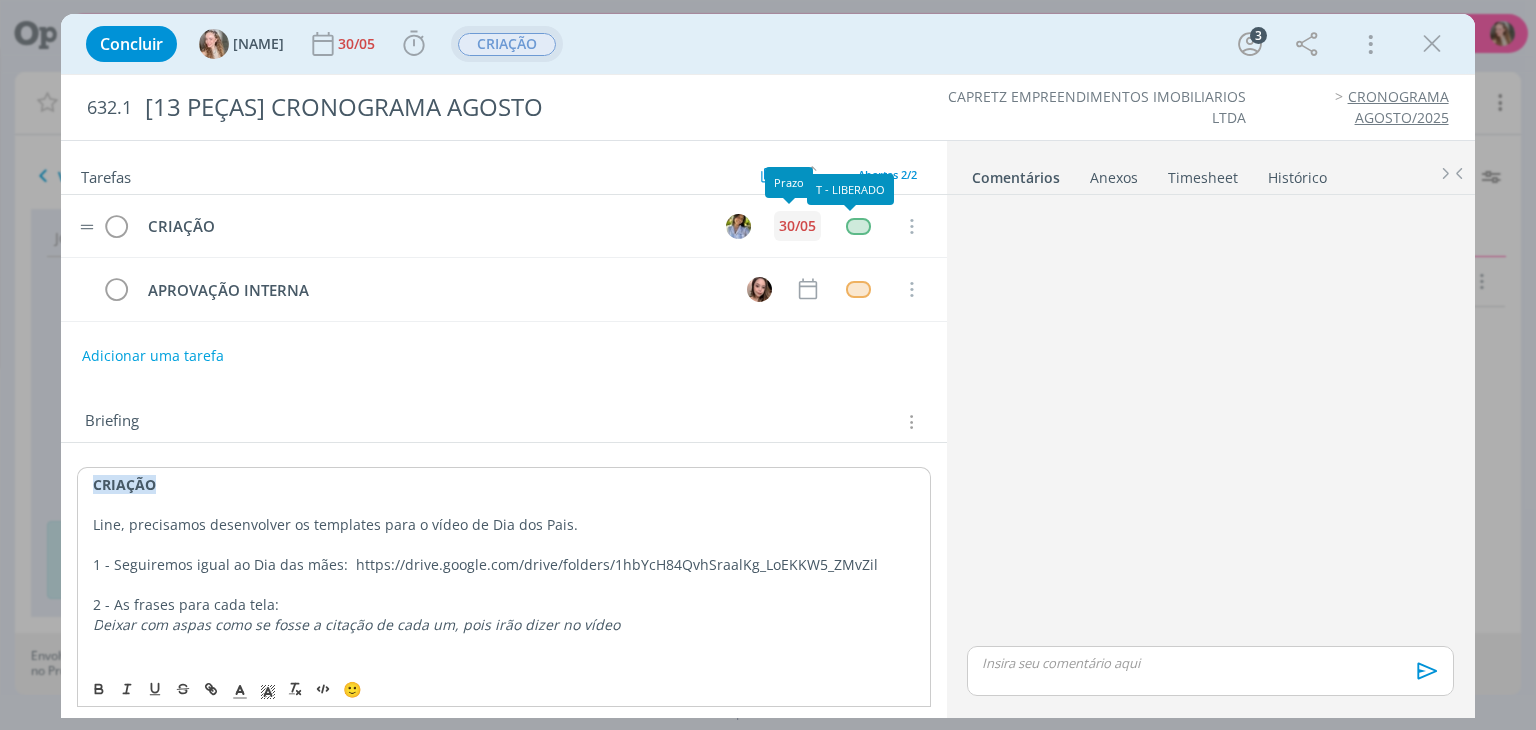 click on "30/05" at bounding box center [797, 226] 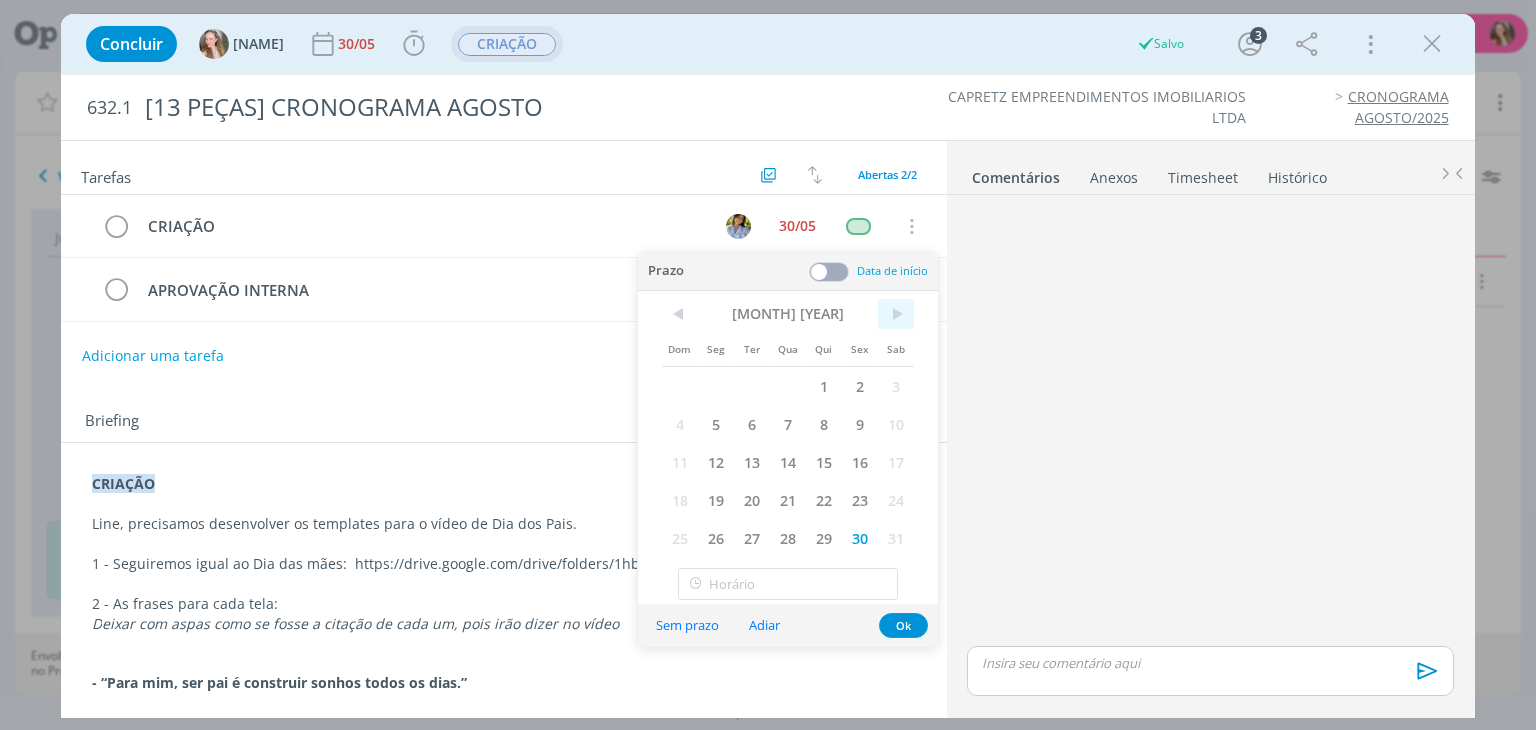 click on ">" at bounding box center (896, 314) 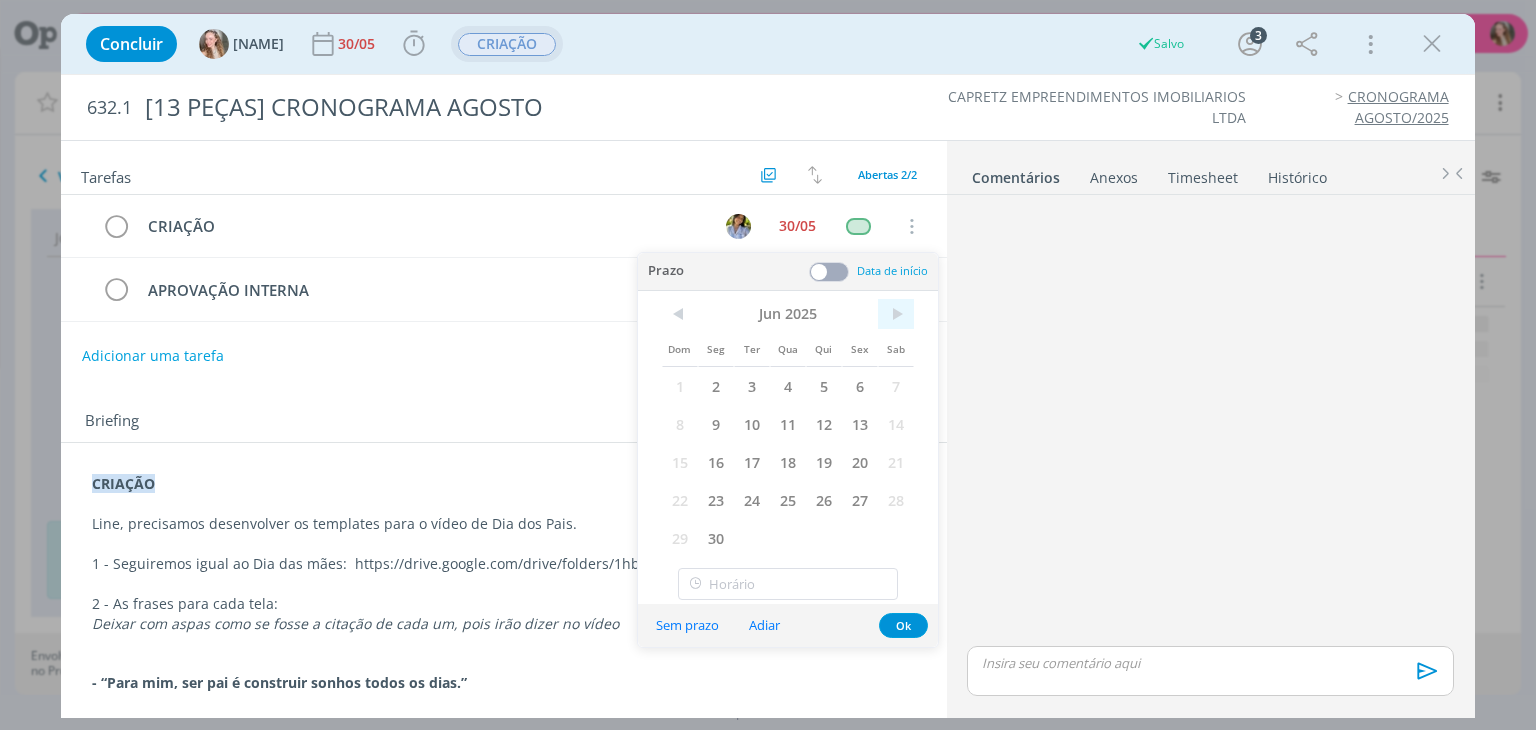 click on ">" at bounding box center [896, 314] 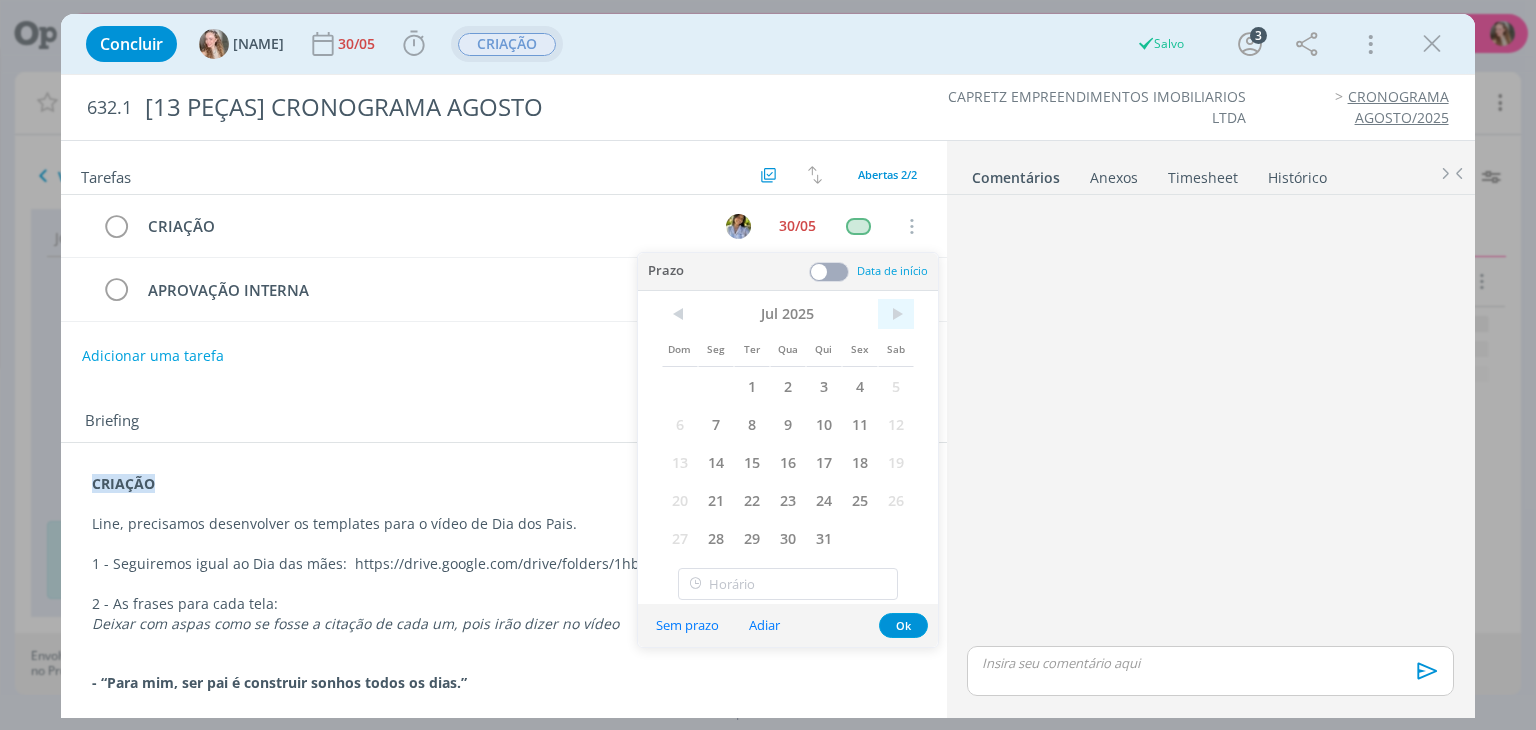 click on ">" at bounding box center [896, 314] 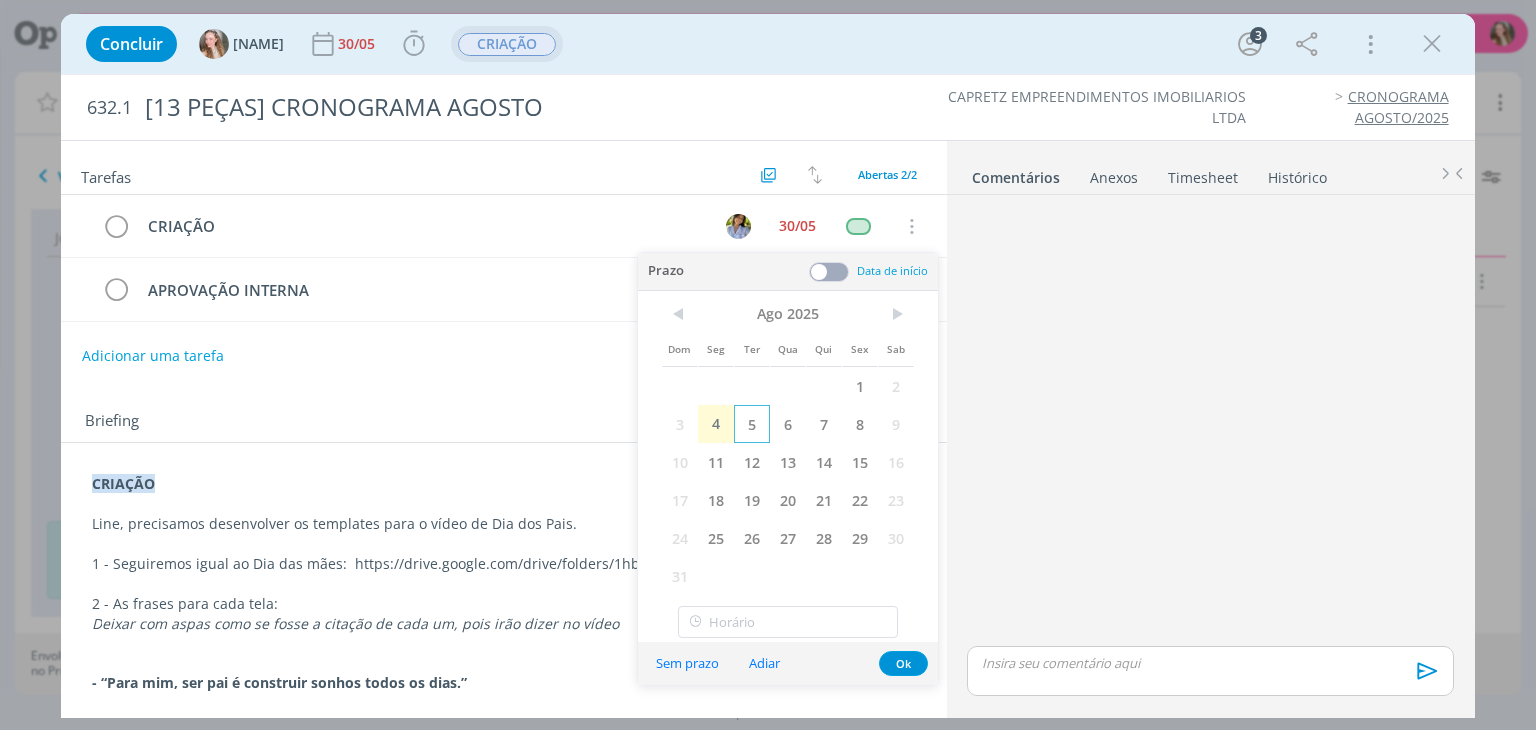 click on "5" at bounding box center (752, 424) 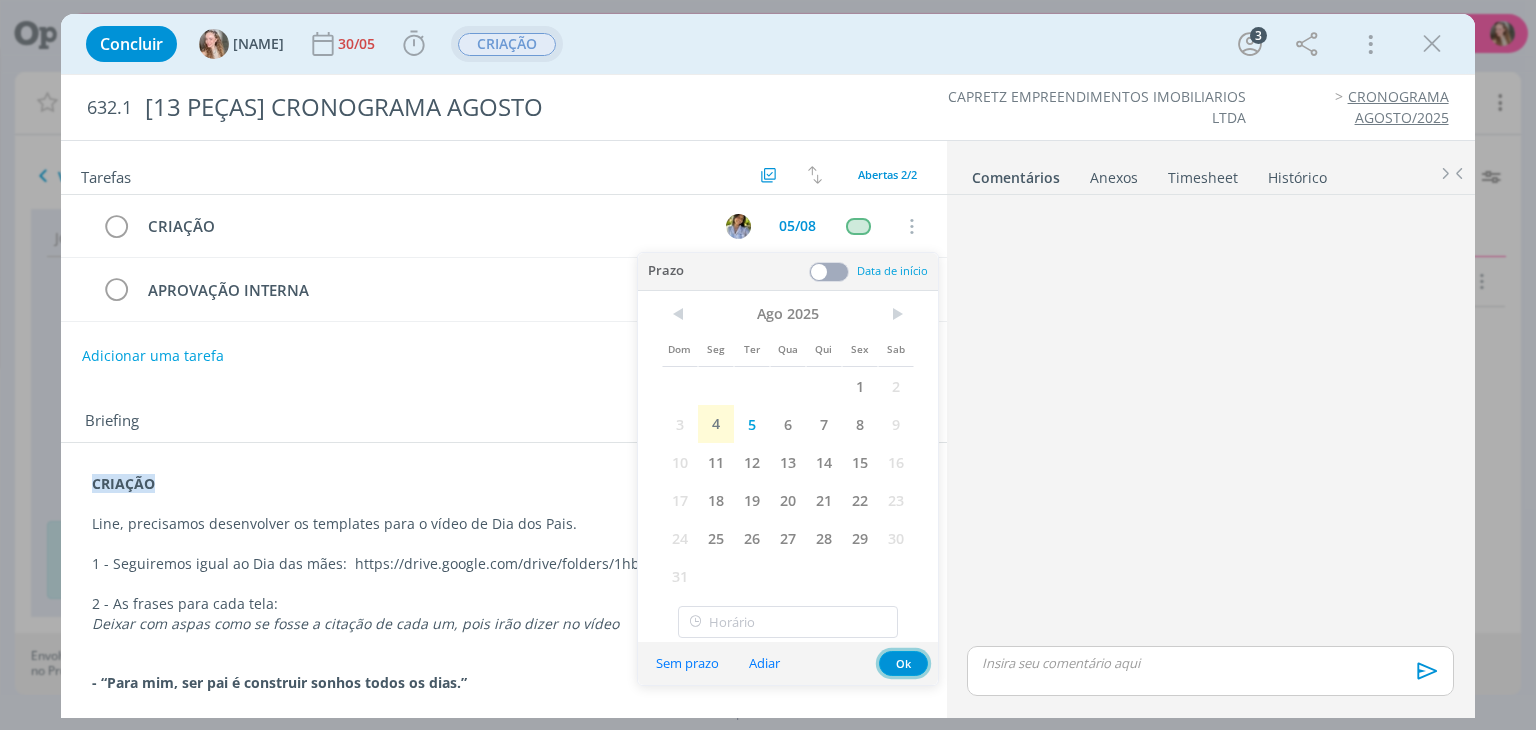 click on "Ok" at bounding box center (903, 663) 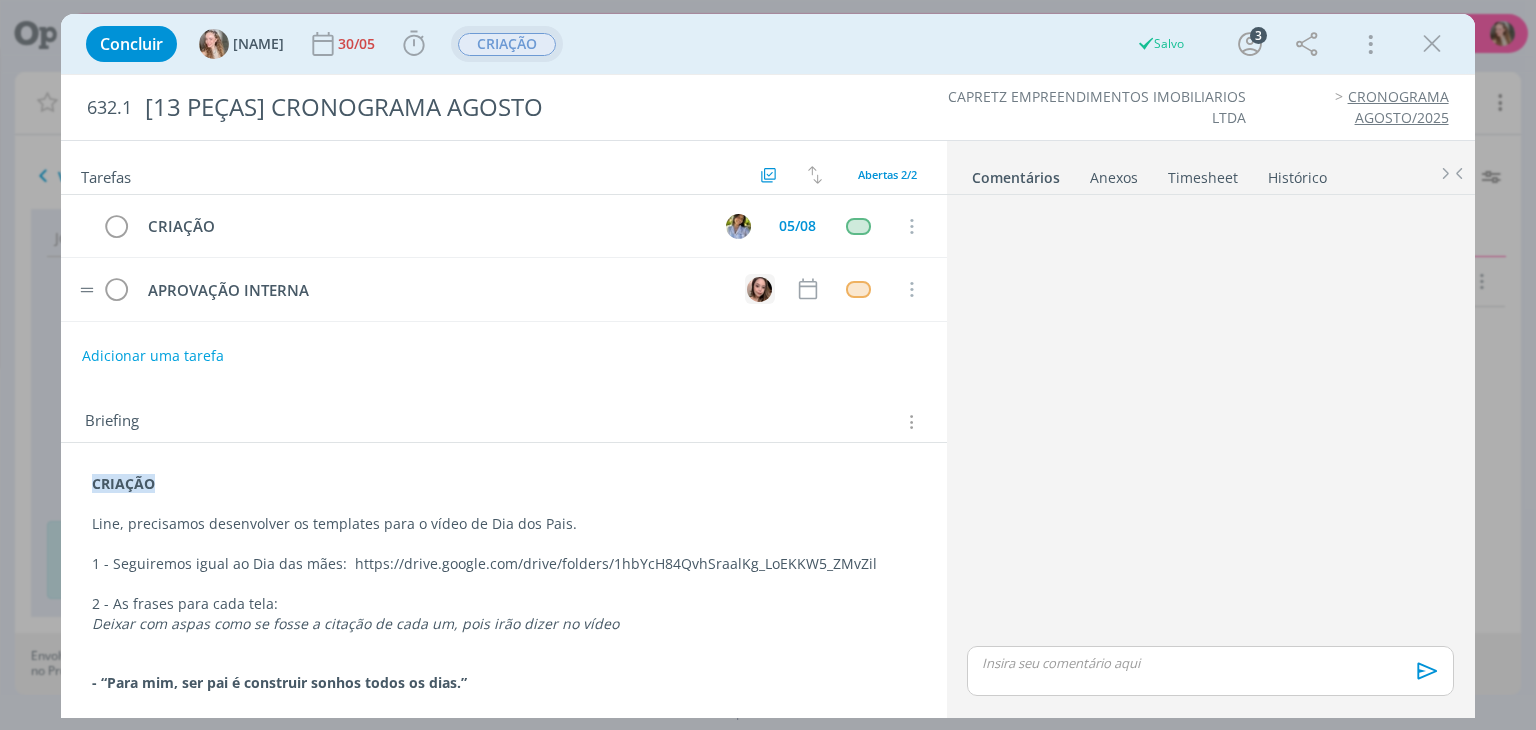click at bounding box center (759, 289) 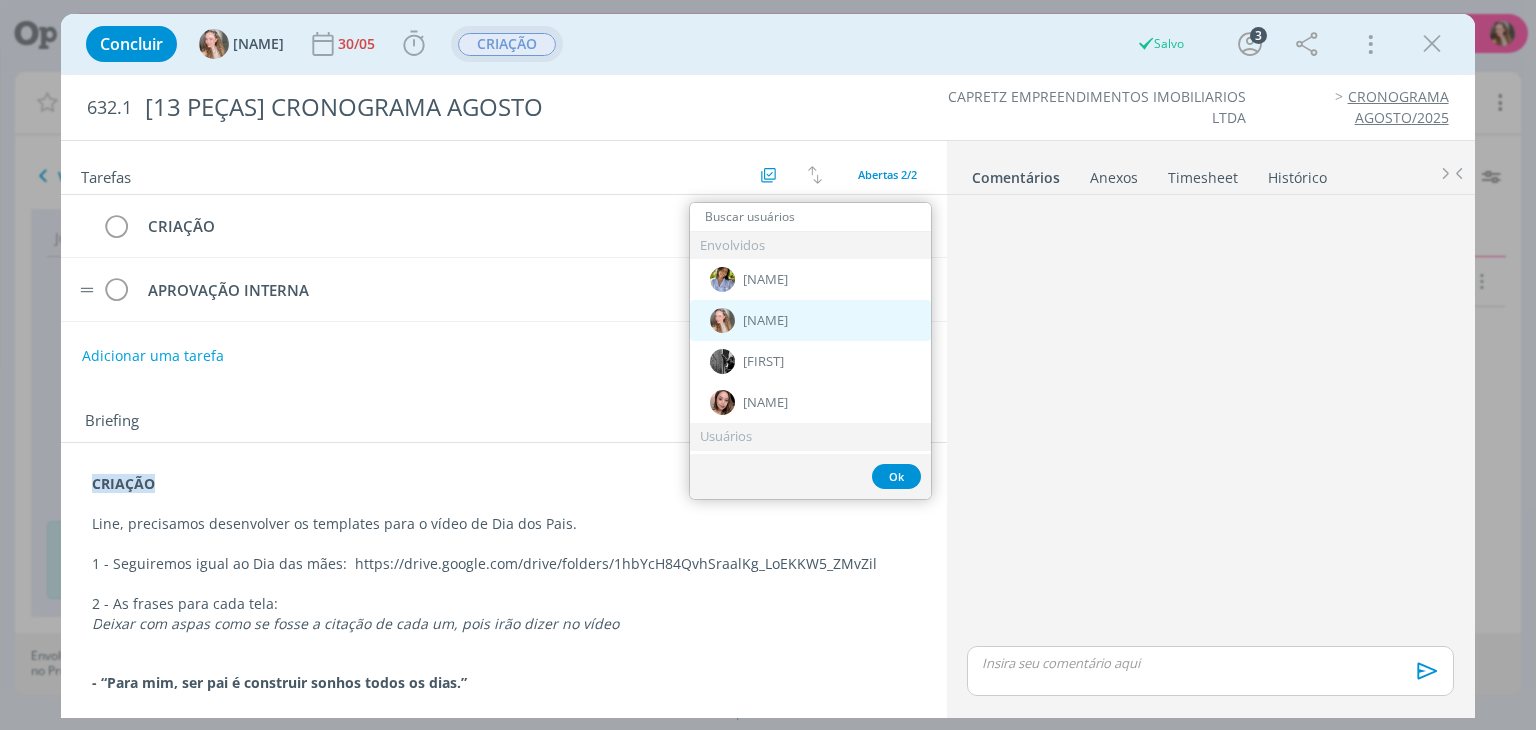 click on "[NAME]" at bounding box center [765, 321] 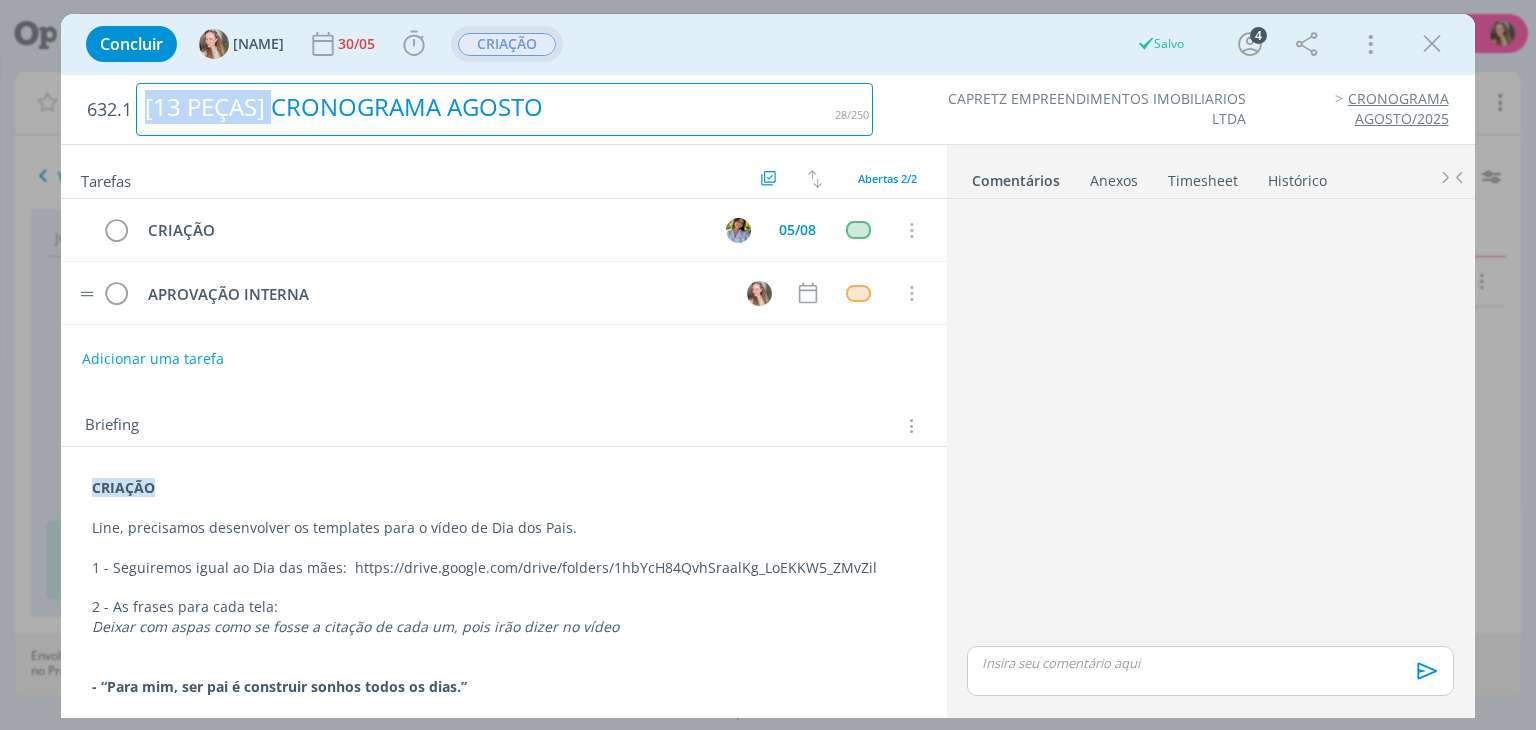 drag, startPoint x: 270, startPoint y: 108, endPoint x: -149, endPoint y: 111, distance: 419.01074 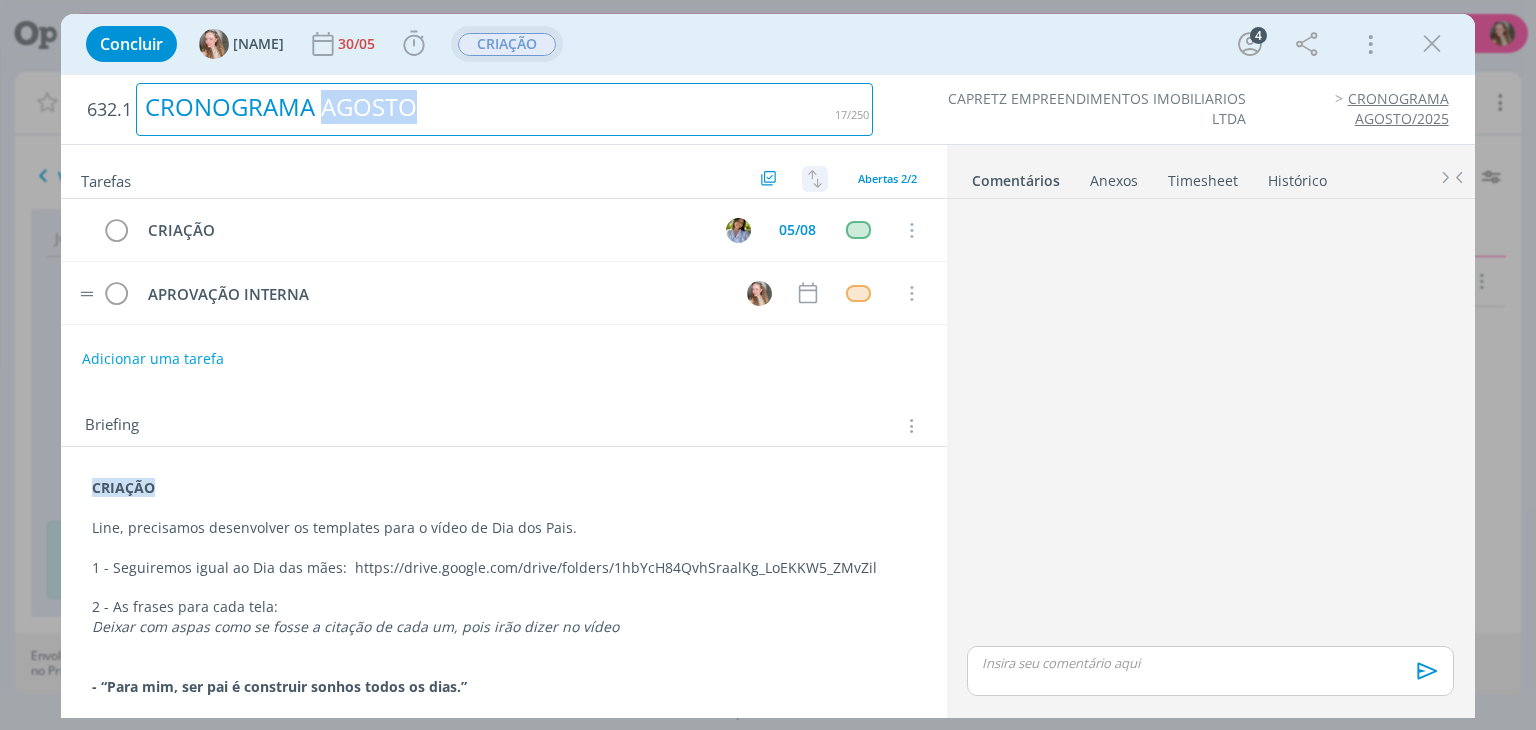 drag, startPoint x: 406, startPoint y: 122, endPoint x: 801, endPoint y: 177, distance: 398.81073 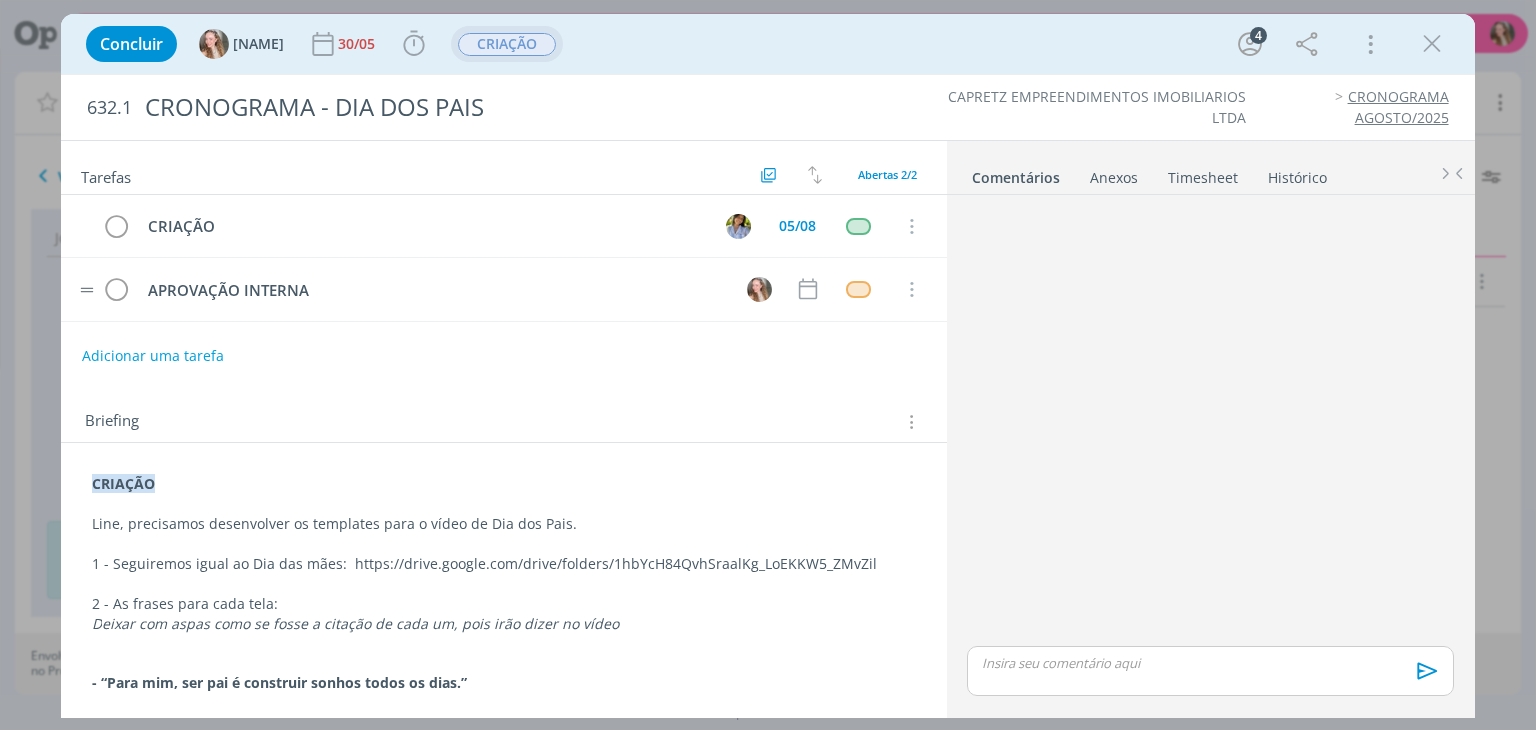 click on "Tarefas
Usar Job de template
Criar template a partir deste job
Visualizar Templates
Ordenar por: Prazo crescente Prazo decrescente Ordem original Todas 3 Concluídas 0 Canceladas 1
Abertas 2/2" at bounding box center (503, 168) 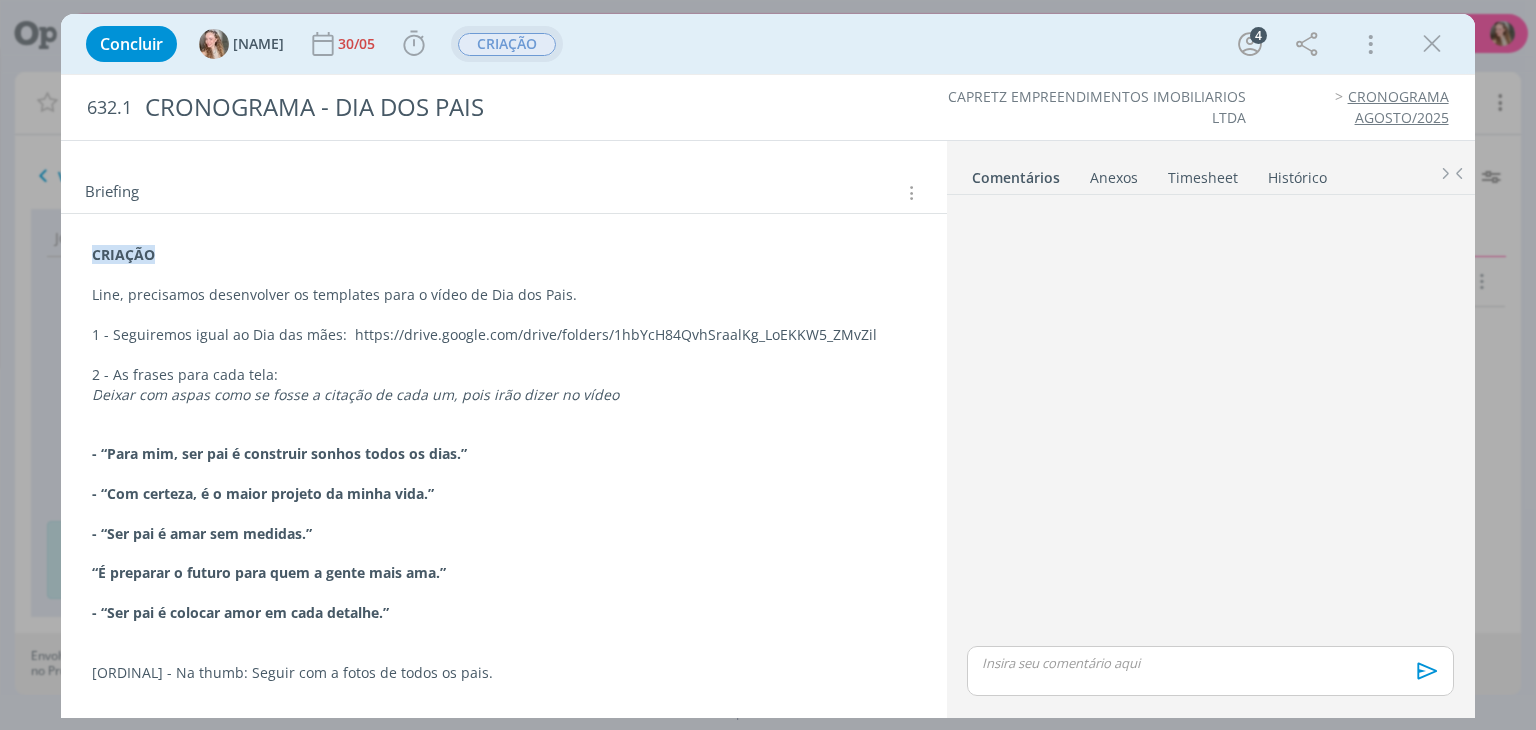 scroll, scrollTop: 236, scrollLeft: 0, axis: vertical 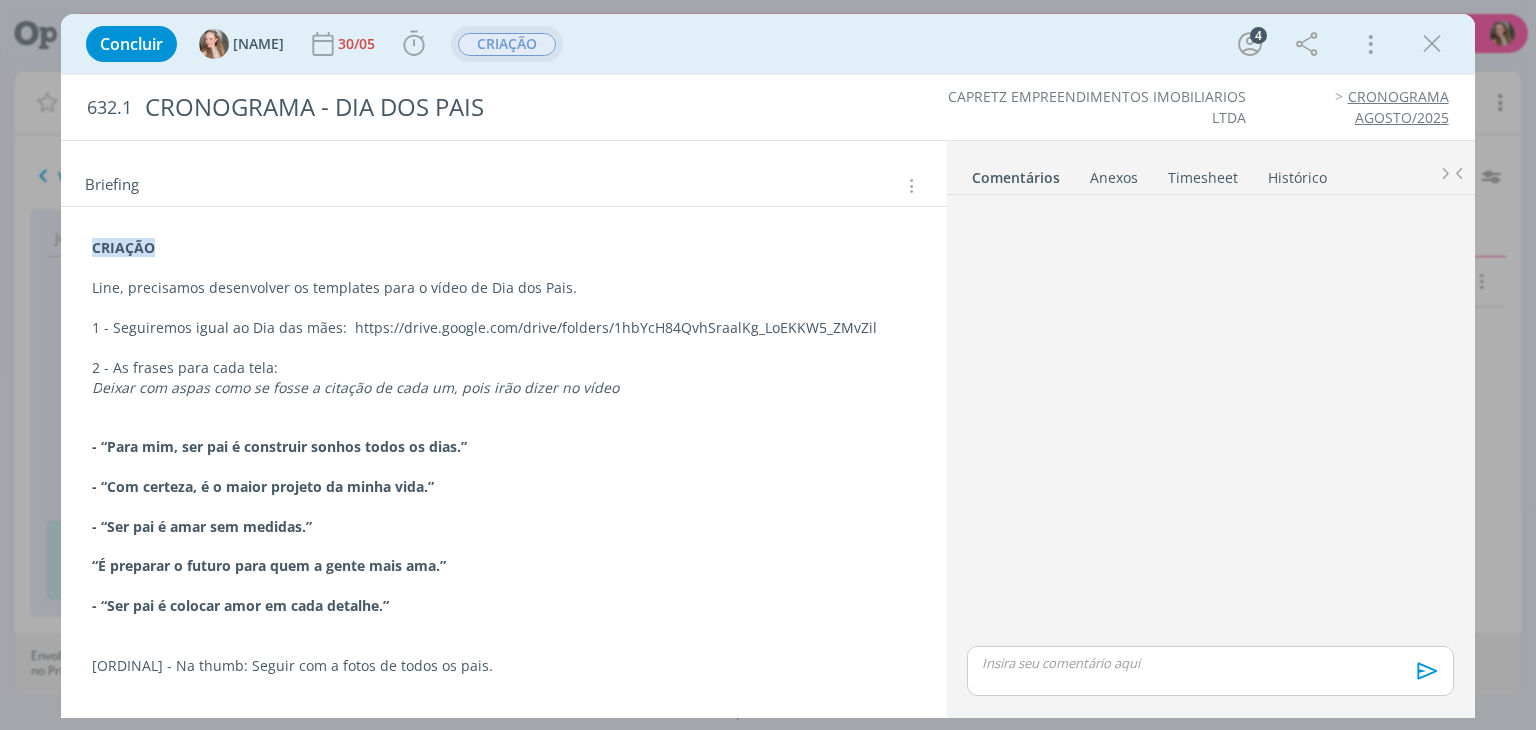 click on "[ORDINAL] - Na thumb: Seguir com a fotos de todos os pais." at bounding box center (503, 666) 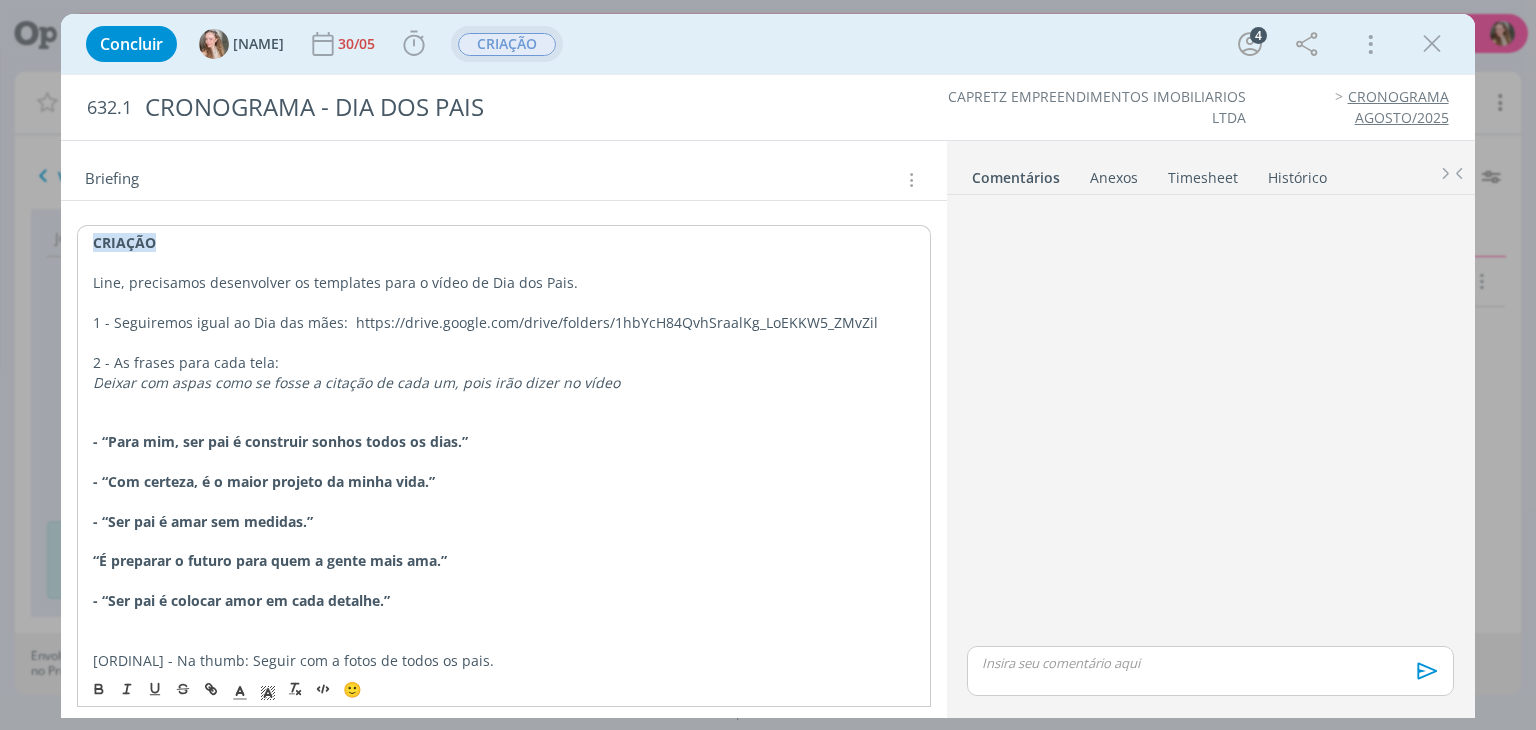 scroll, scrollTop: 315, scrollLeft: 0, axis: vertical 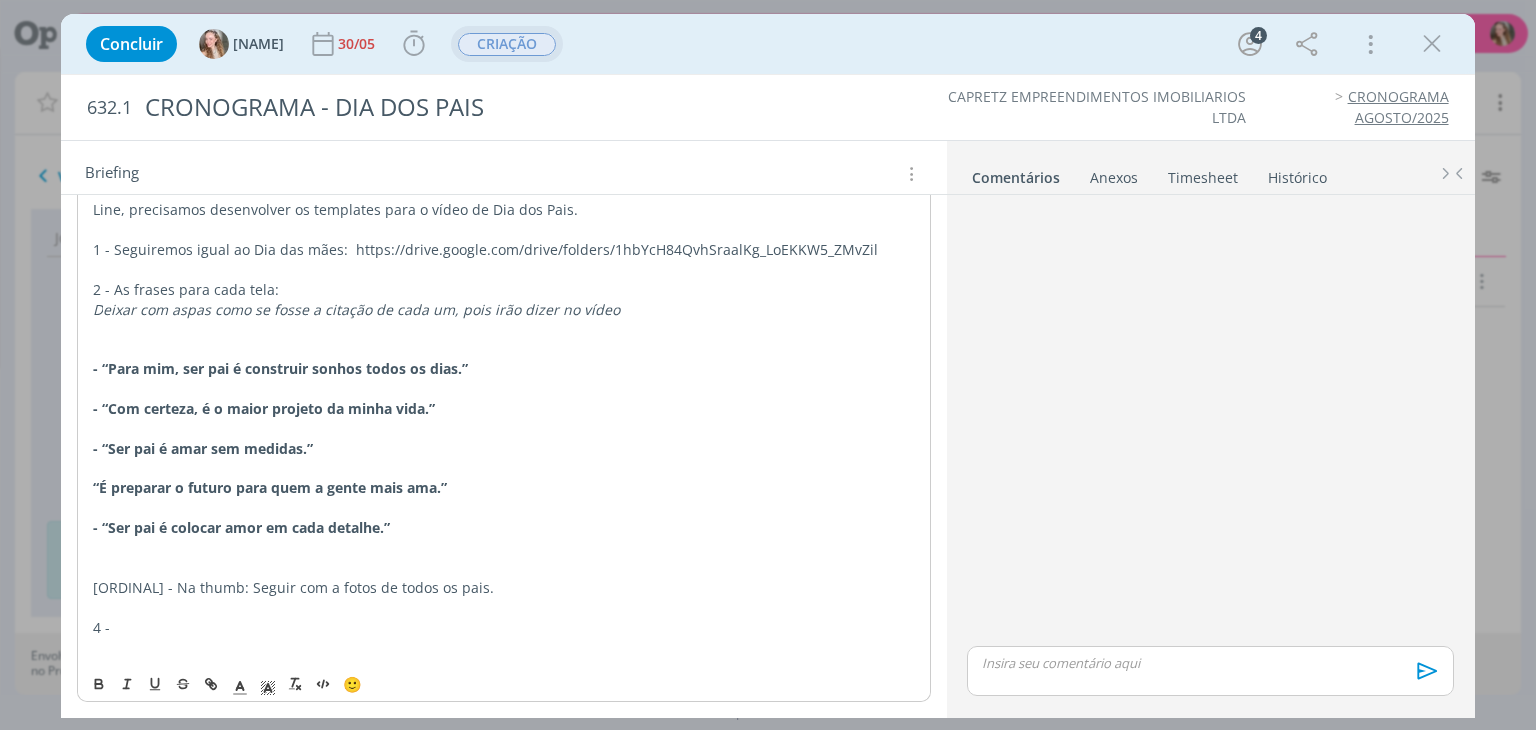 click on "4 -" at bounding box center [503, 628] 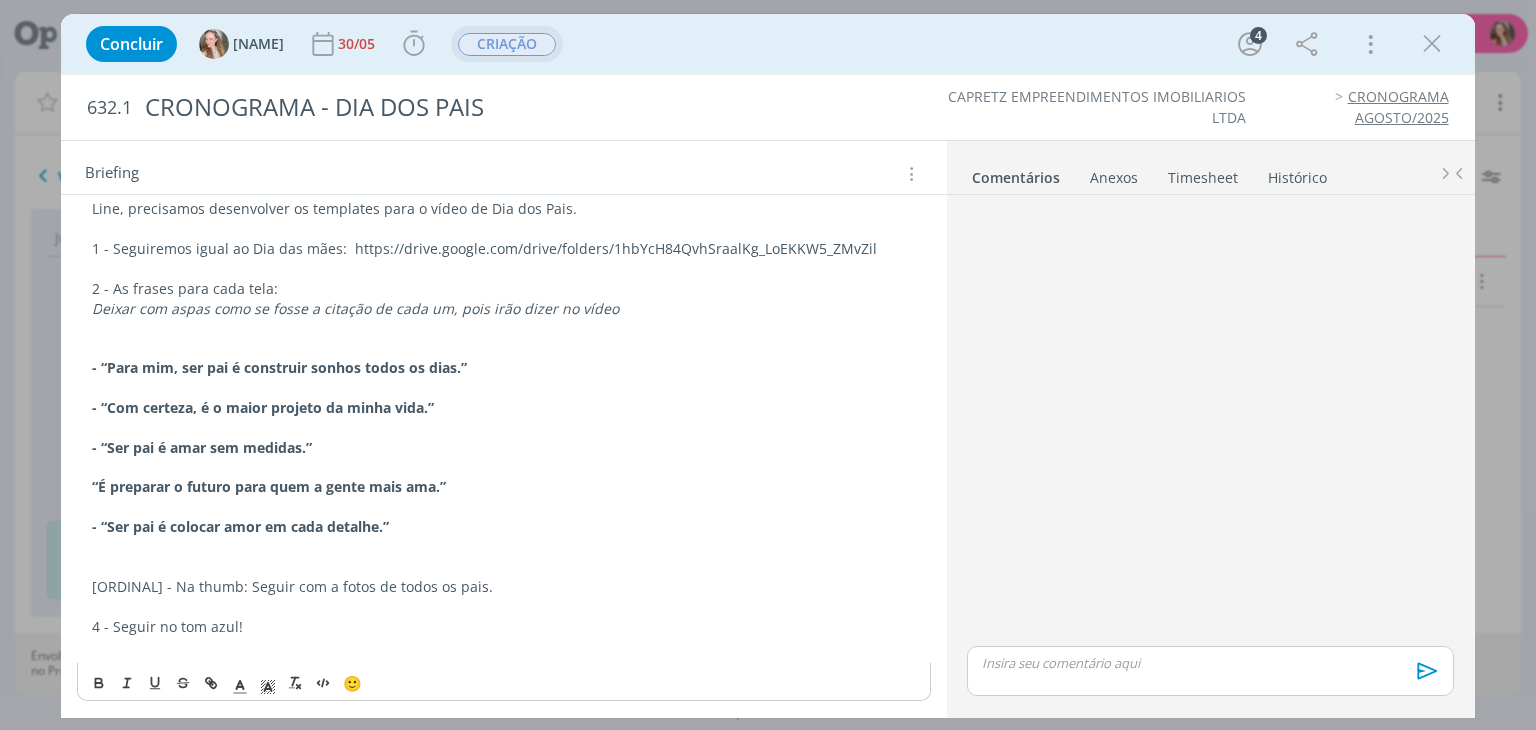 scroll, scrollTop: 314, scrollLeft: 0, axis: vertical 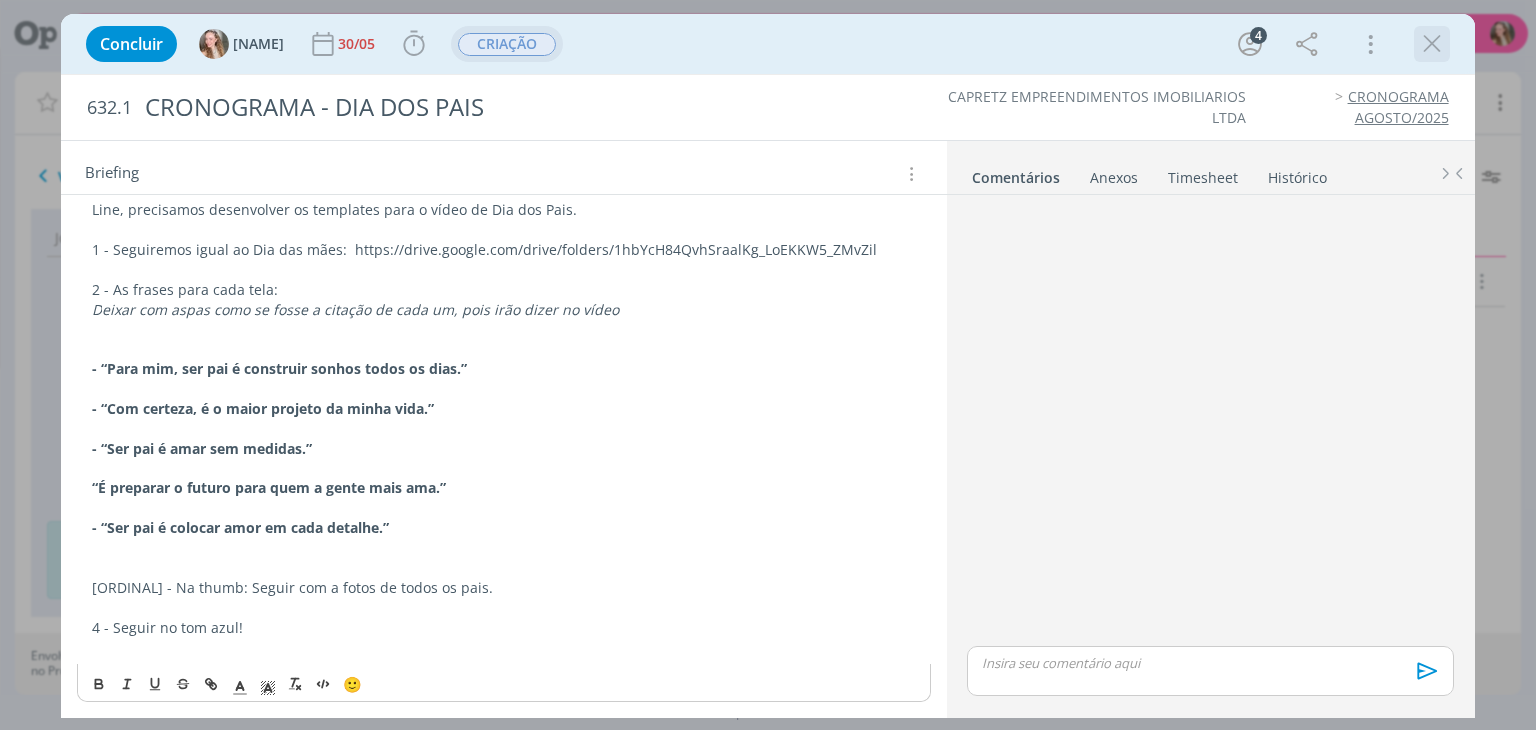 click at bounding box center (1432, 44) 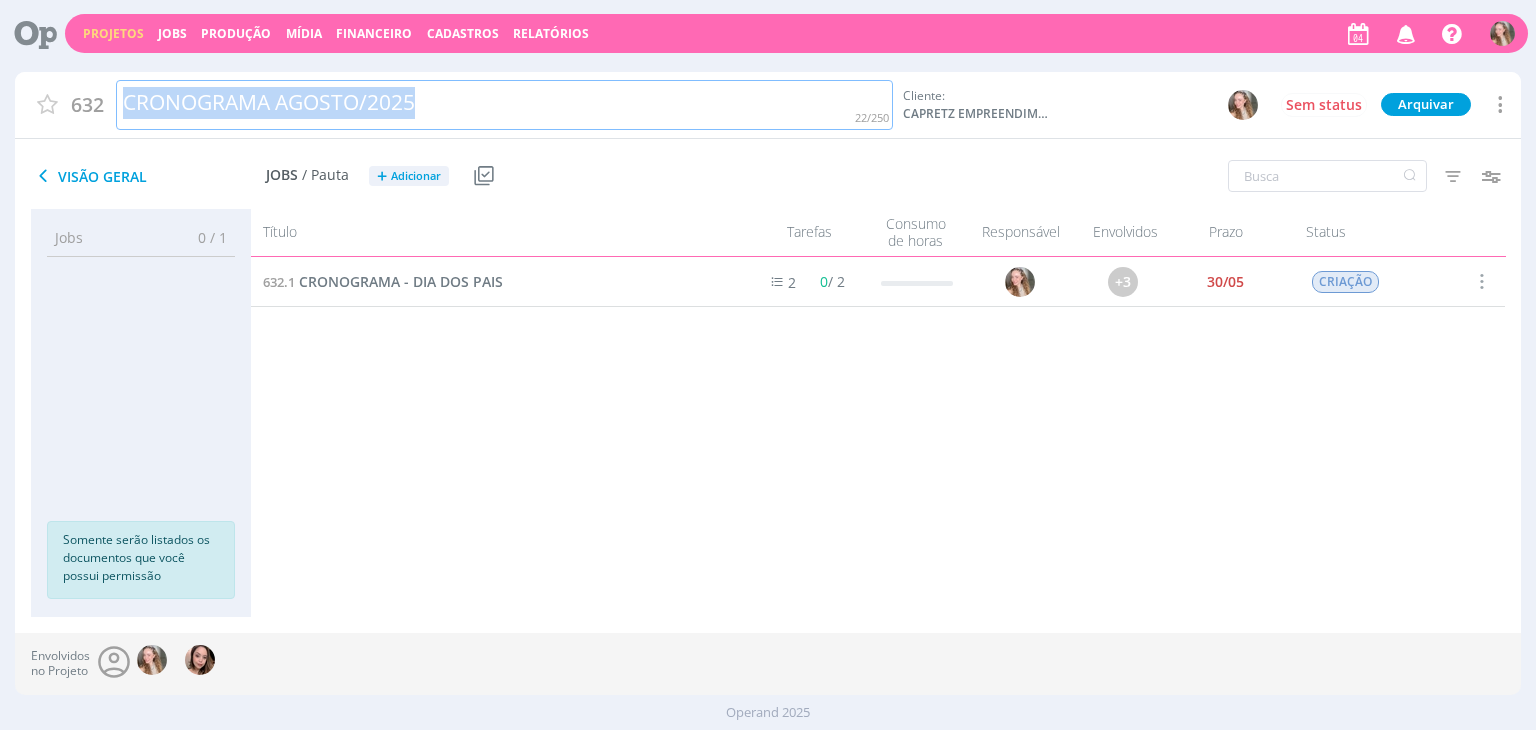 drag, startPoint x: 508, startPoint y: 87, endPoint x: 0, endPoint y: 108, distance: 508.43387 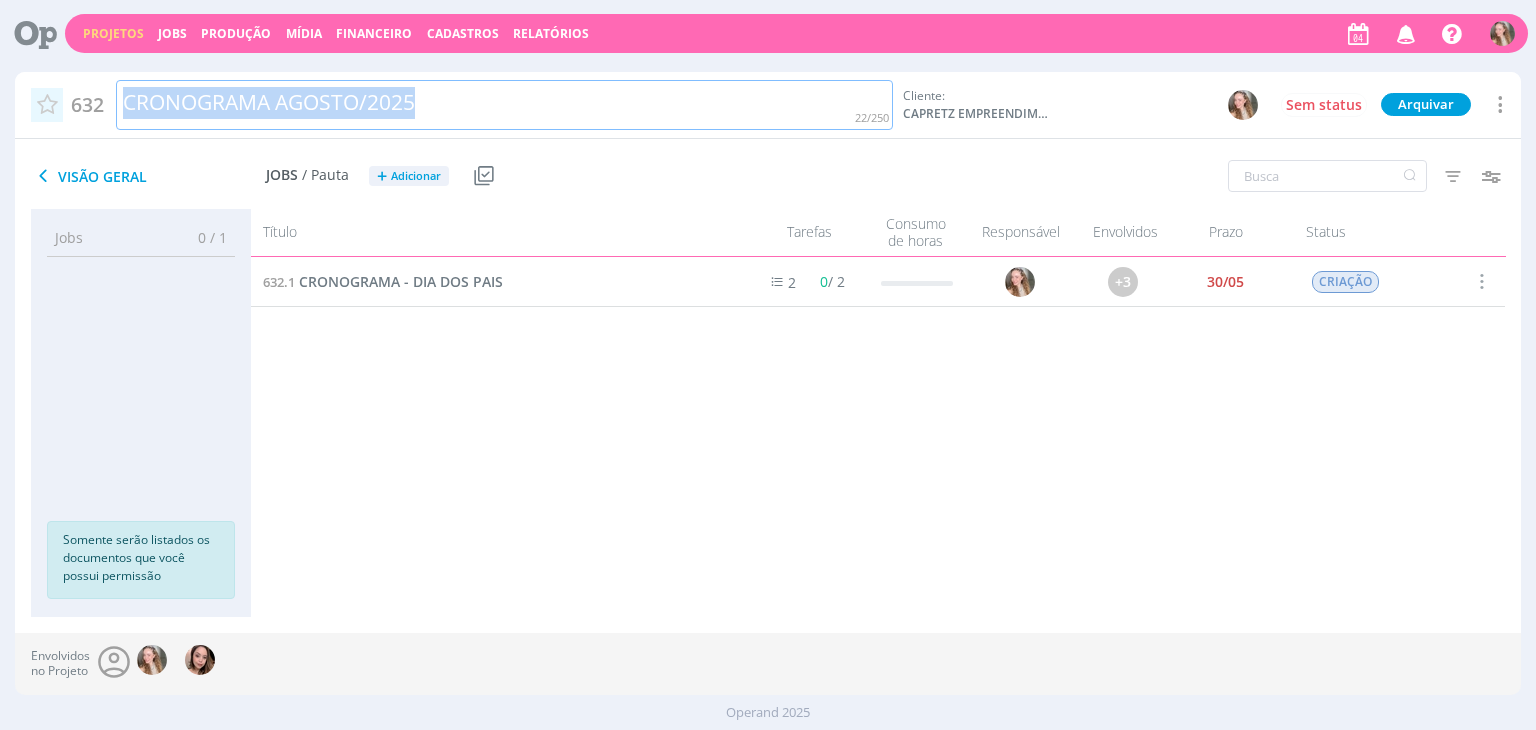 copy on "CRONOGRAMA AGOSTO/2025" 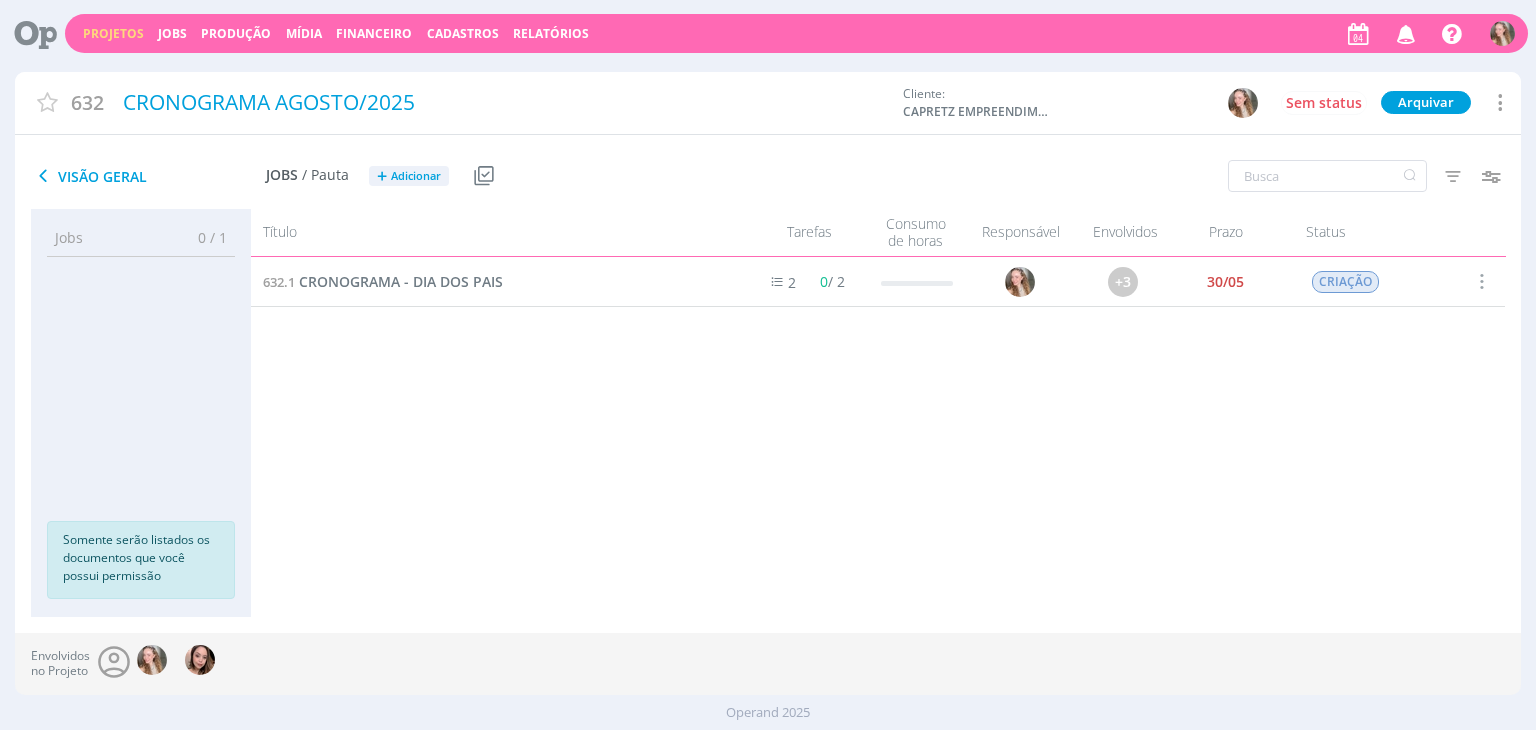 click on "Projeto [NUMBER] - CRONOGRAMA [MONTH]/[YEAR] 2 0 / 2 +3 [DATE] CRIAÇÃO Selecionar Concluir Cancelar Iniciar timesheet" at bounding box center [878, 417] 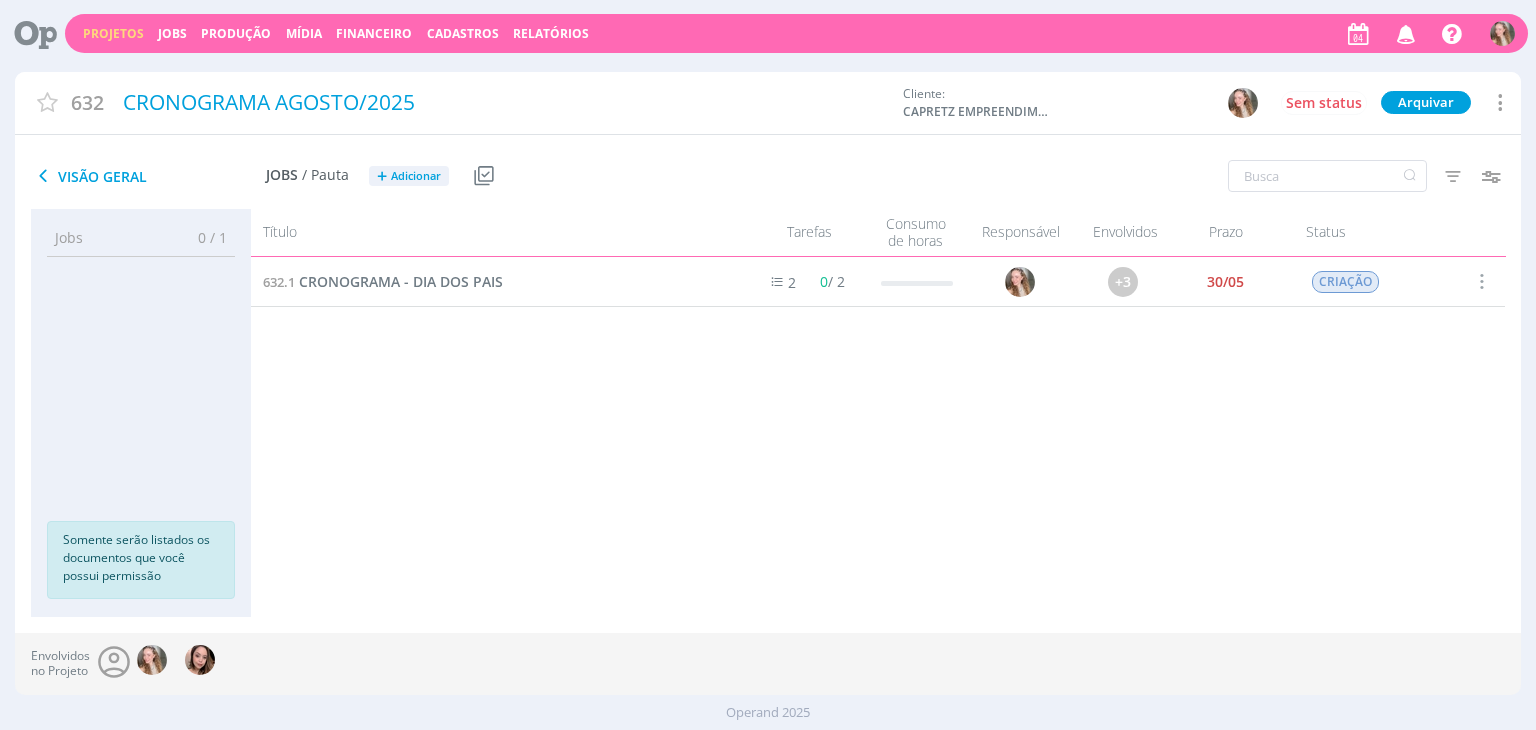 click on "Projeto [NUMBER] - CRONOGRAMA [MONTH]/[YEAR] 2 0 / 2 +3 [DATE] CRIAÇÃO Selecionar Concluir Cancelar Iniciar timesheet" at bounding box center (878, 417) 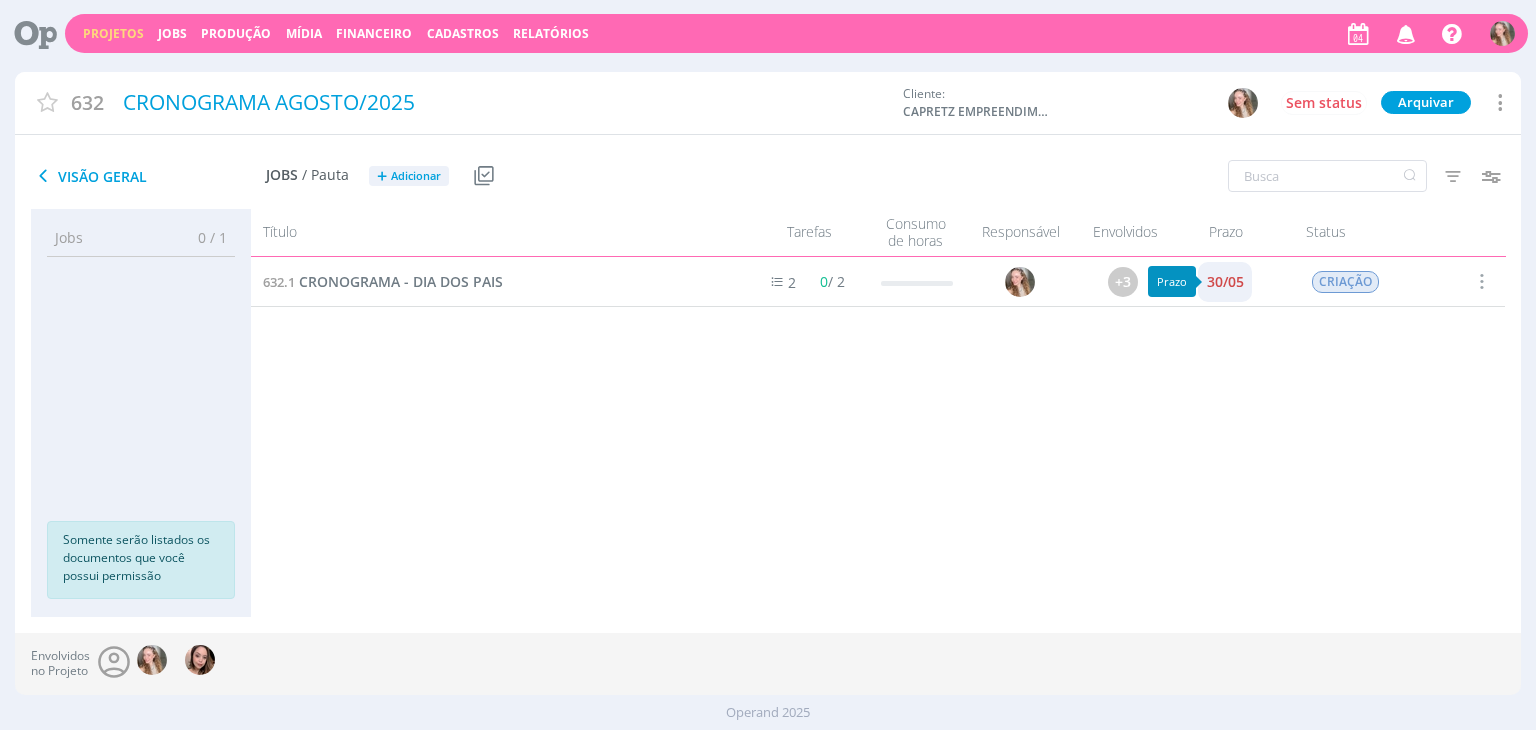 click on "30/05" at bounding box center (1225, 282) 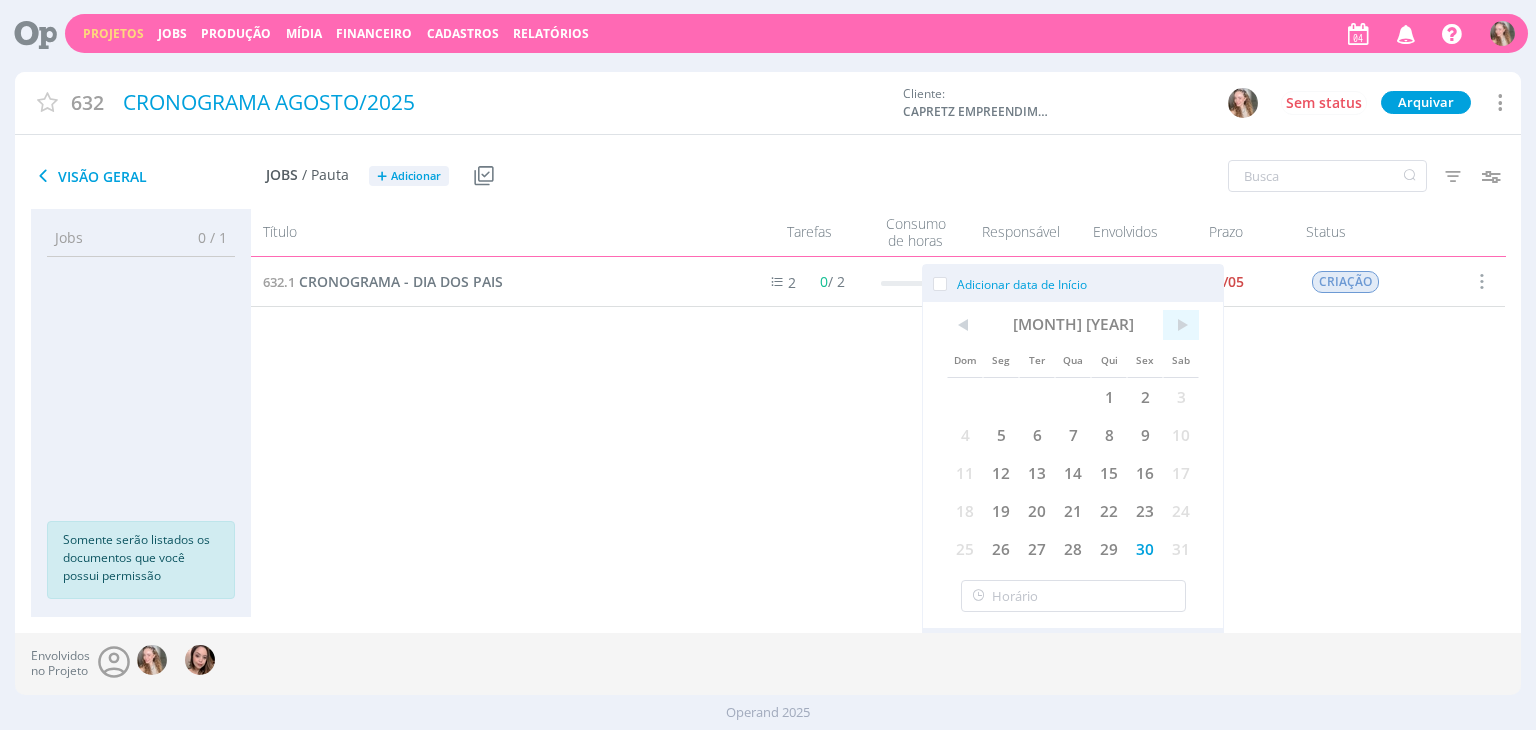 click on ">" at bounding box center (1181, 325) 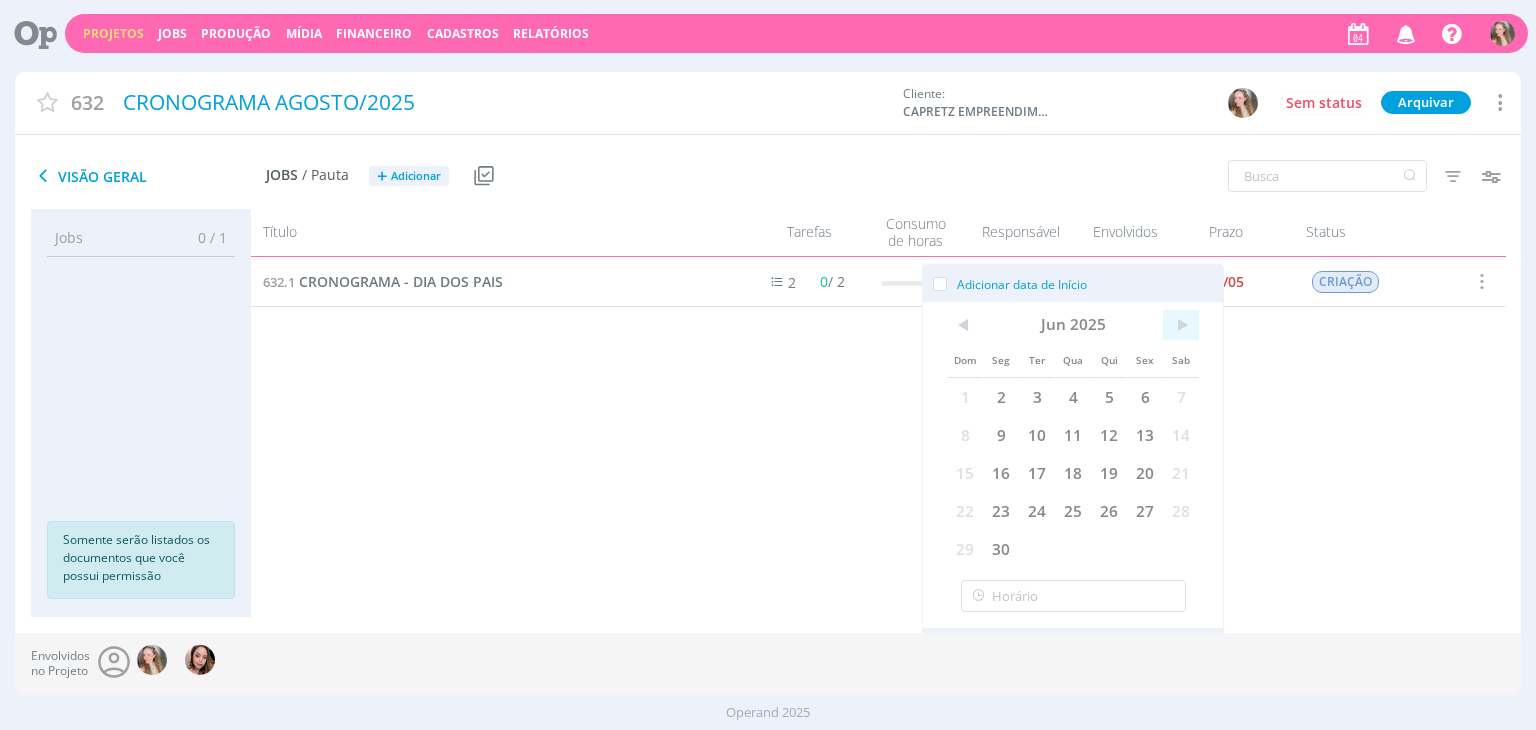 click on ">" at bounding box center (1181, 325) 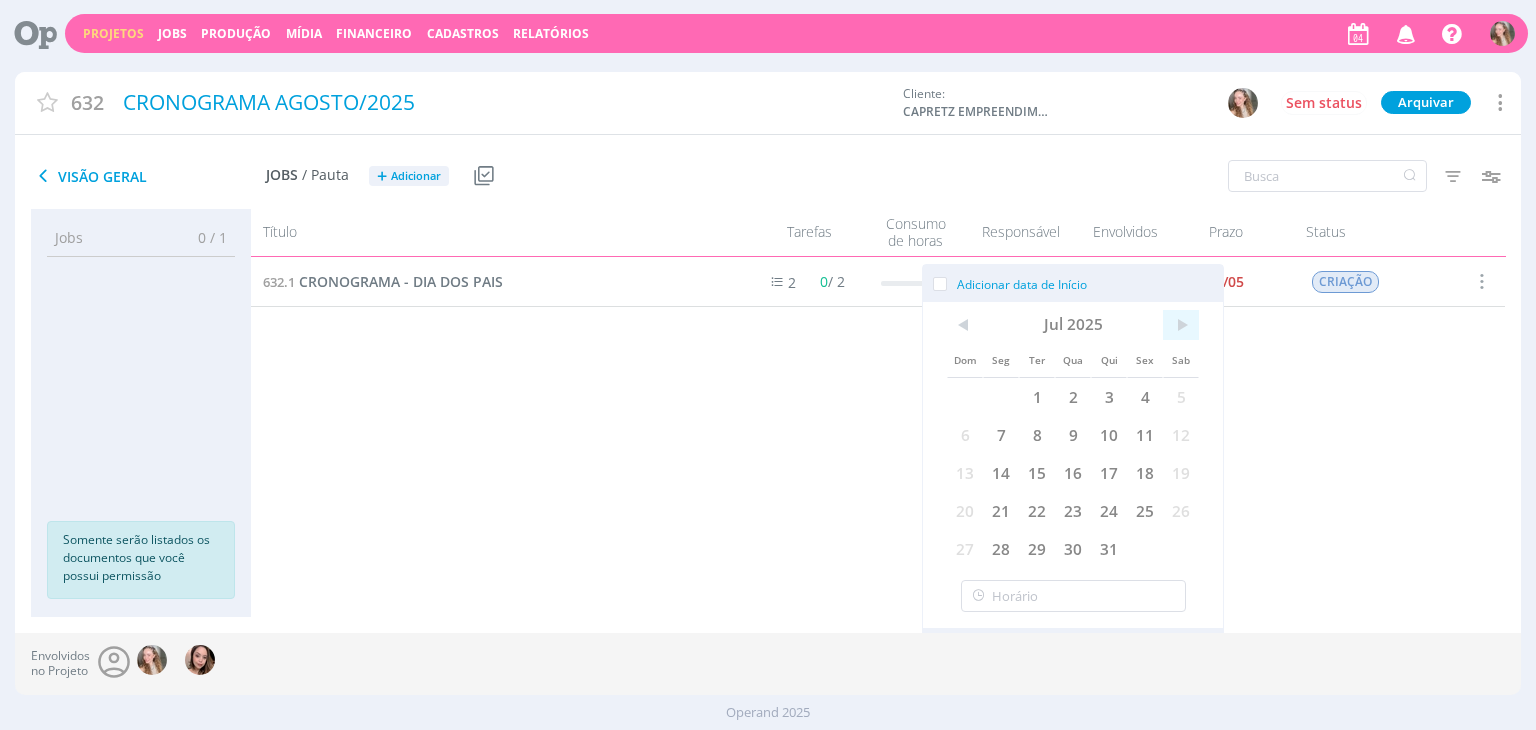 click on ">" at bounding box center (1181, 325) 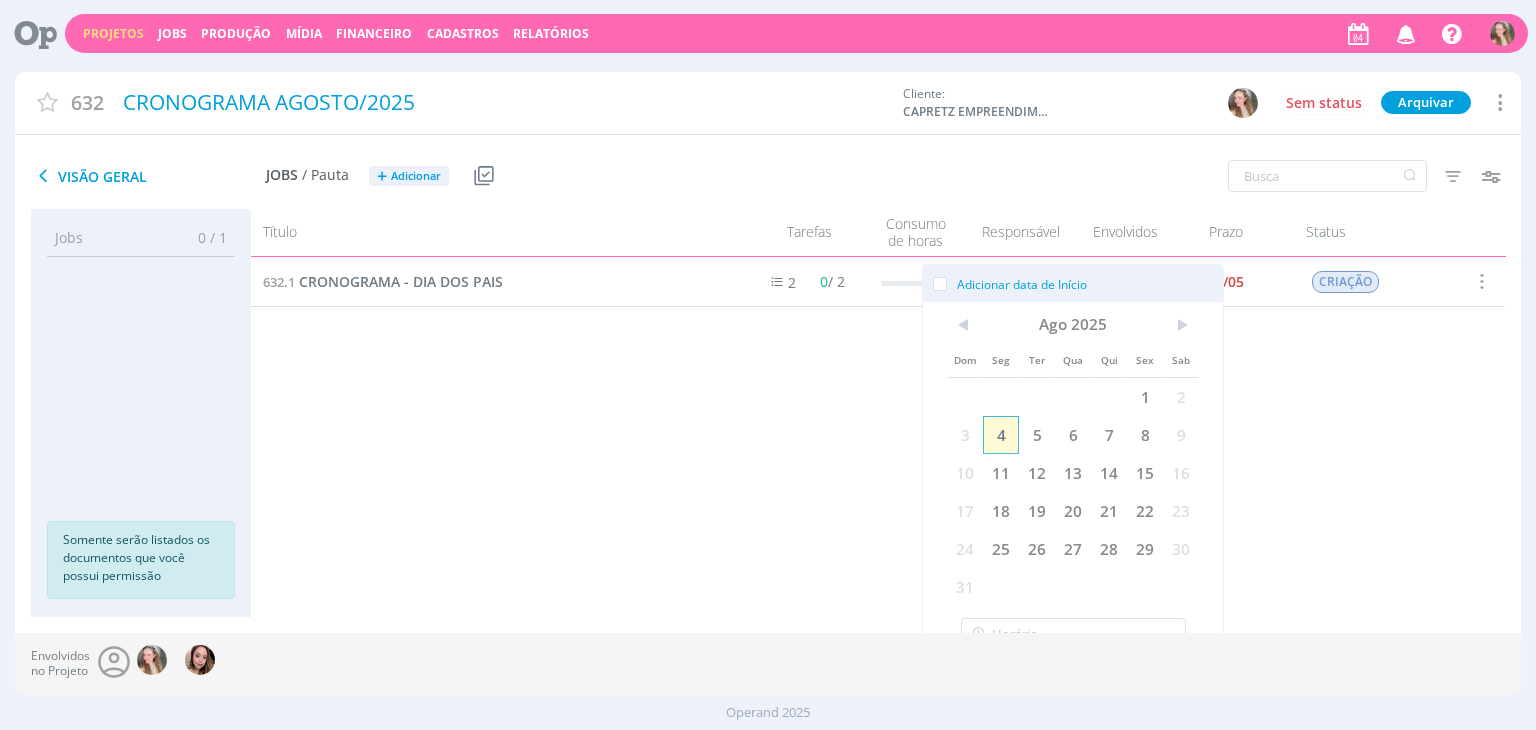 click on "4" at bounding box center [1001, 435] 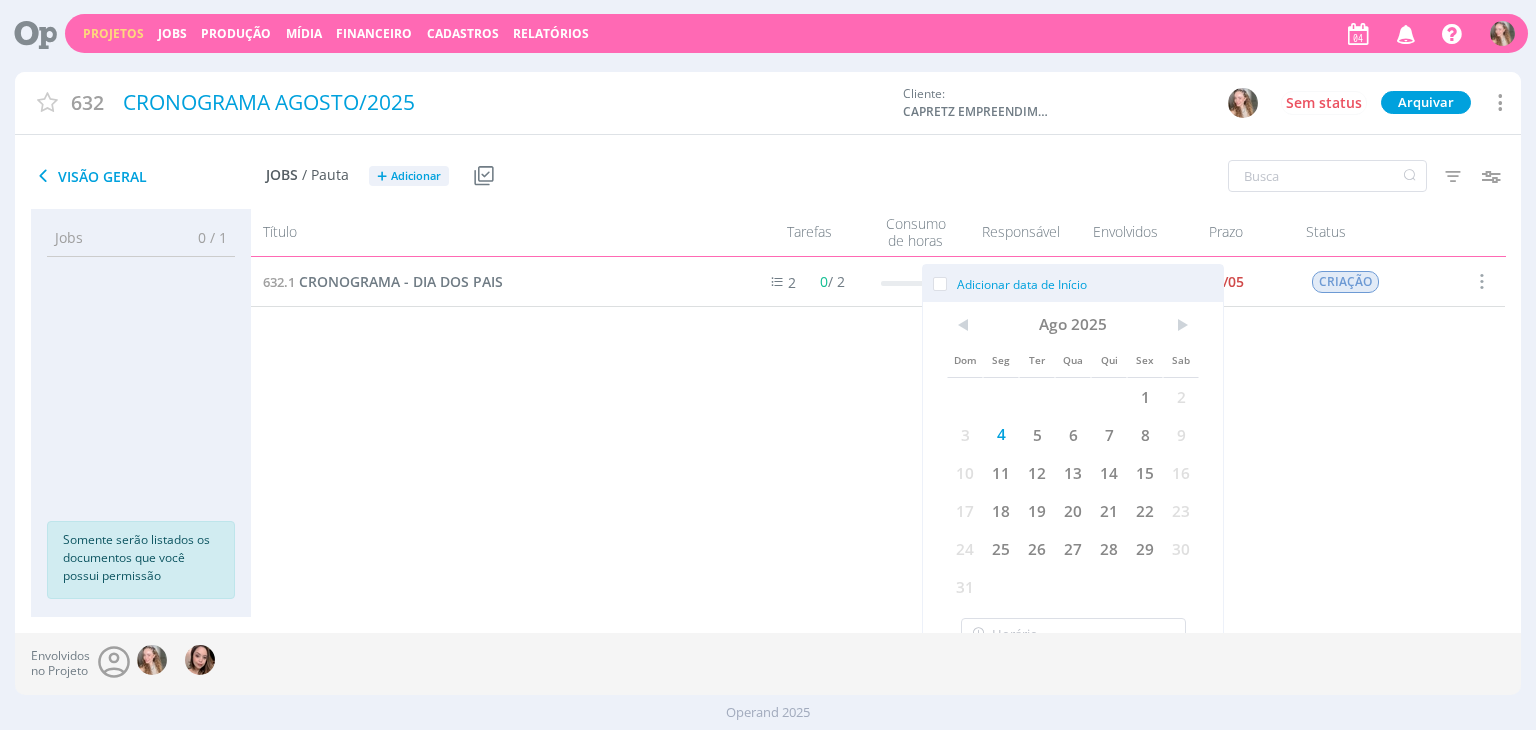 click on "Projeto [NUMBER] - CRONOGRAMA [MONTH]/[YEAR] 2 0 / 2 +3 [DATE] CRIAÇÃO Selecionar Concluir Cancelar Iniciar timesheet" at bounding box center [878, 417] 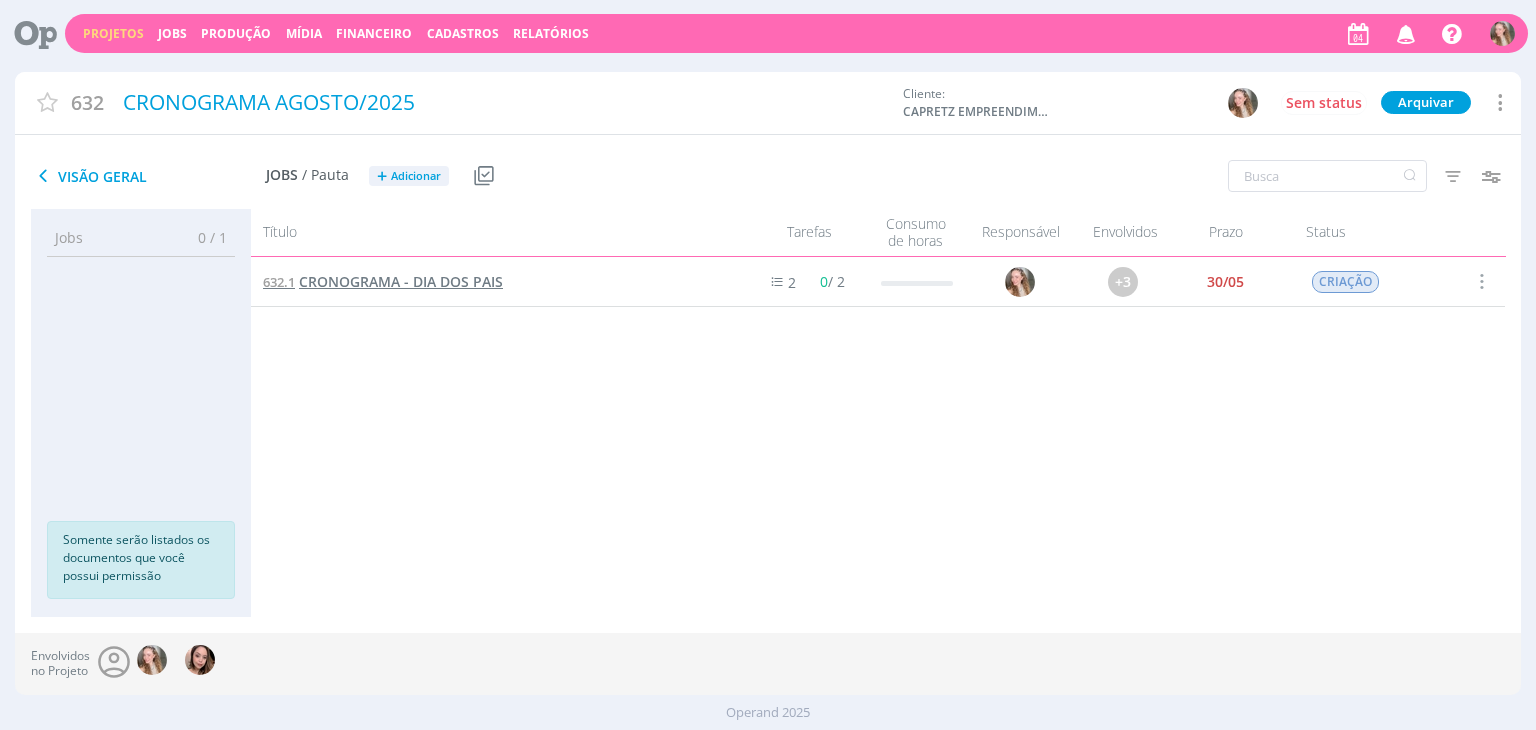 click on "CRONOGRAMA - DIA DOS PAIS" at bounding box center (401, 281) 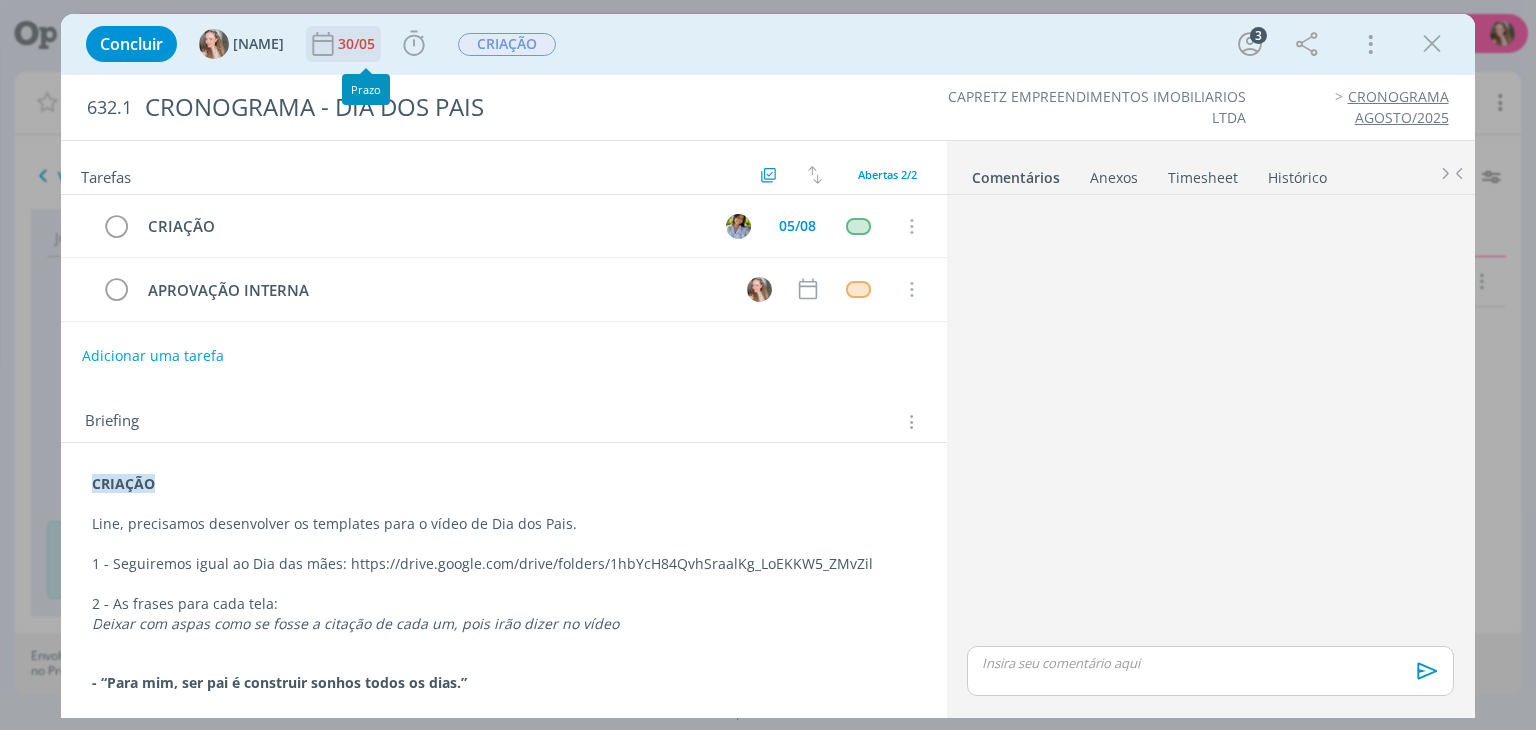 click on "30/05" at bounding box center [358, 44] 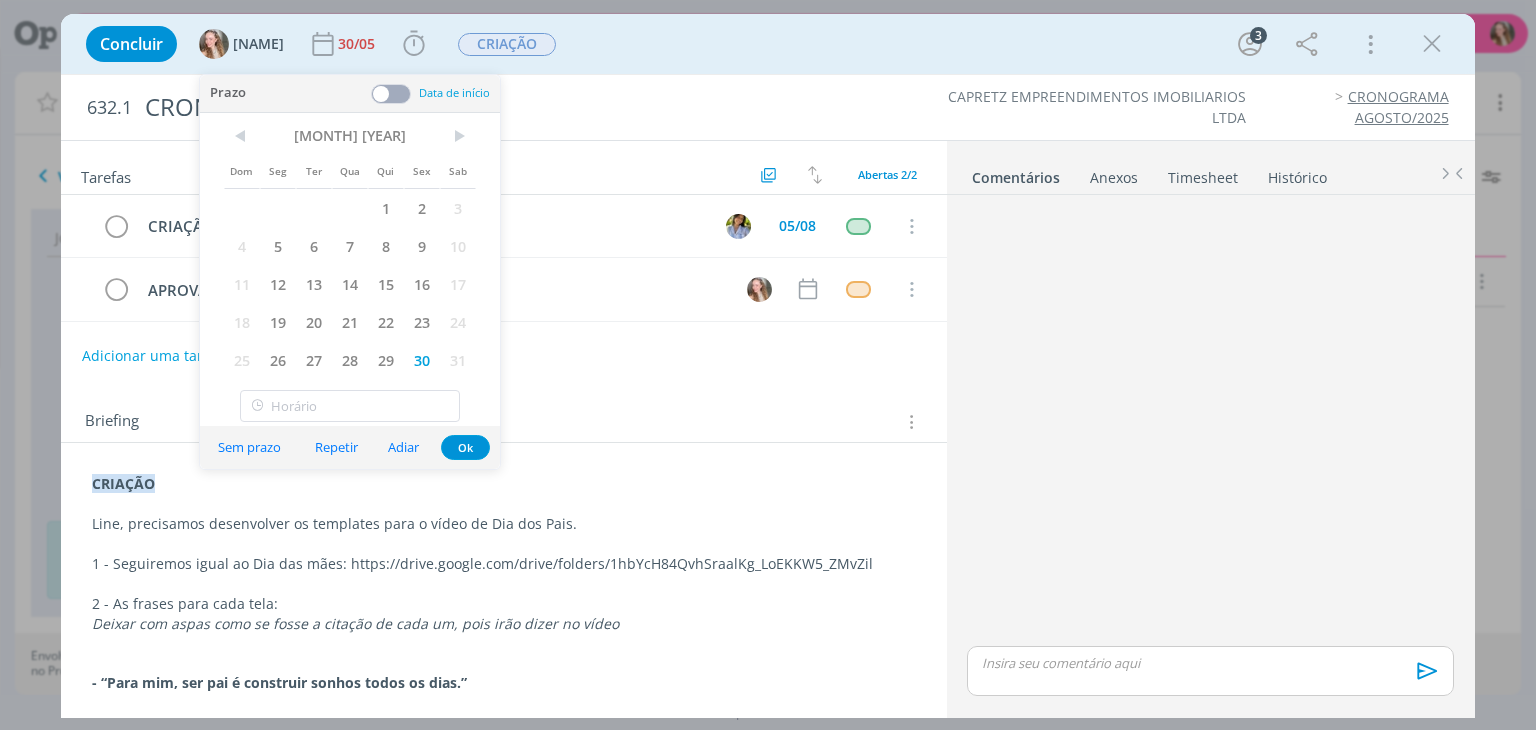 click on "Sab" at bounding box center (458, 170) 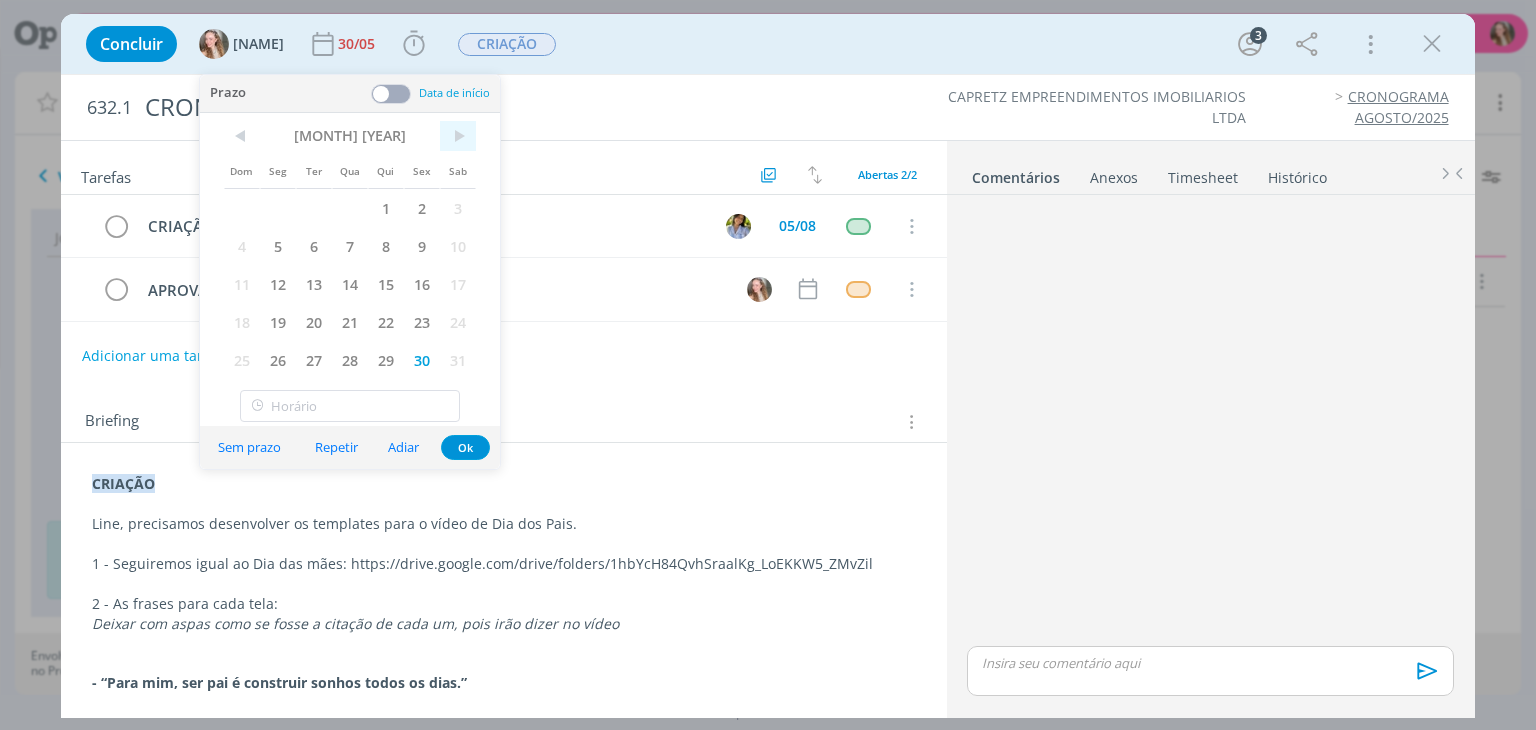 click on ">" at bounding box center [458, 136] 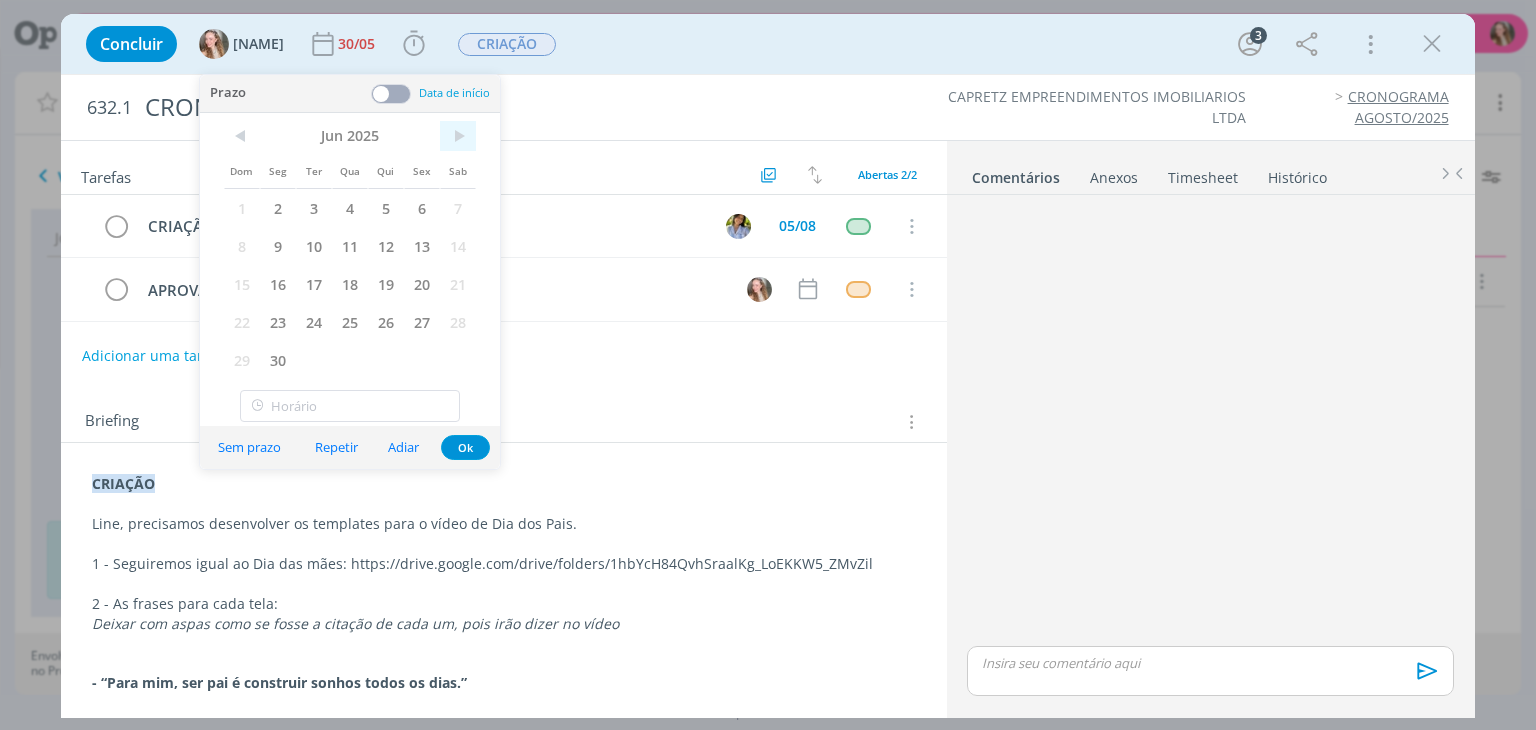 click on ">" at bounding box center [458, 136] 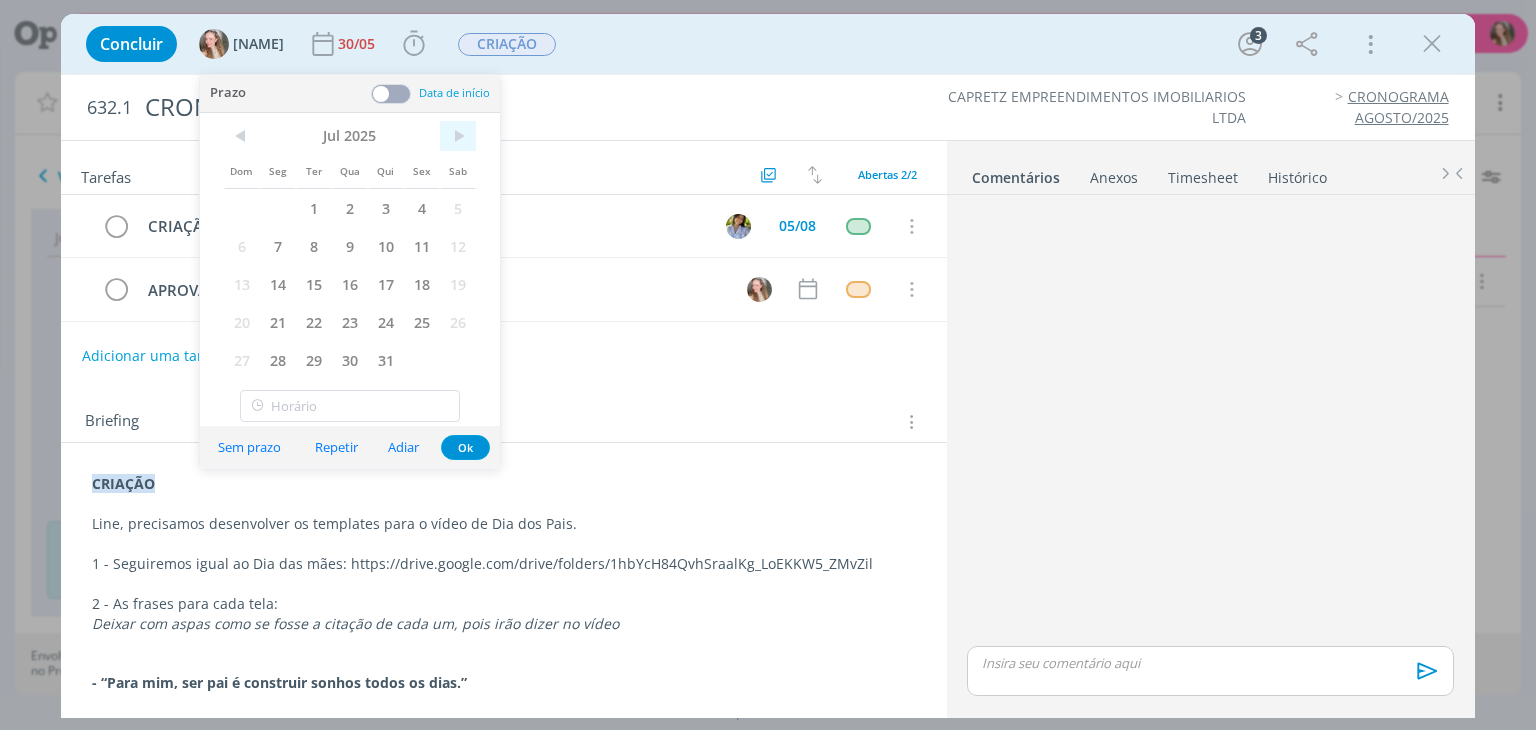 click on ">" at bounding box center [458, 136] 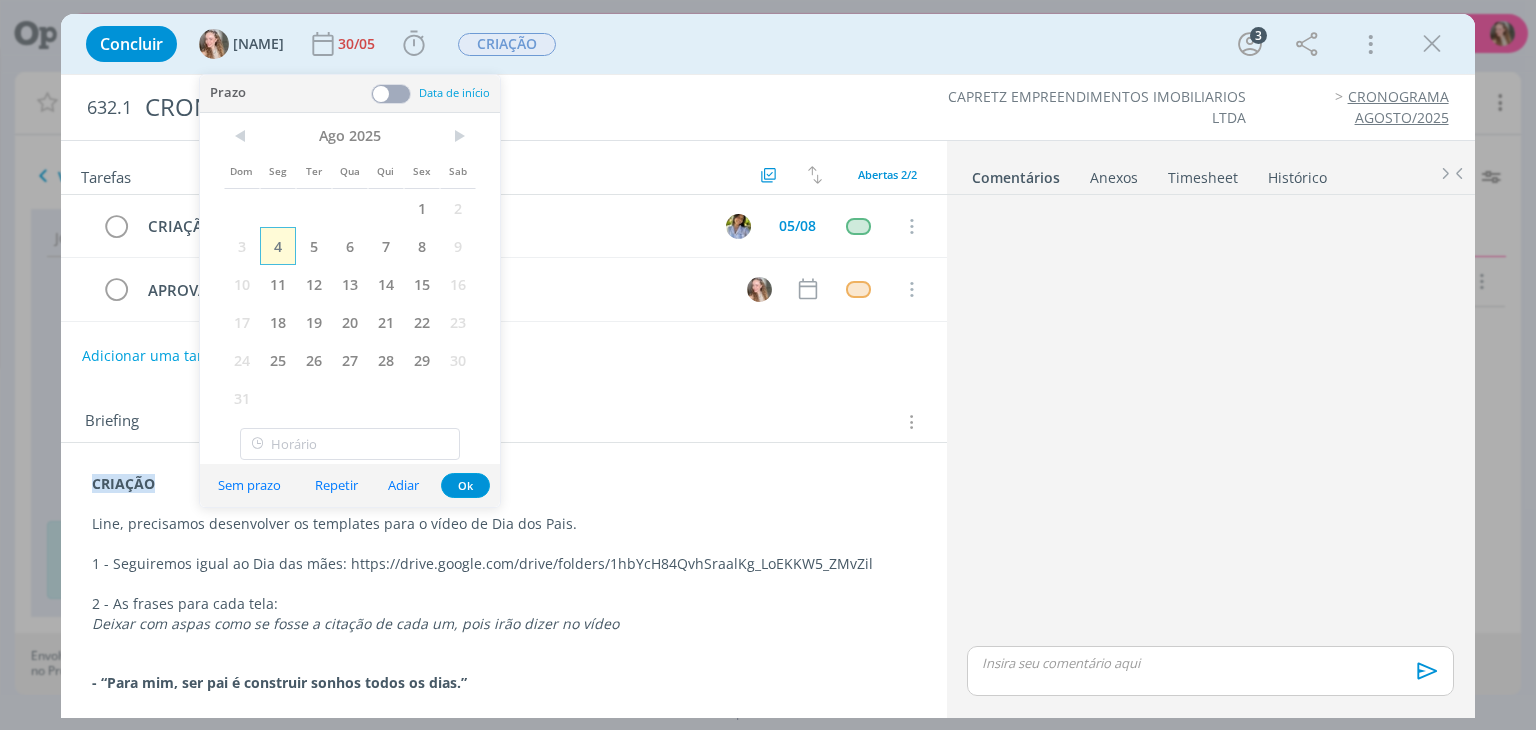 click on "3" at bounding box center [242, 246] 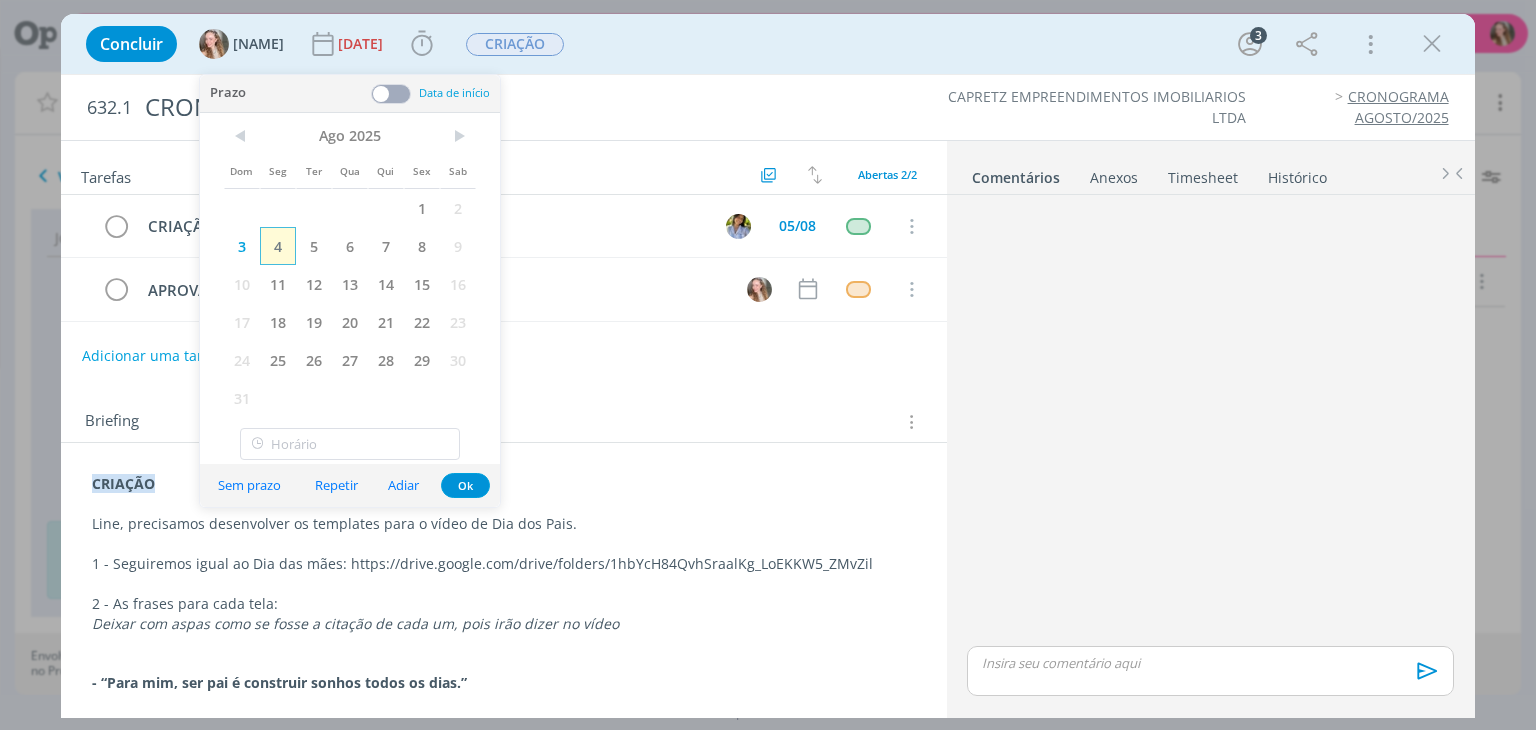 click on "4" at bounding box center (278, 246) 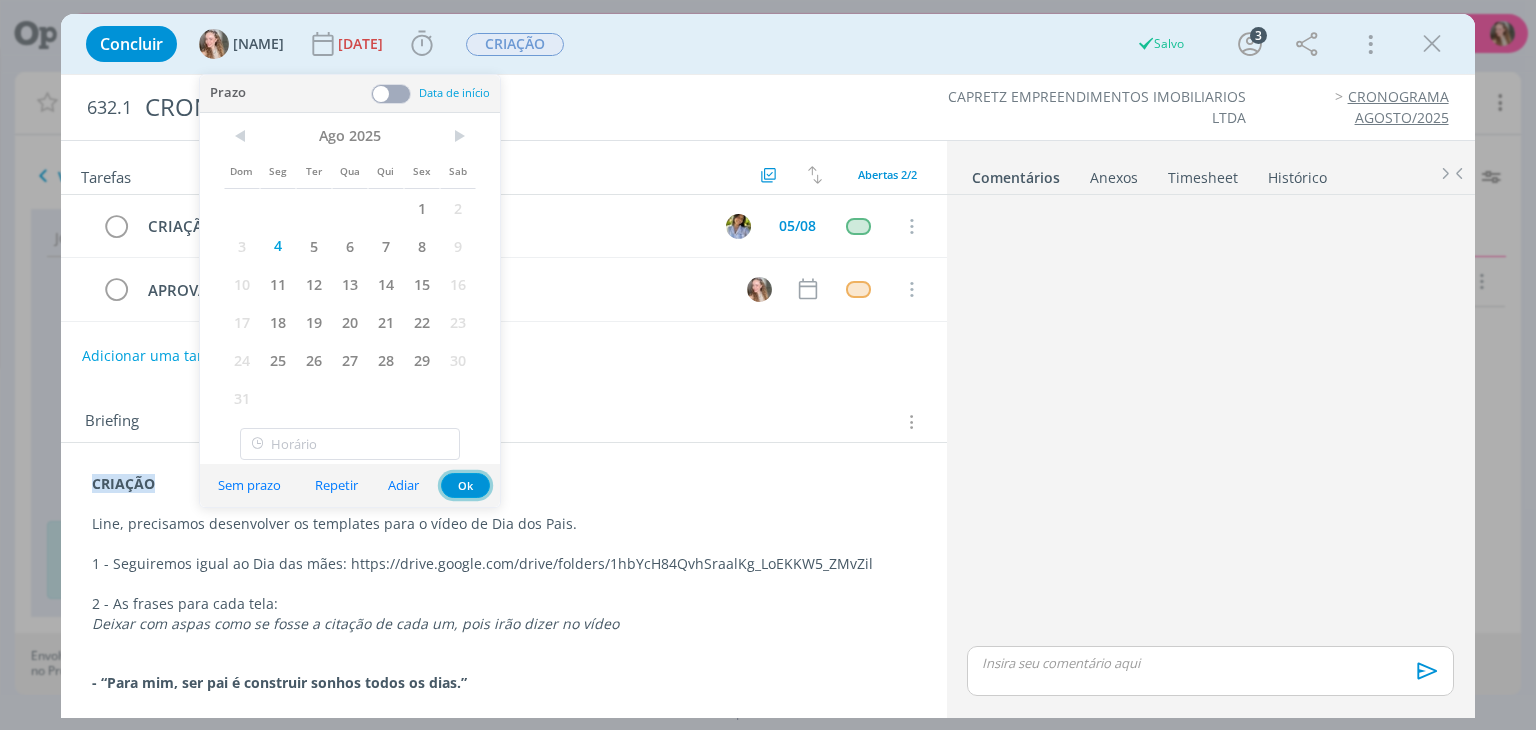 click on "Ok" at bounding box center (465, 485) 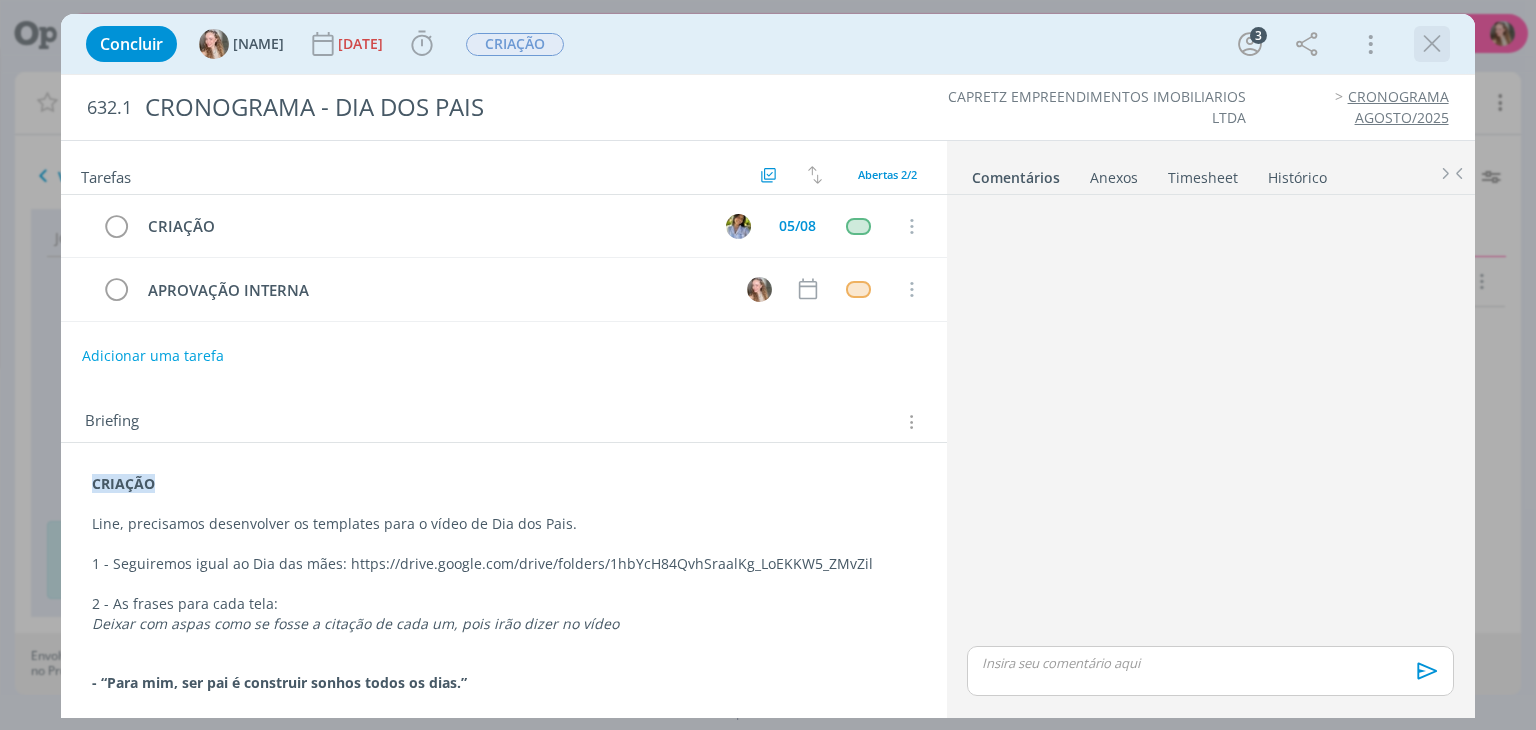 click at bounding box center (1432, 44) 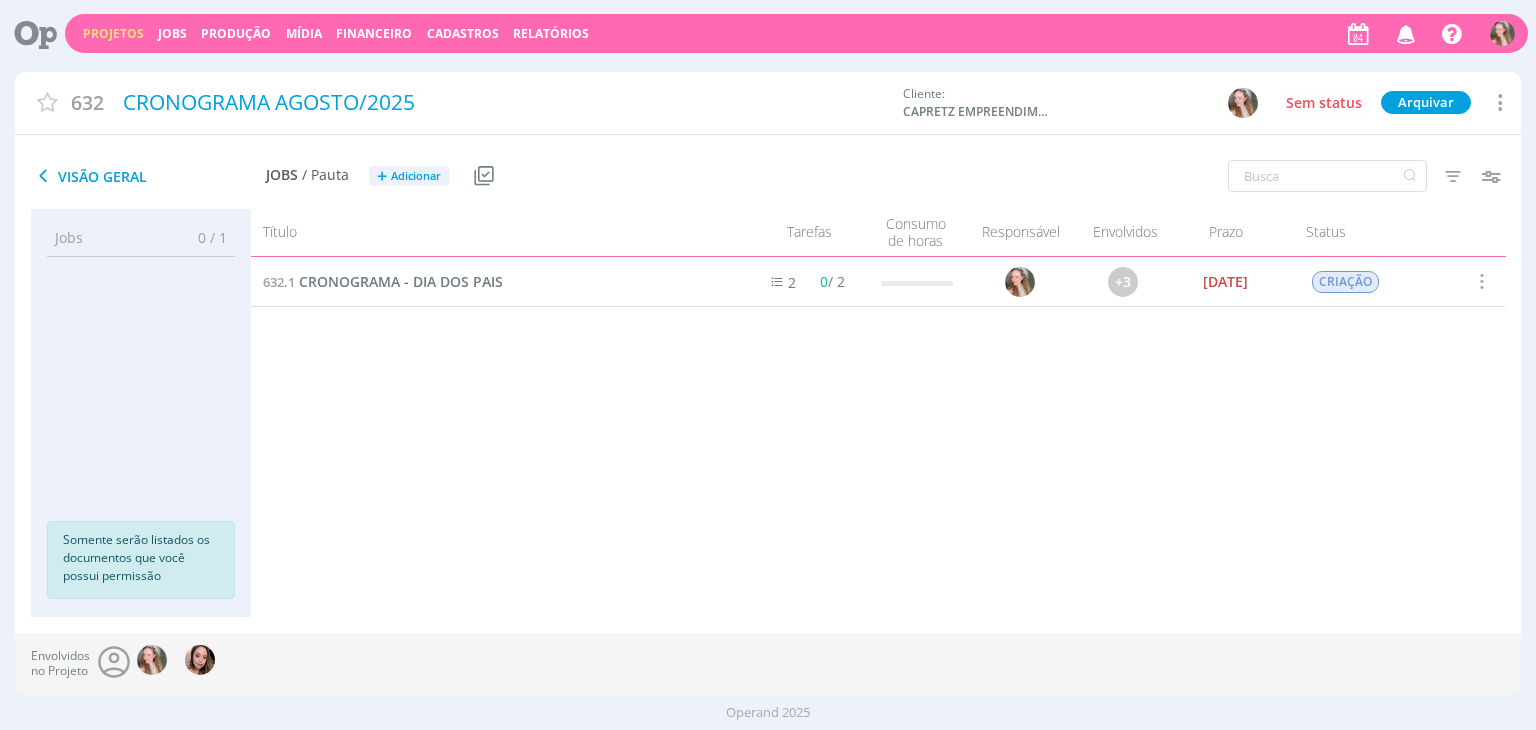 drag, startPoint x: 878, startPoint y: 541, endPoint x: 884, endPoint y: 568, distance: 27.658634 